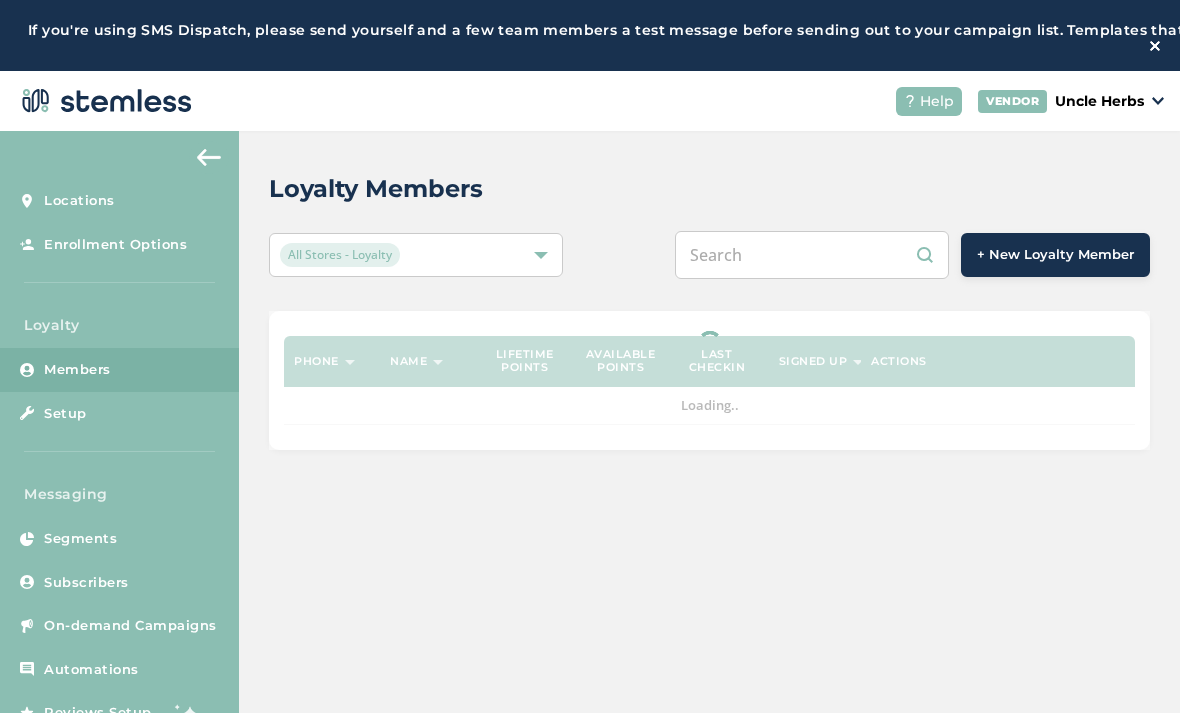 scroll, scrollTop: 64, scrollLeft: 0, axis: vertical 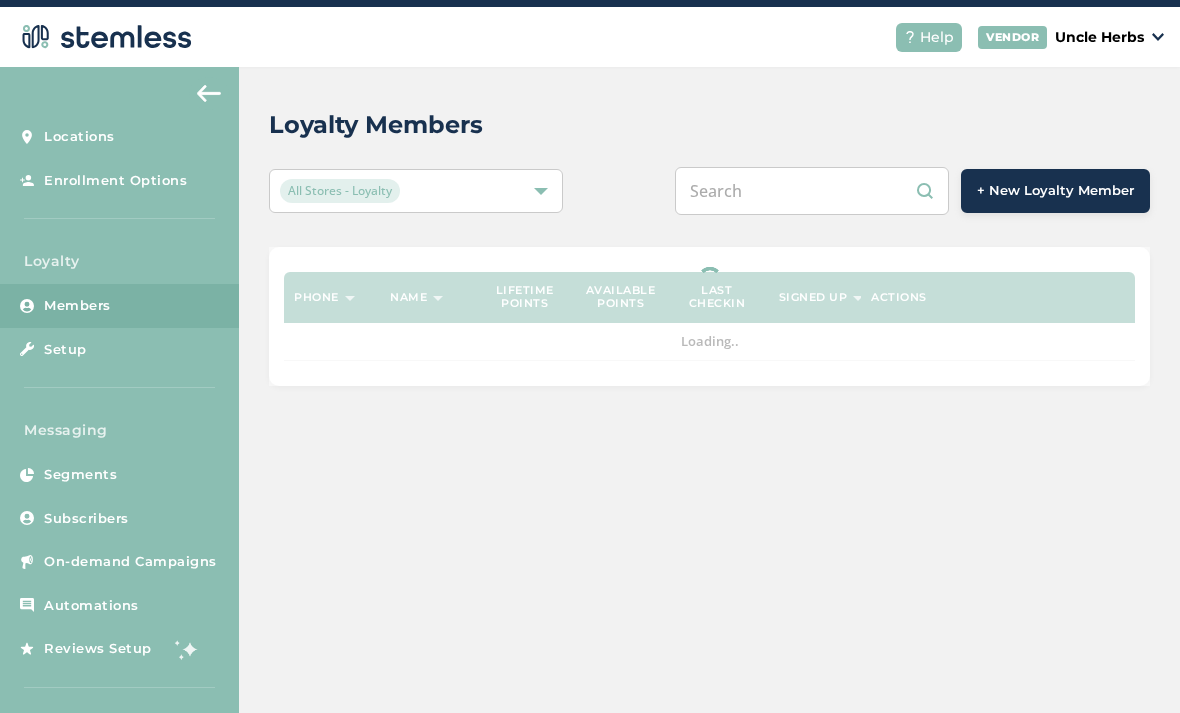 click at bounding box center (812, 191) 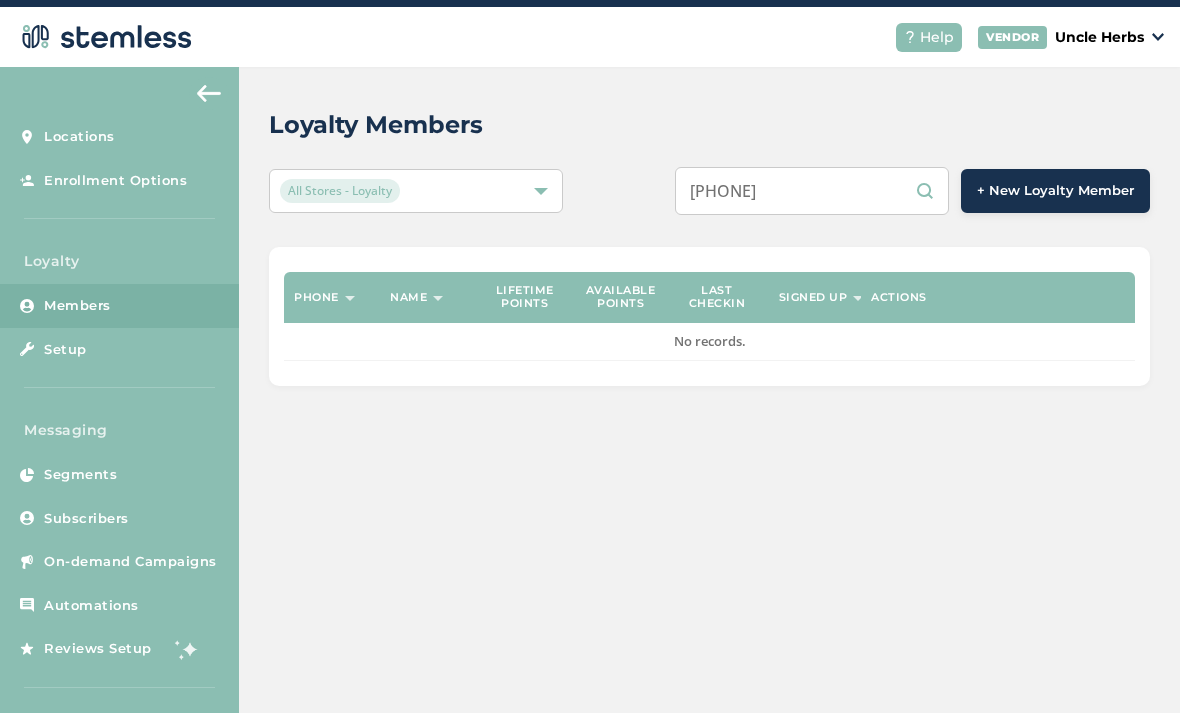 click on "9073013110" at bounding box center [812, 191] 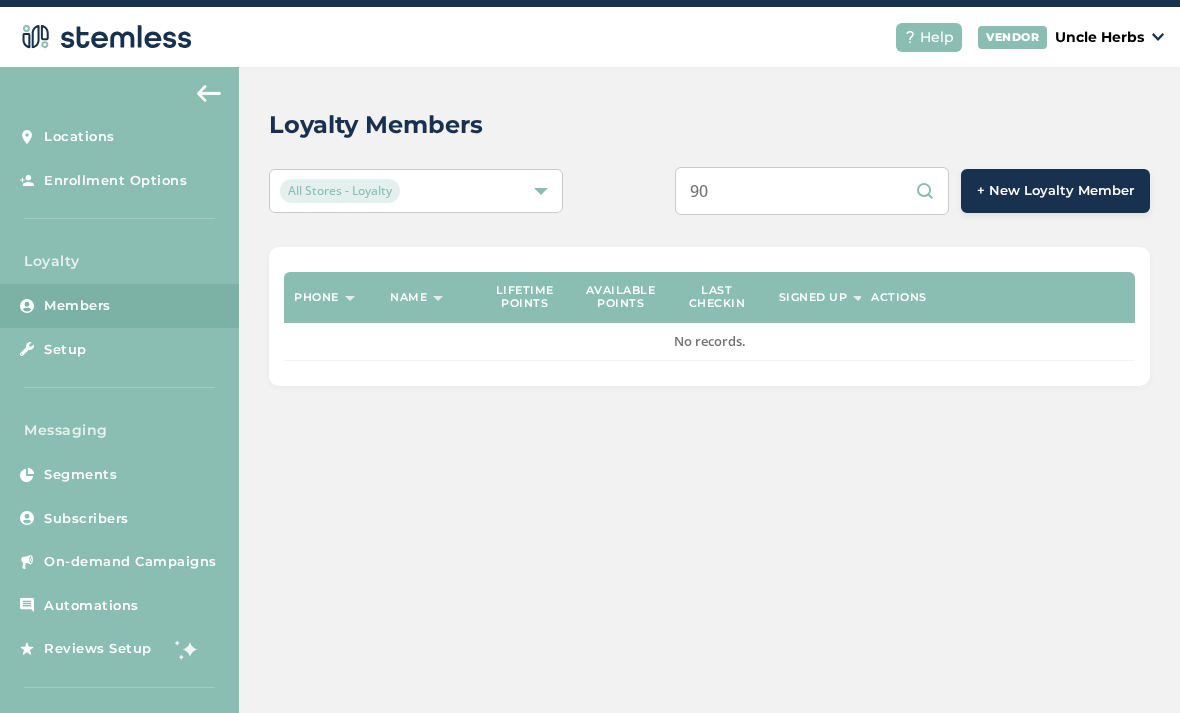 type on "9" 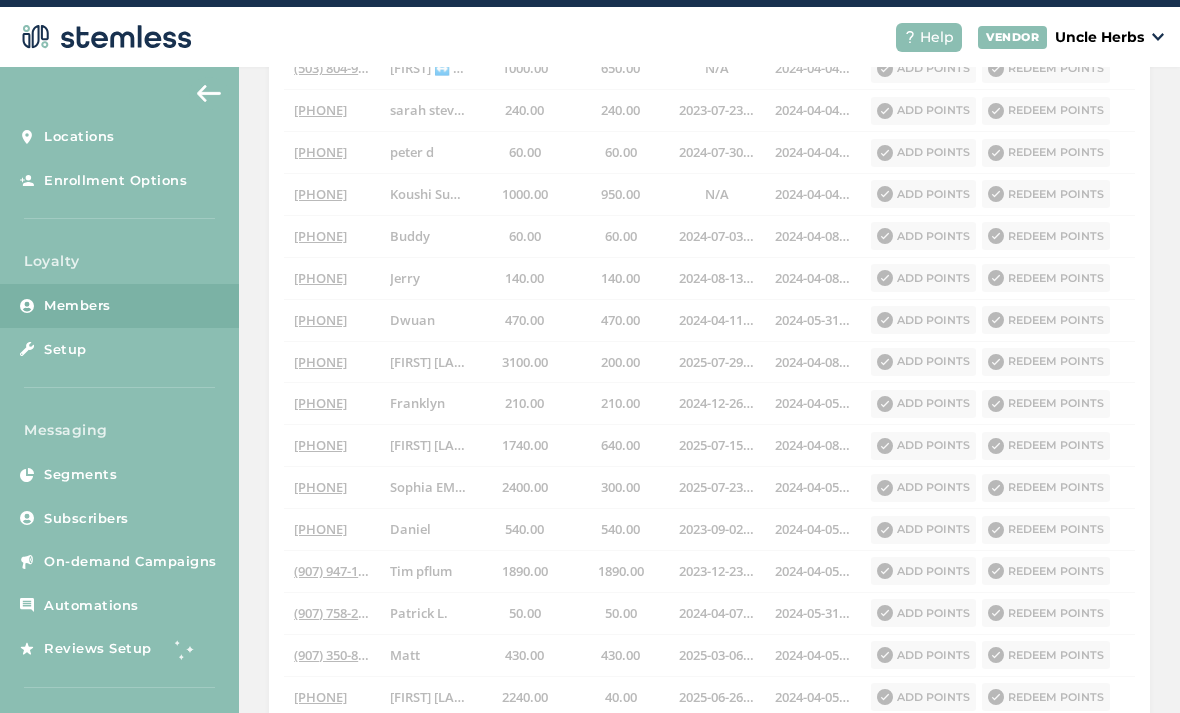 type on "9073068404" 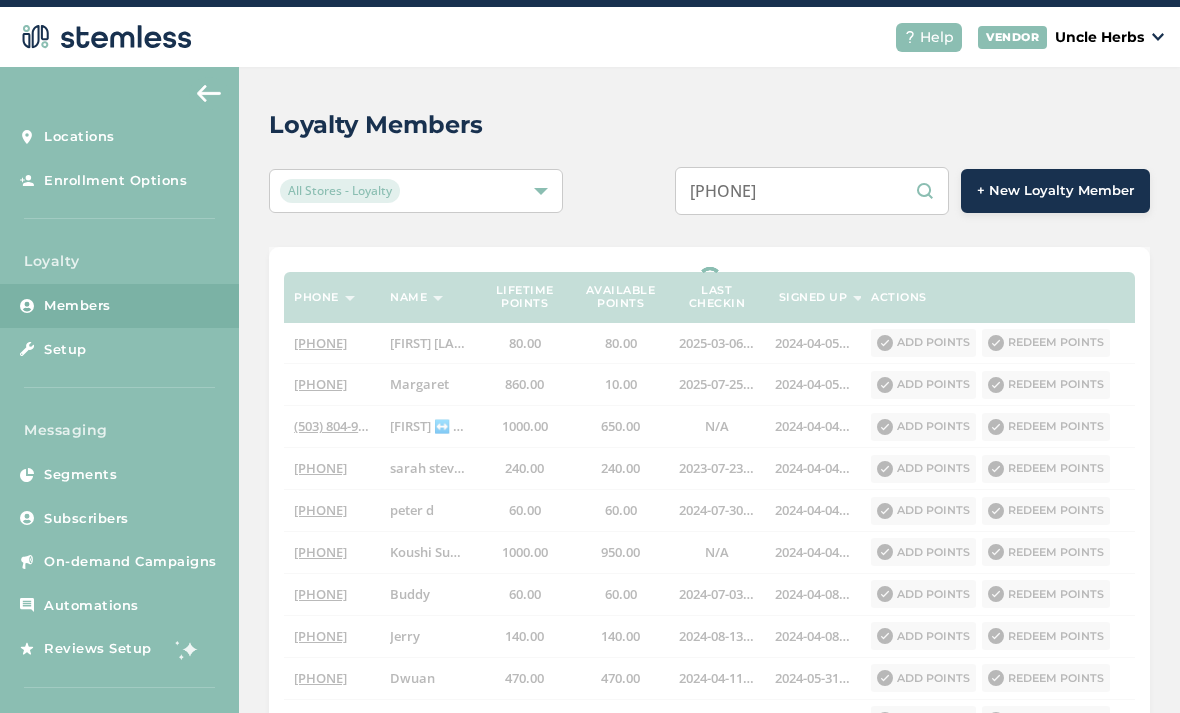 scroll, scrollTop: 0, scrollLeft: 0, axis: both 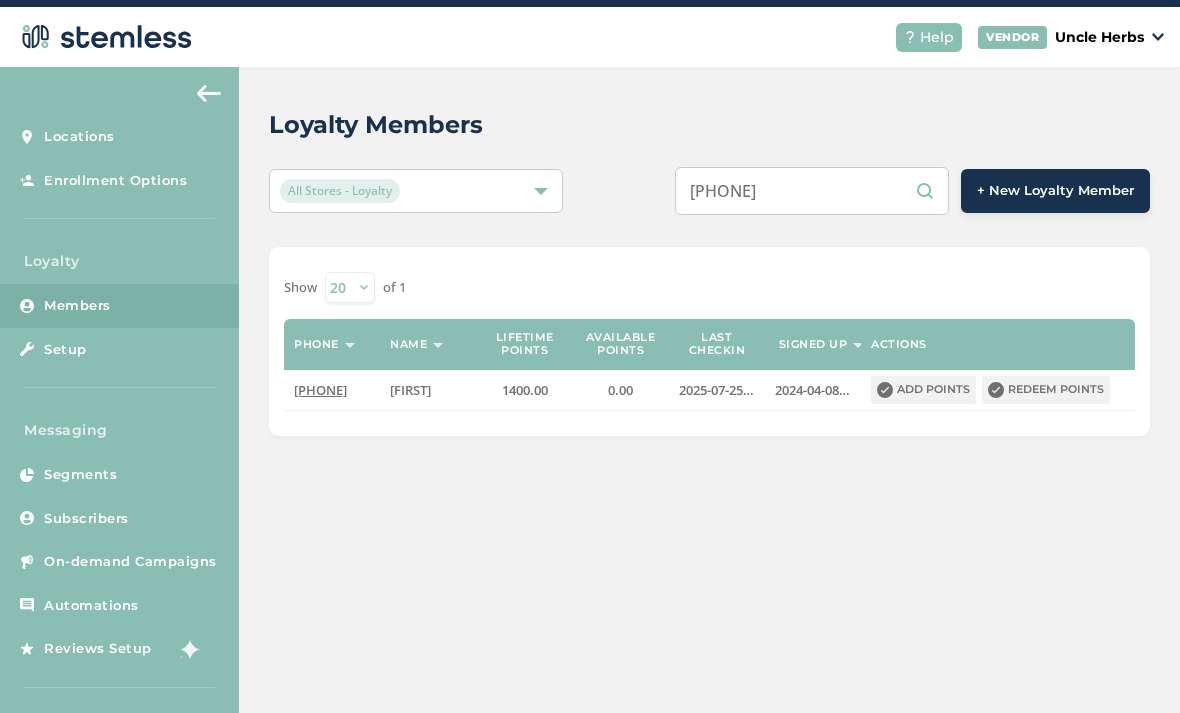 click on "9073068404" at bounding box center (812, 191) 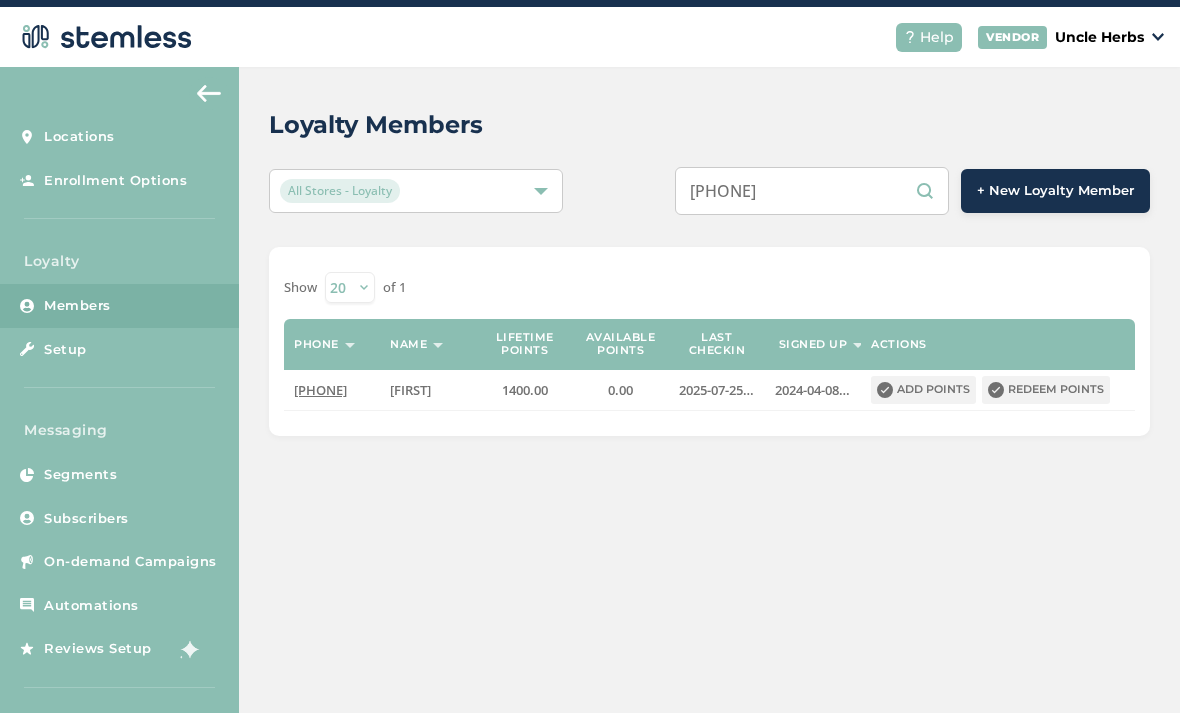 click on "9073068404" at bounding box center [812, 191] 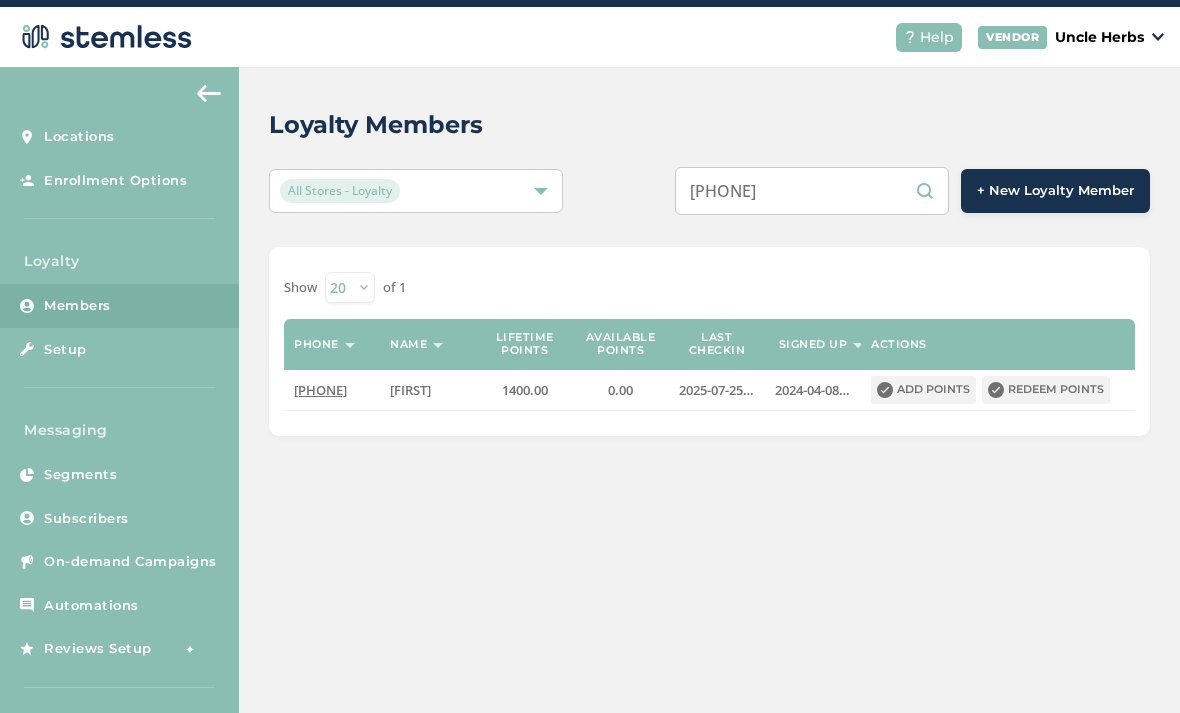 click on "9073068404" at bounding box center (812, 191) 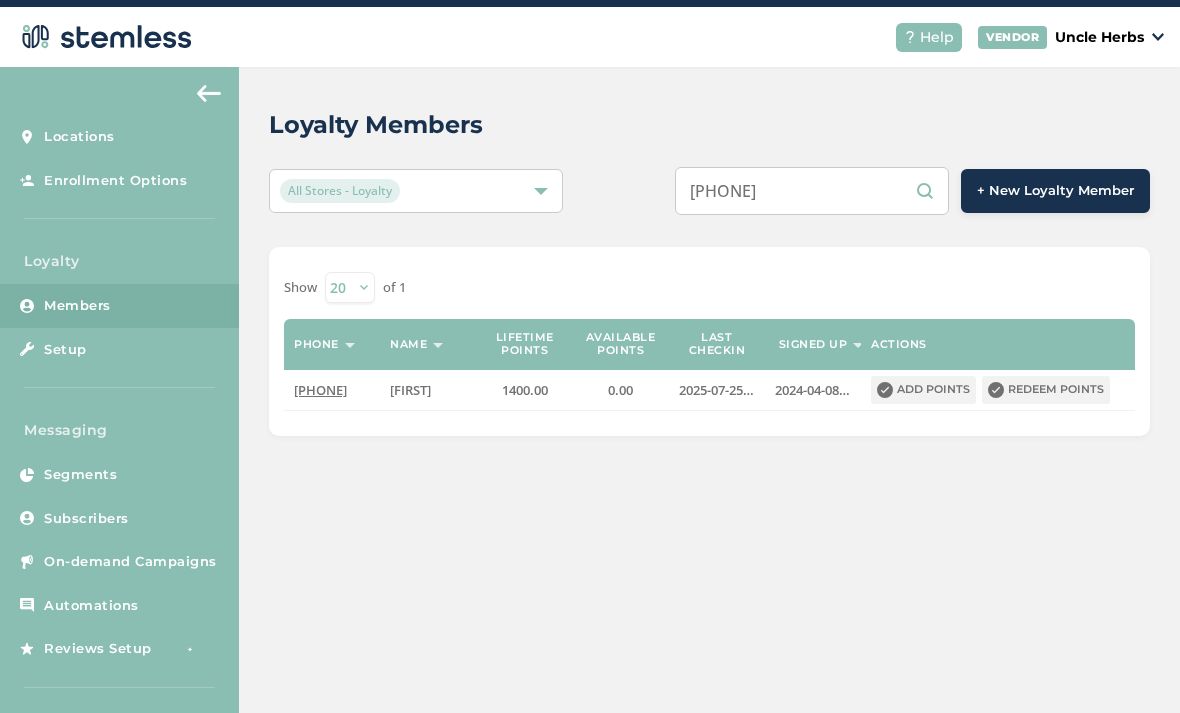 click on "9073068404" at bounding box center [812, 191] 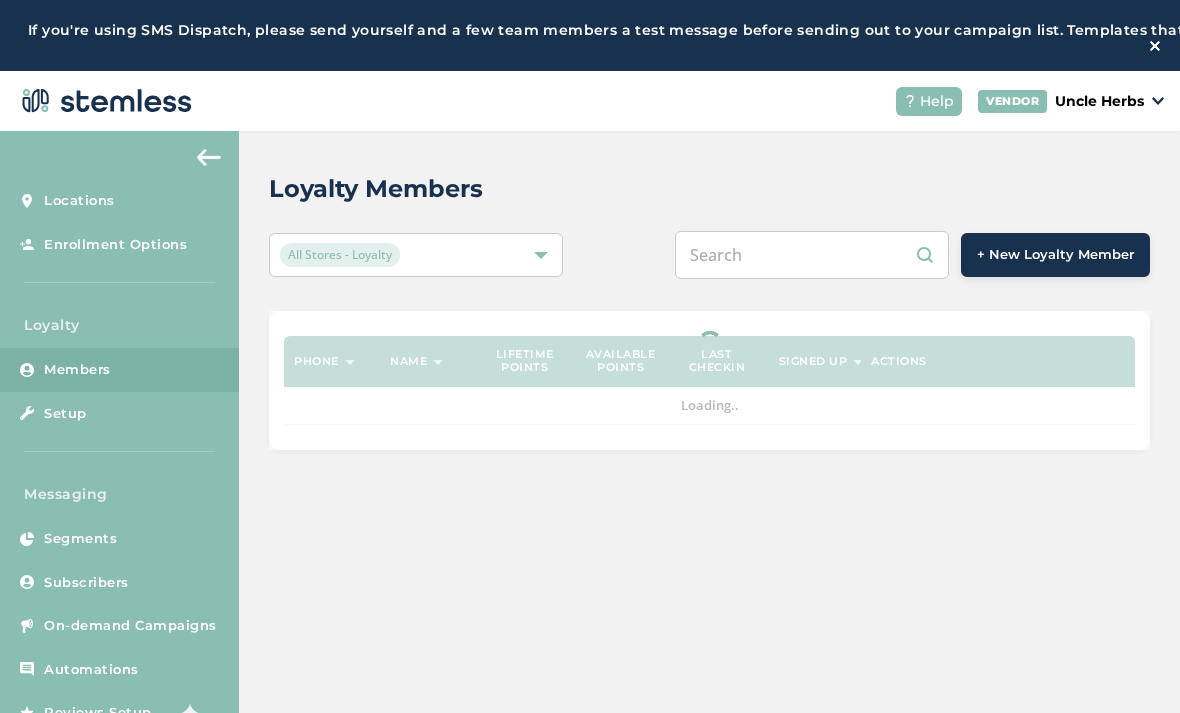 scroll, scrollTop: 64, scrollLeft: 0, axis: vertical 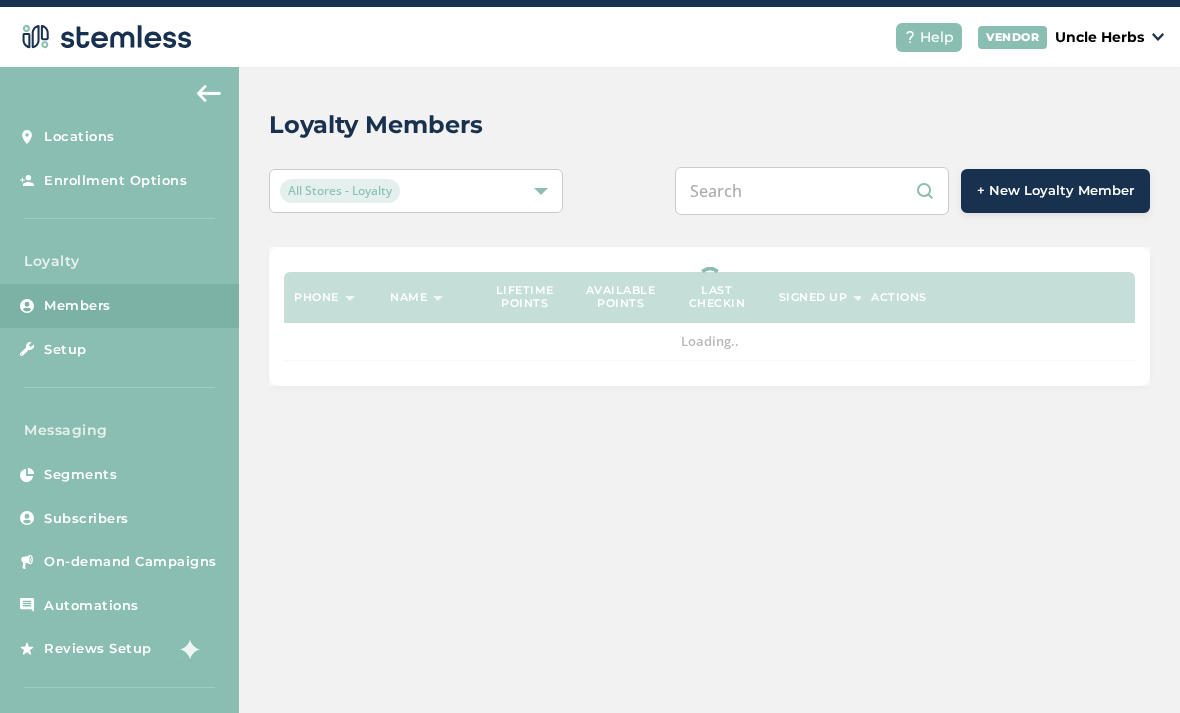 click at bounding box center (812, 191) 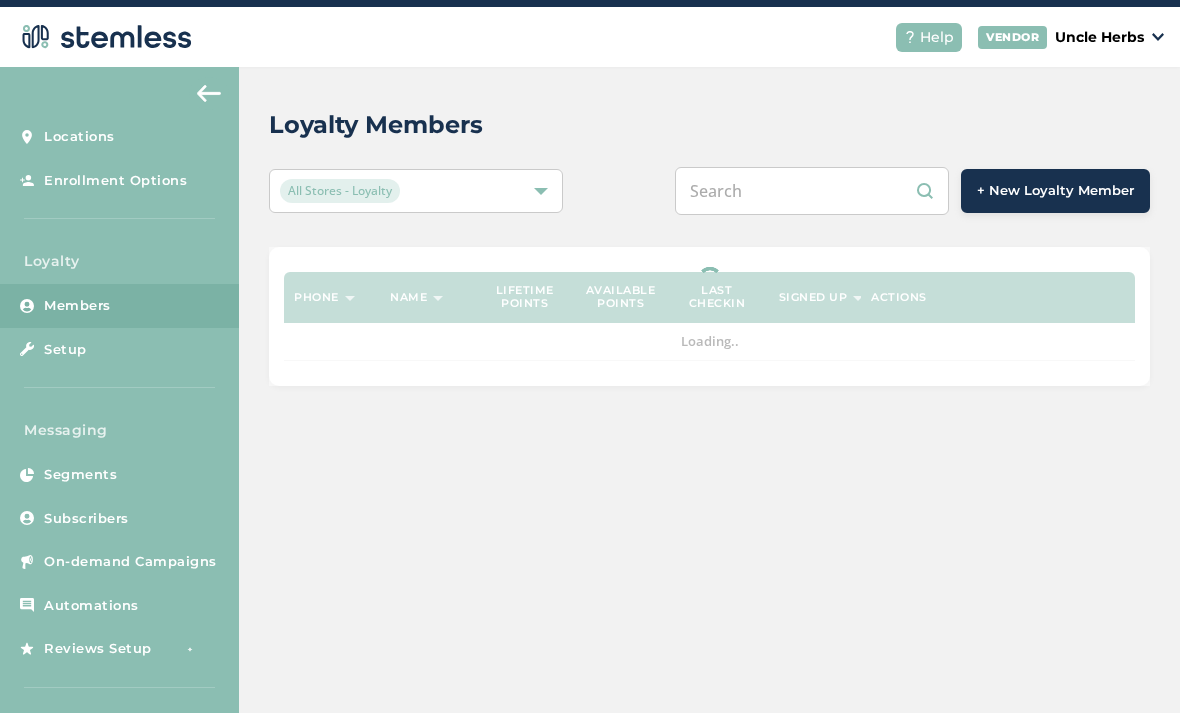 click at bounding box center (812, 191) 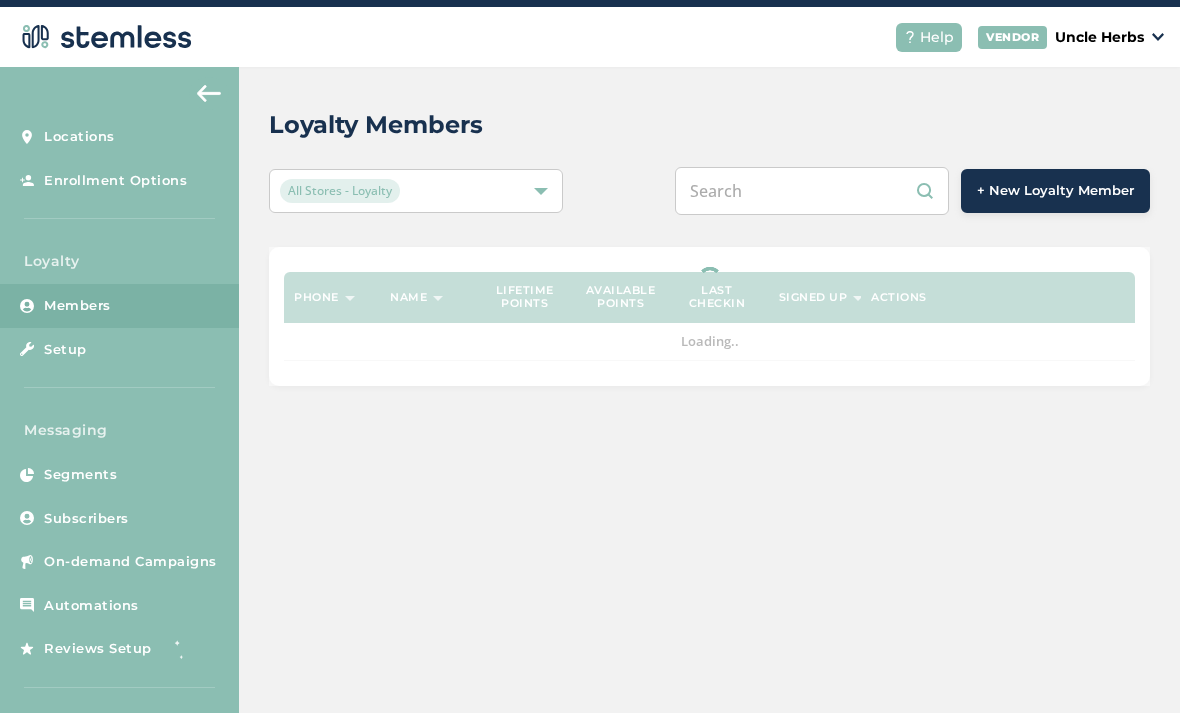 click at bounding box center [812, 191] 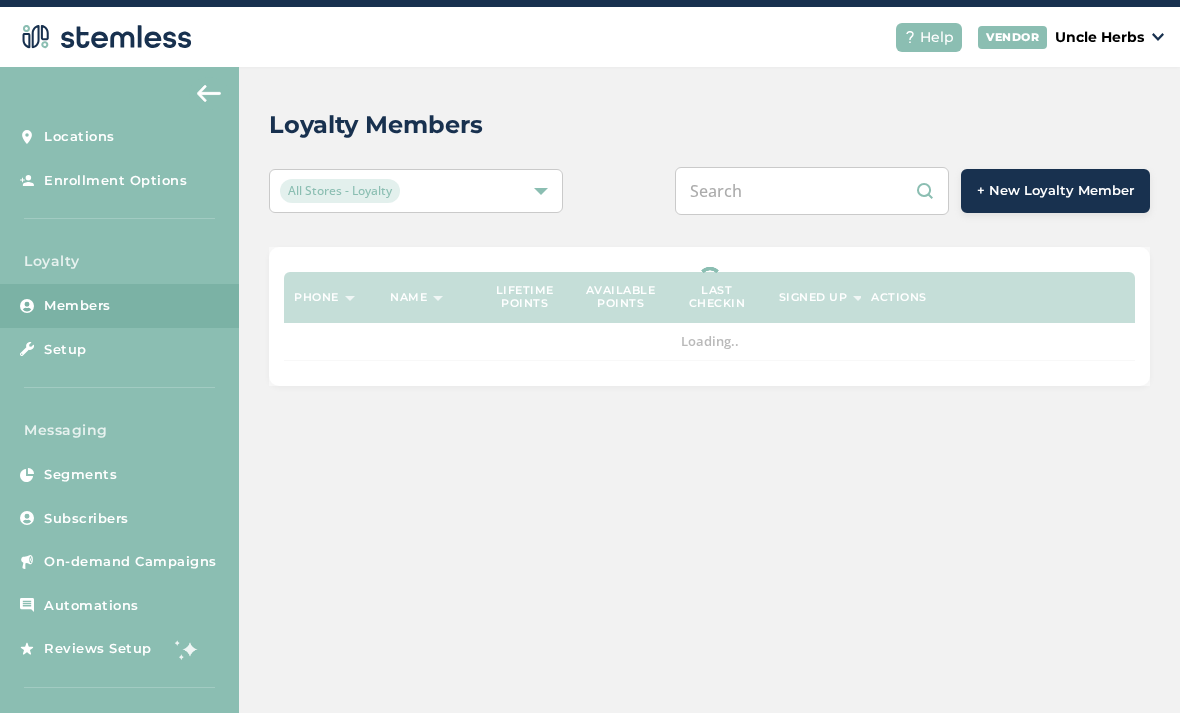 paste on "9073068404" 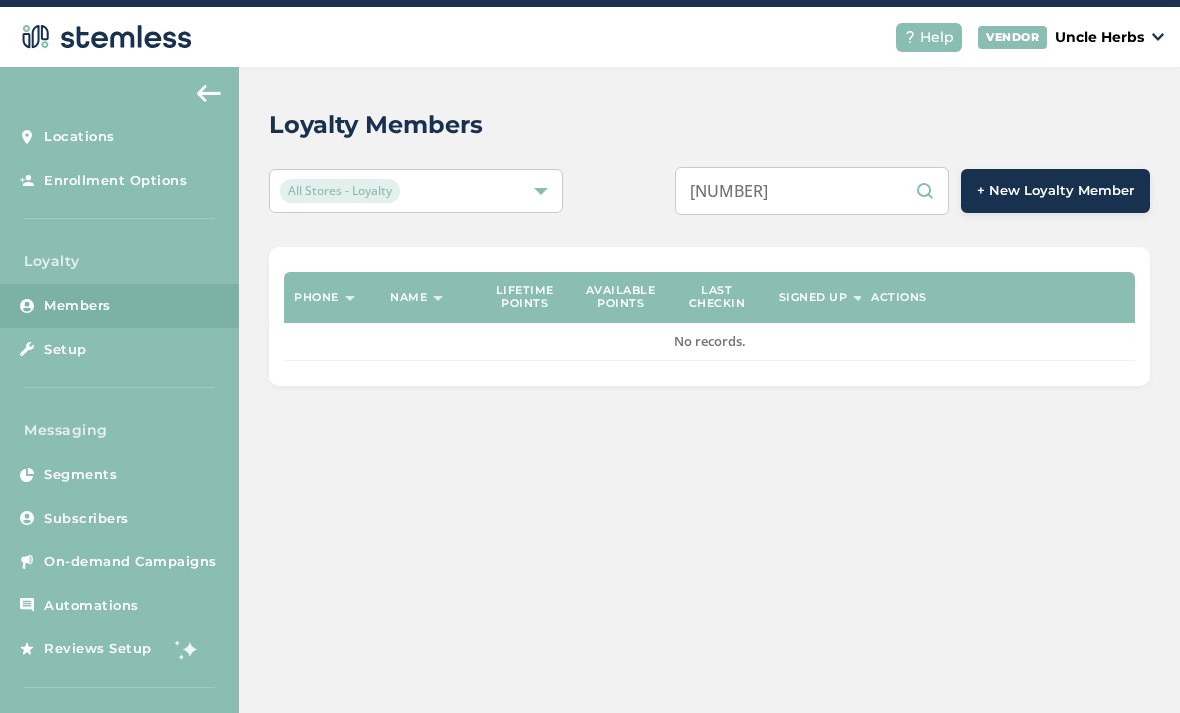 type on "9073068404" 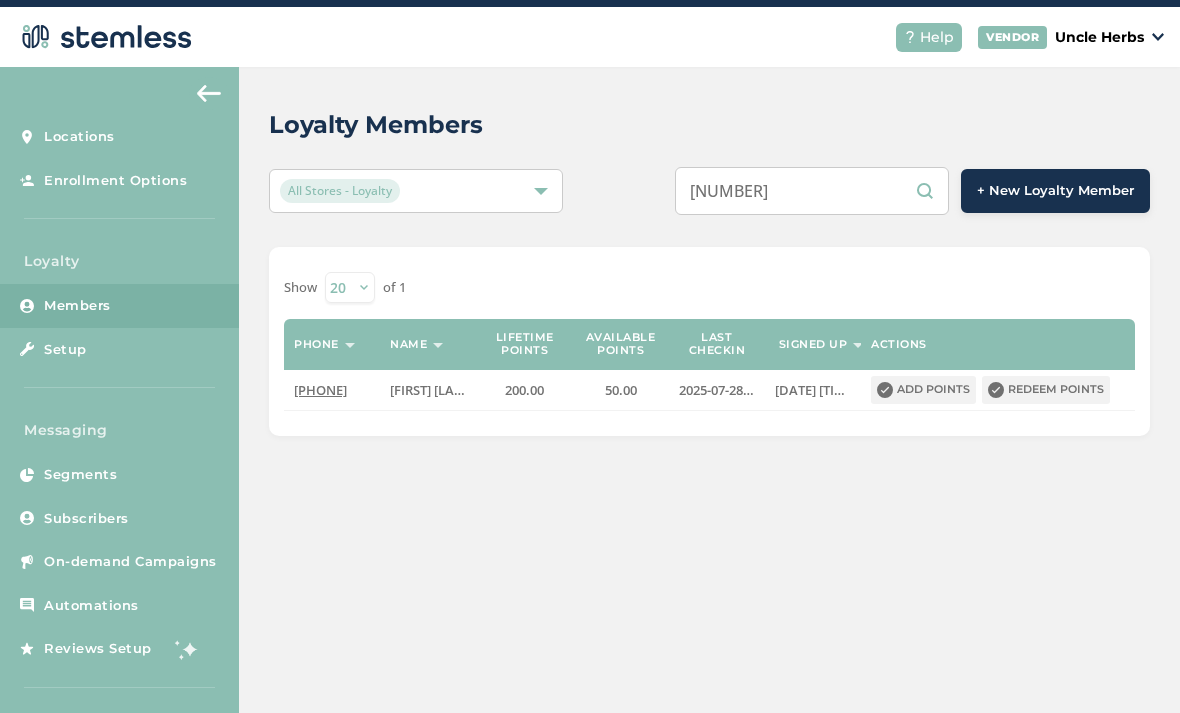 click on "Redeem points" at bounding box center (1046, 390) 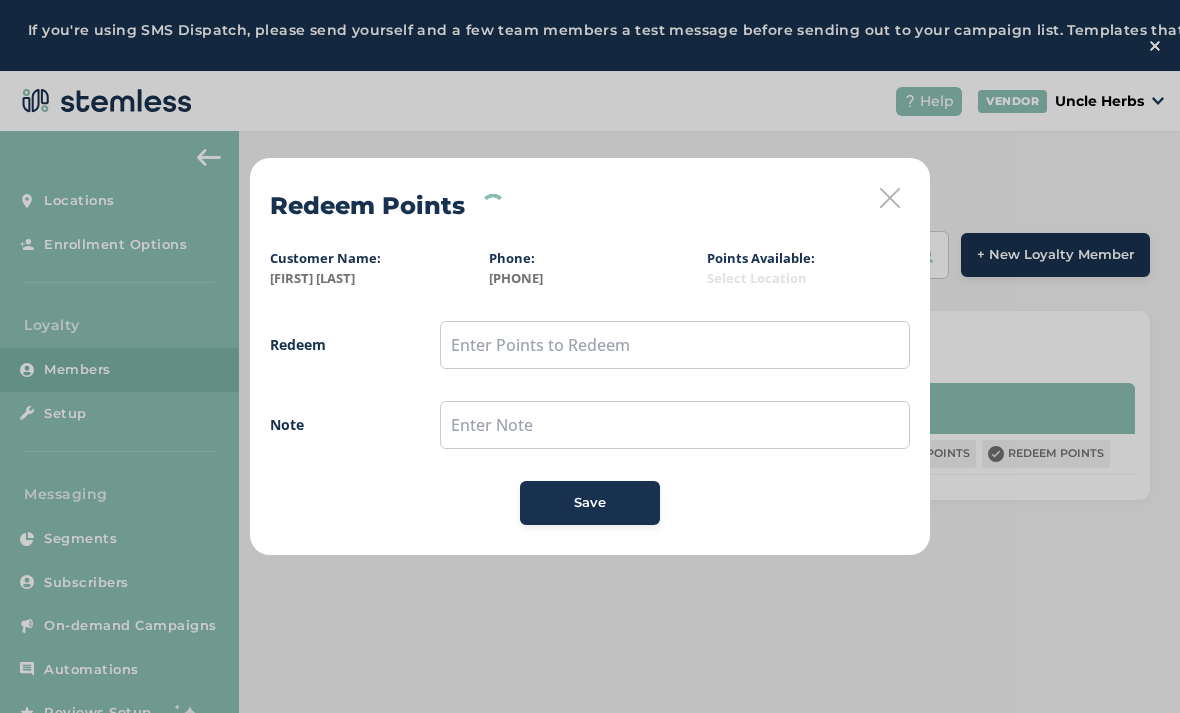 scroll, scrollTop: 0, scrollLeft: 0, axis: both 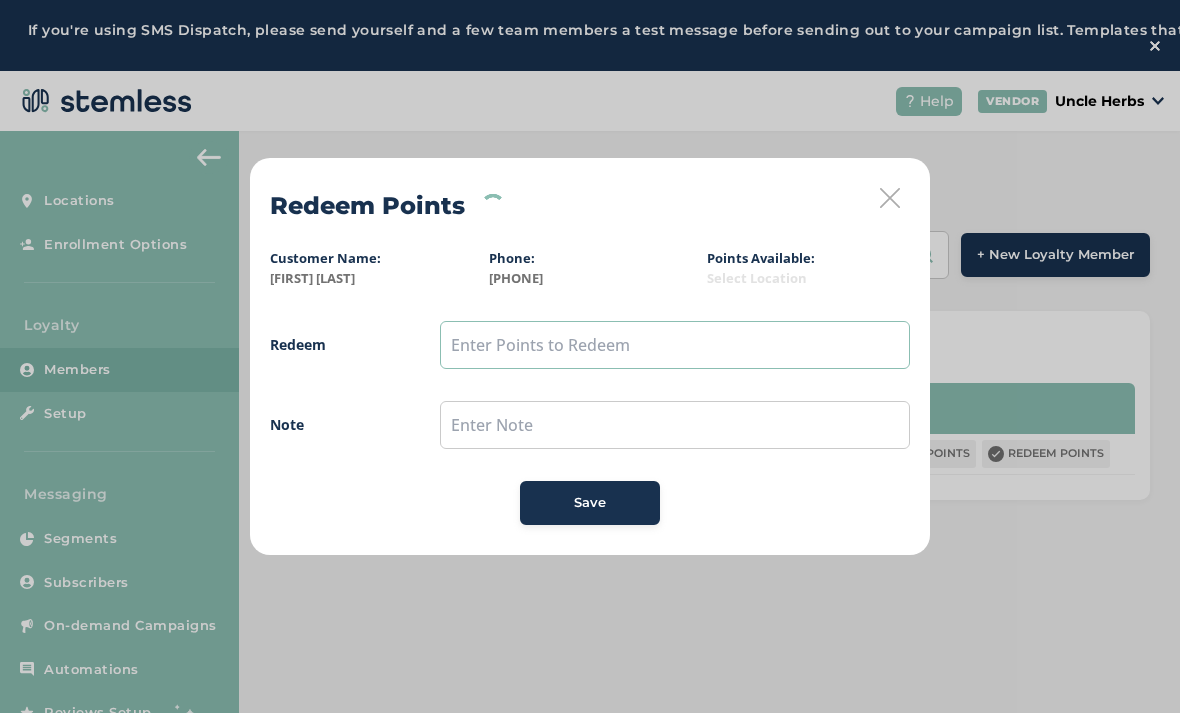 click at bounding box center [675, 345] 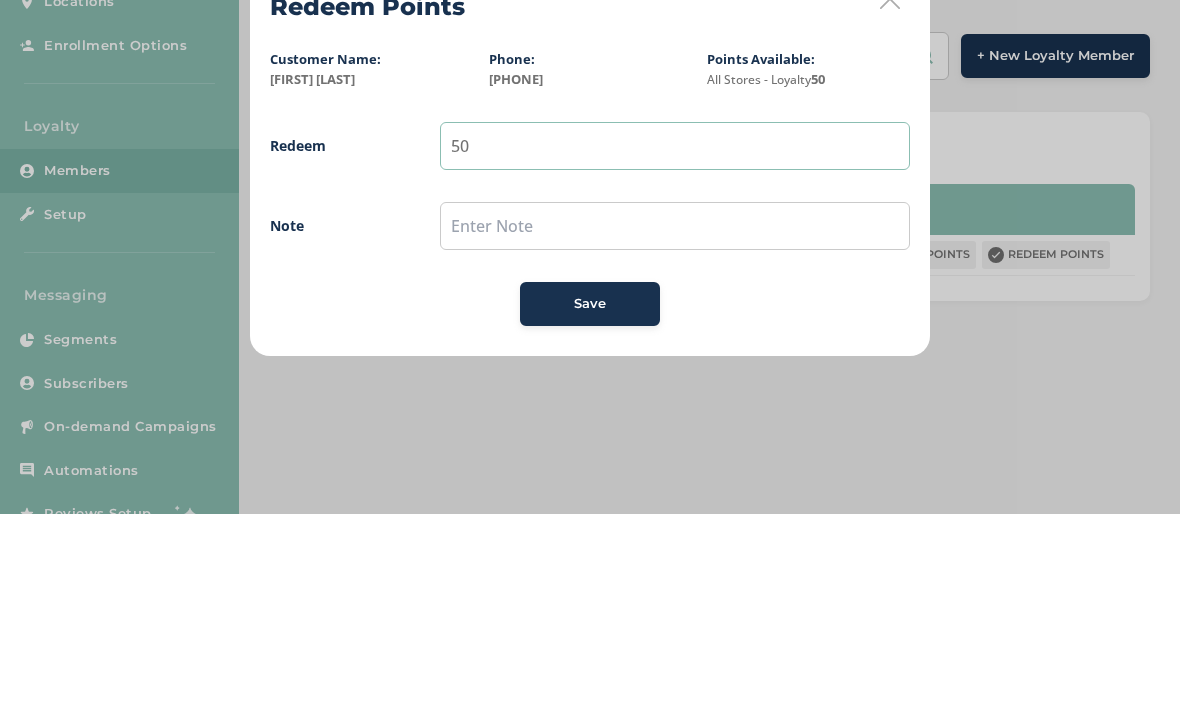 type on "50" 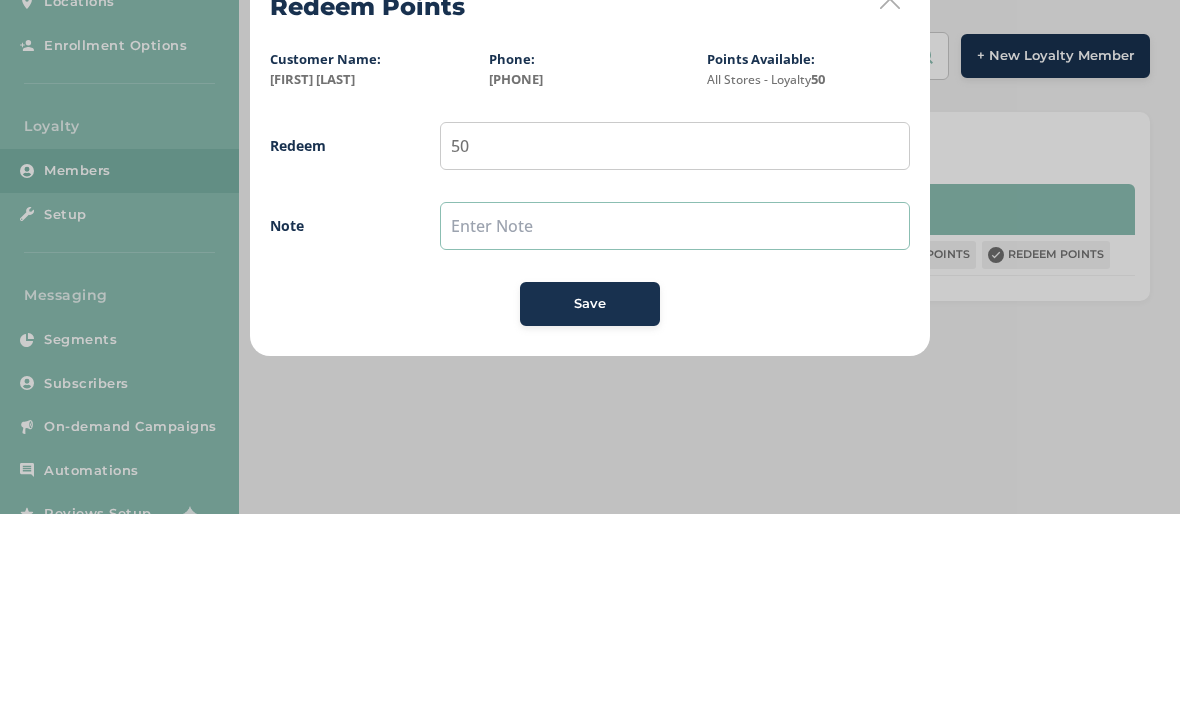 click at bounding box center [675, 425] 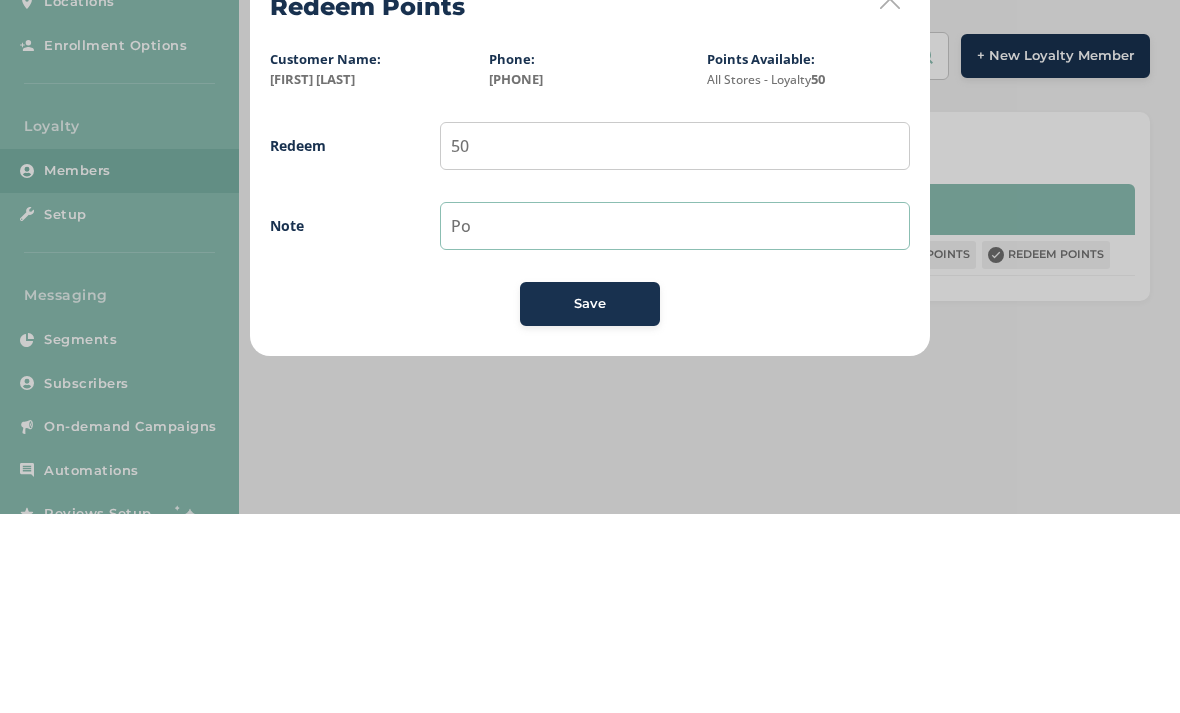 type on "P" 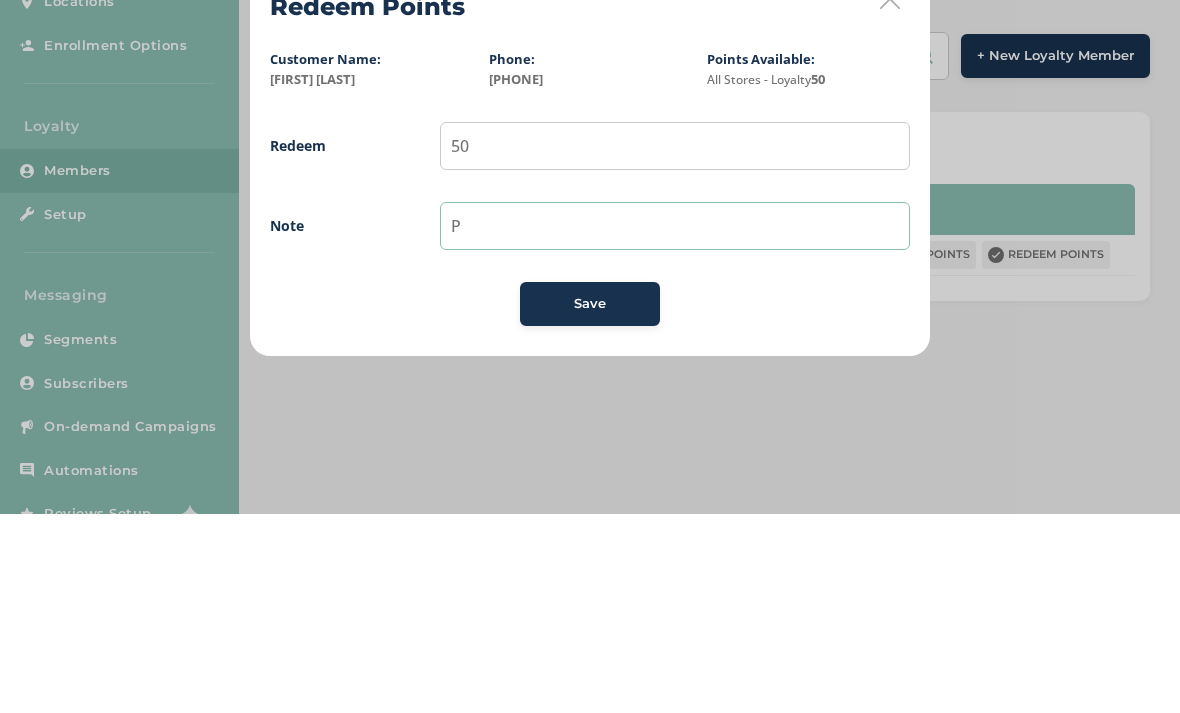 type 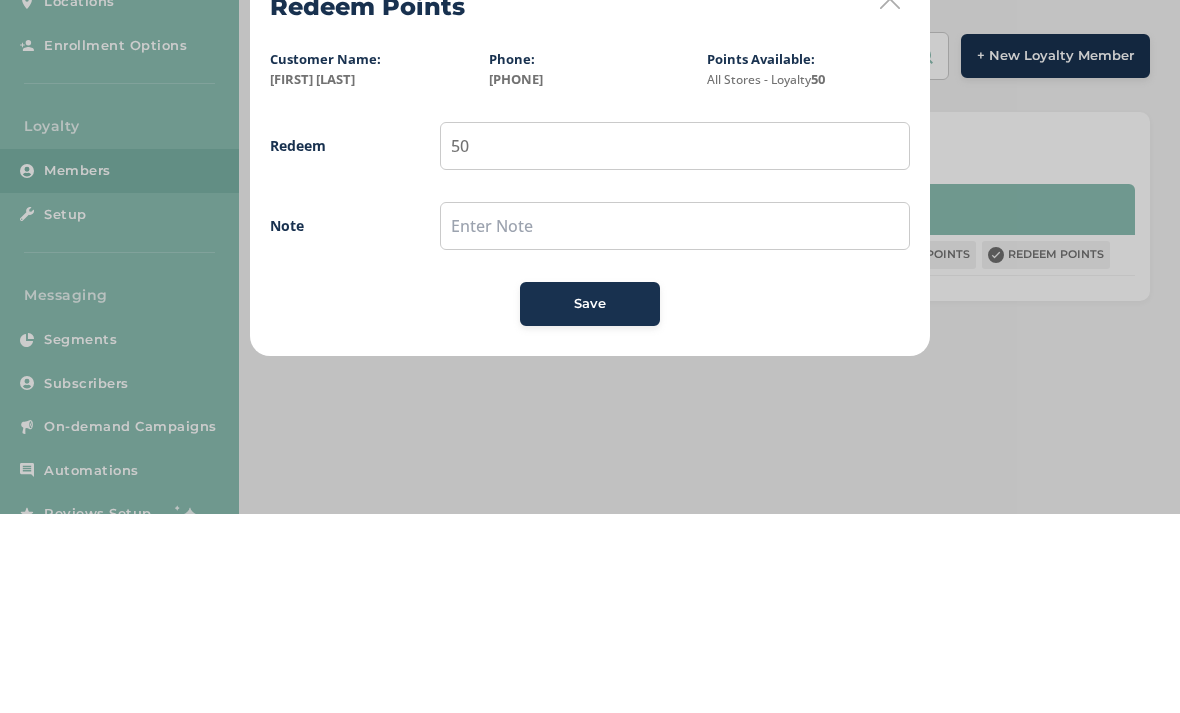 click on "Redeem 50 Note Save" at bounding box center (590, 423) 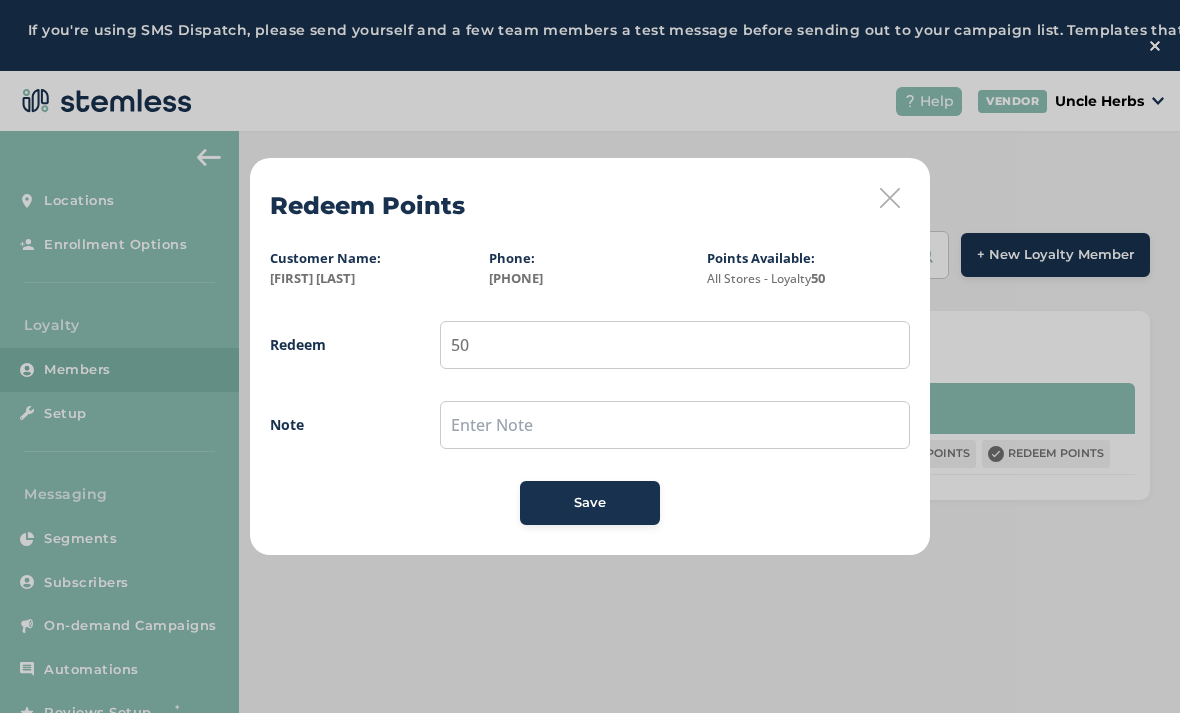click on "Save" at bounding box center (590, 503) 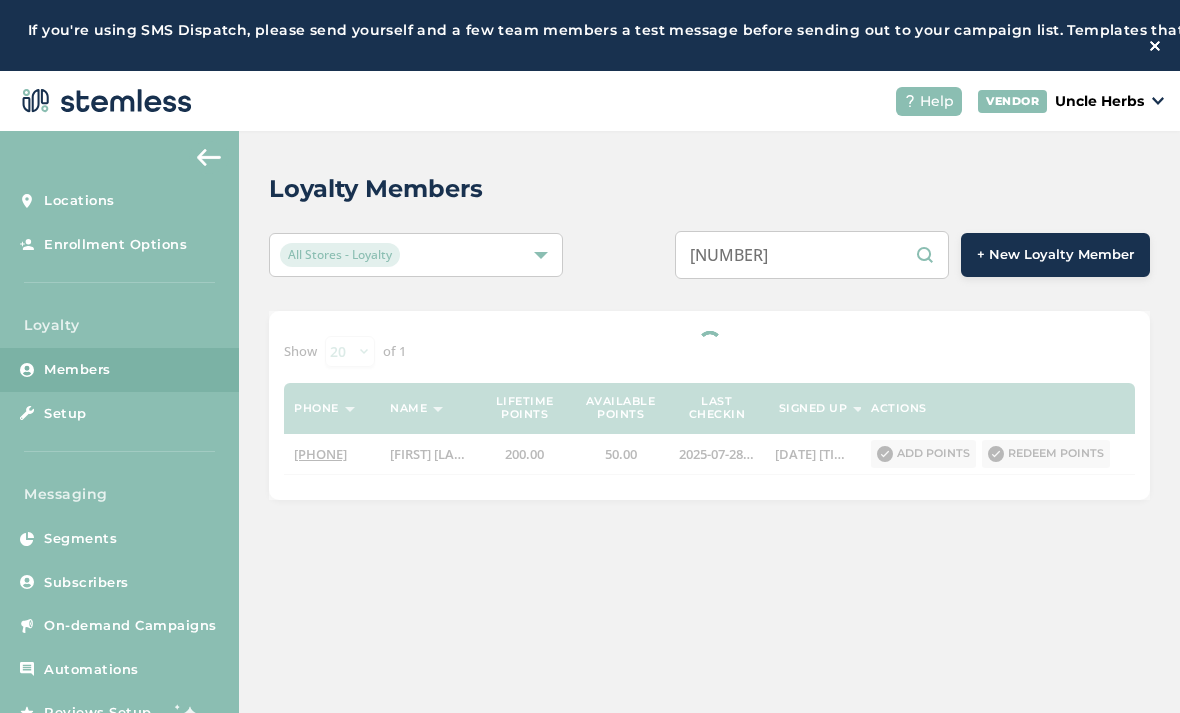 click on "9073068404" at bounding box center (812, 255) 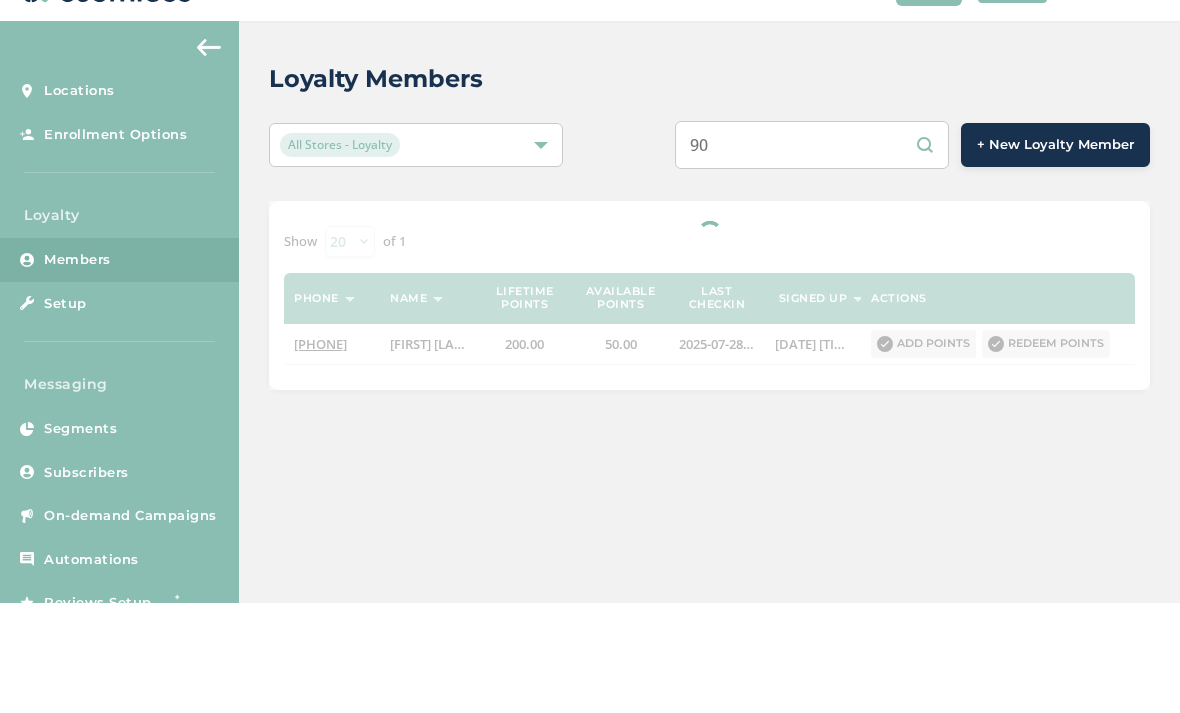 type on "9" 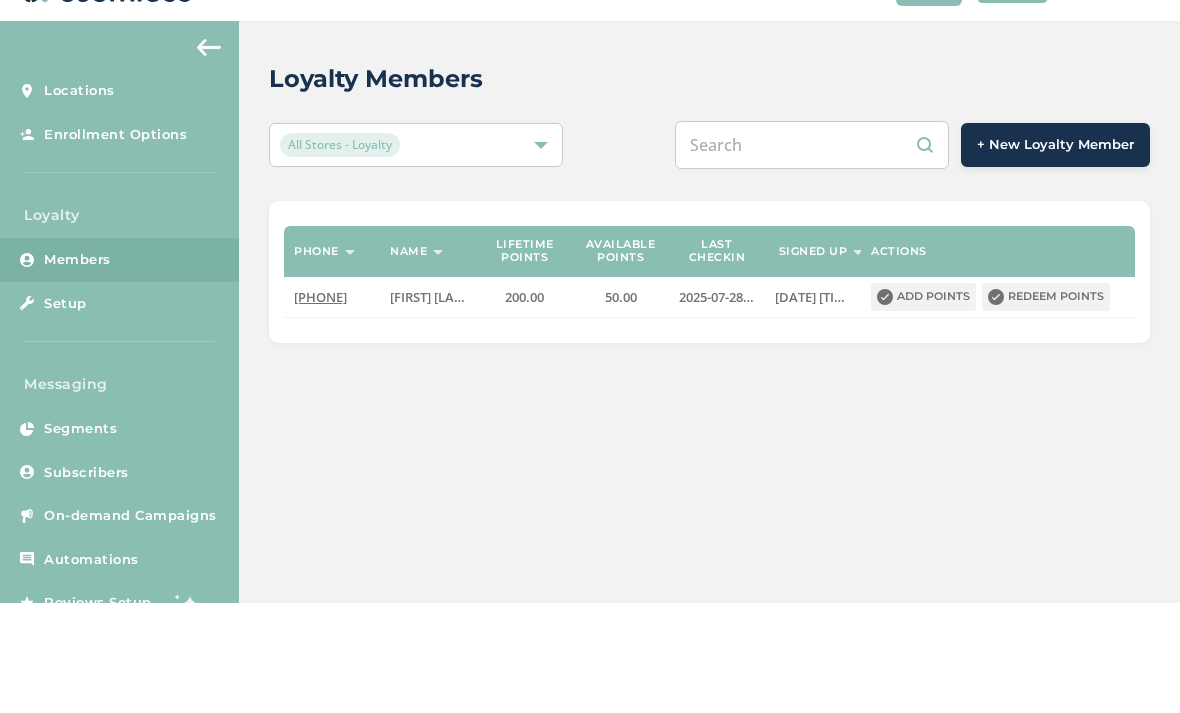 click at bounding box center [812, 255] 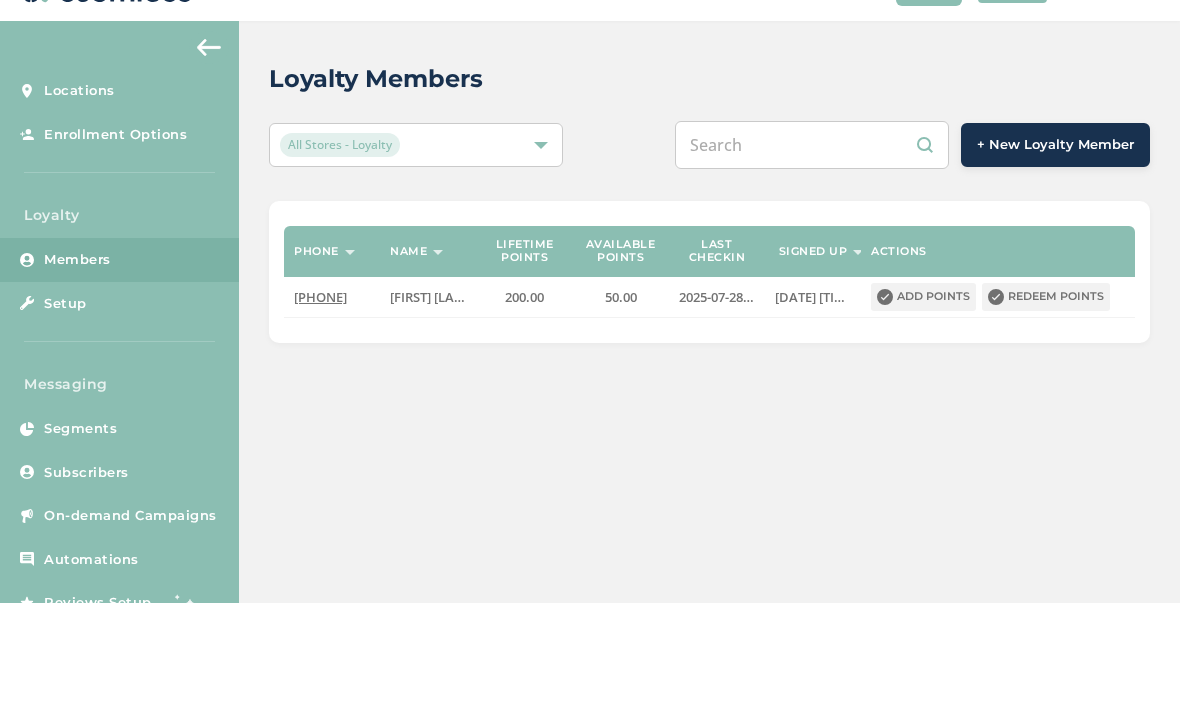click at bounding box center (812, 255) 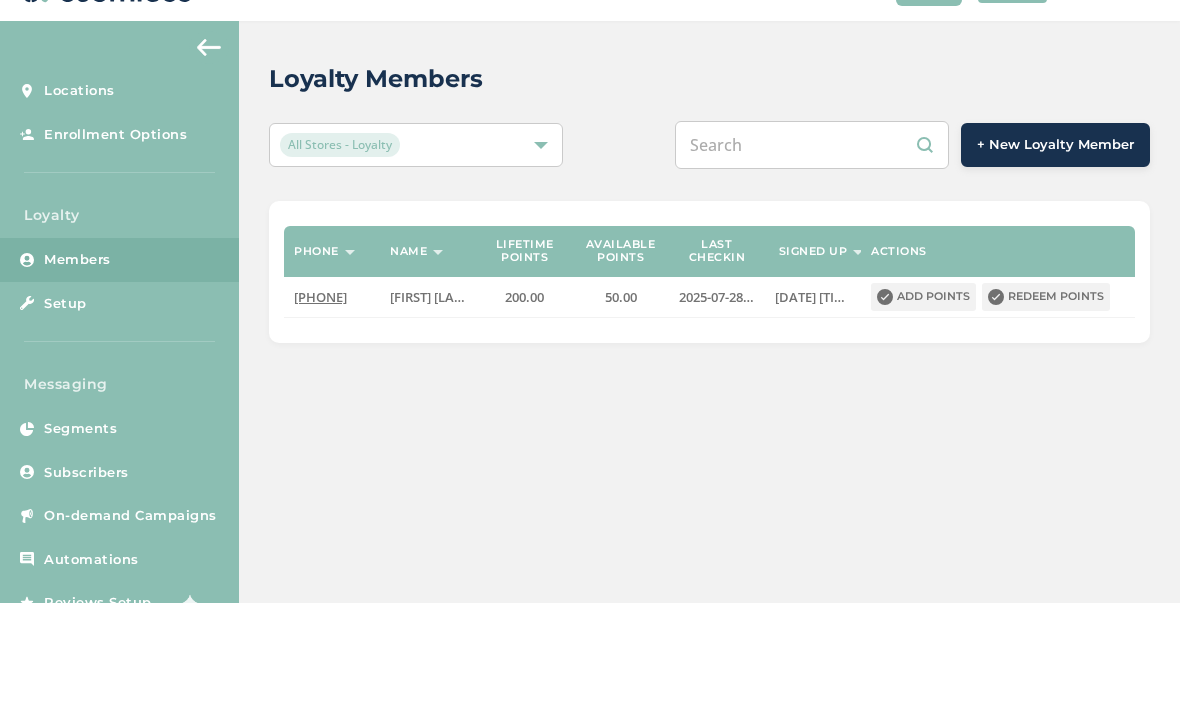 paste on "9072316507" 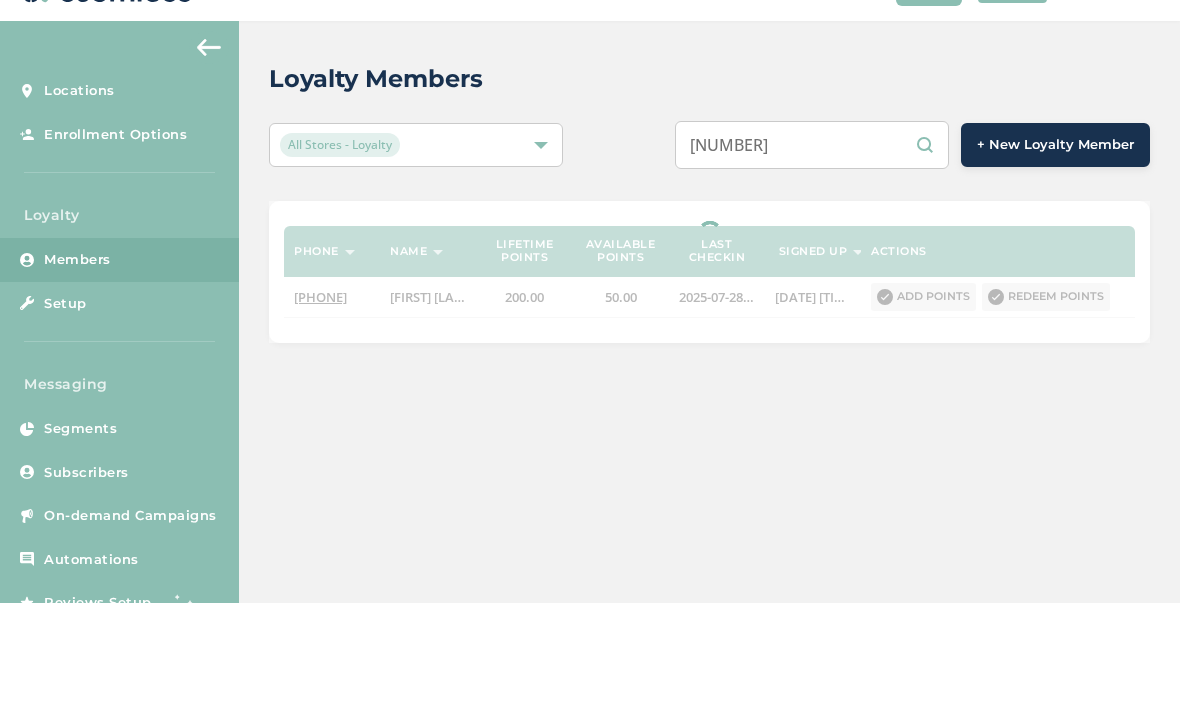 type on "9072316507" 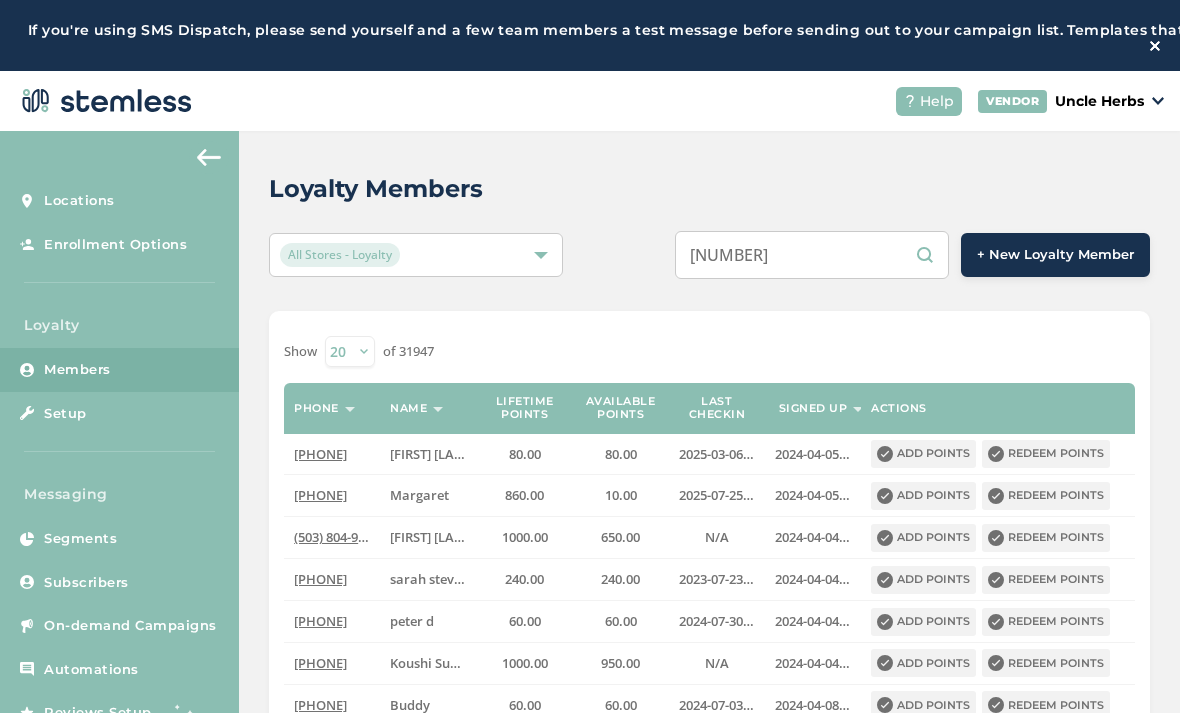 click on "9072316507" at bounding box center (812, 255) 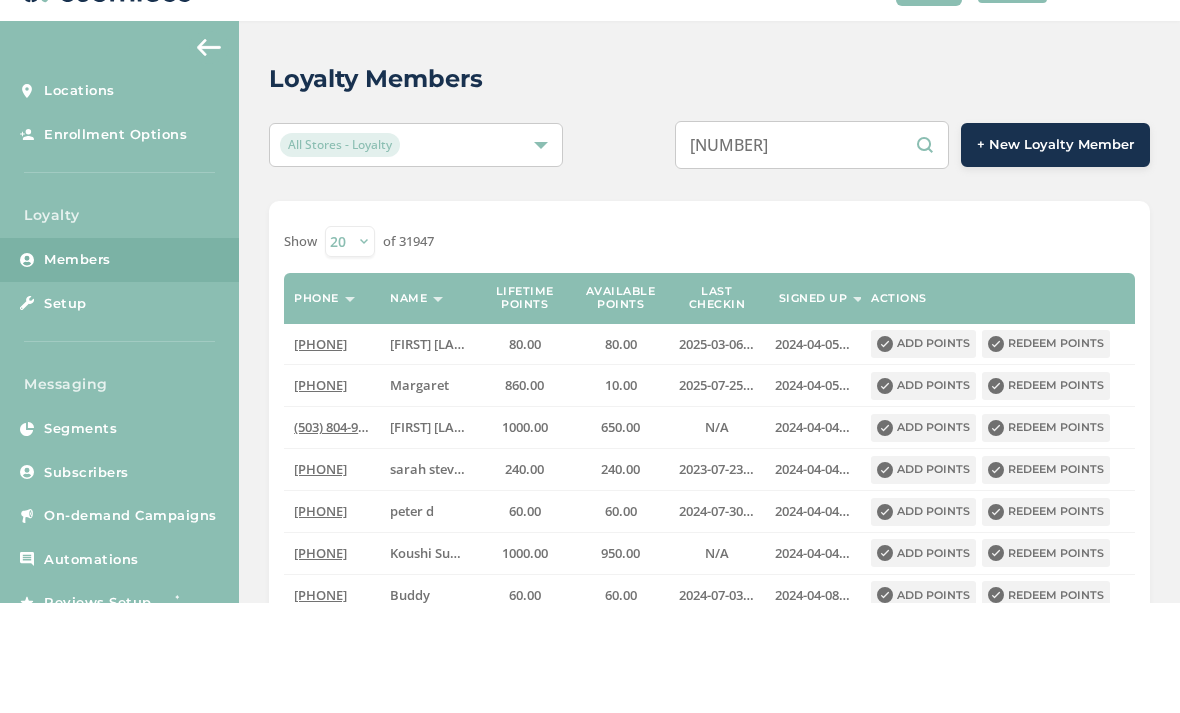 click on "9072316507" at bounding box center [812, 255] 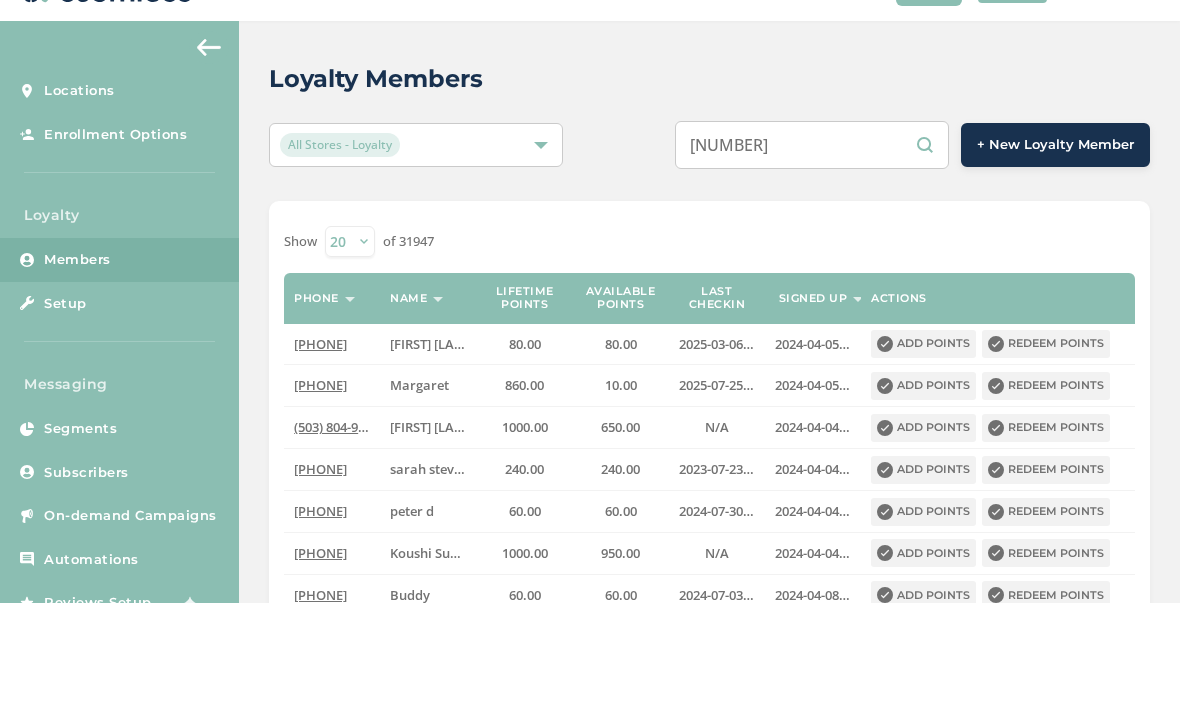 click on "9072316507" at bounding box center [812, 255] 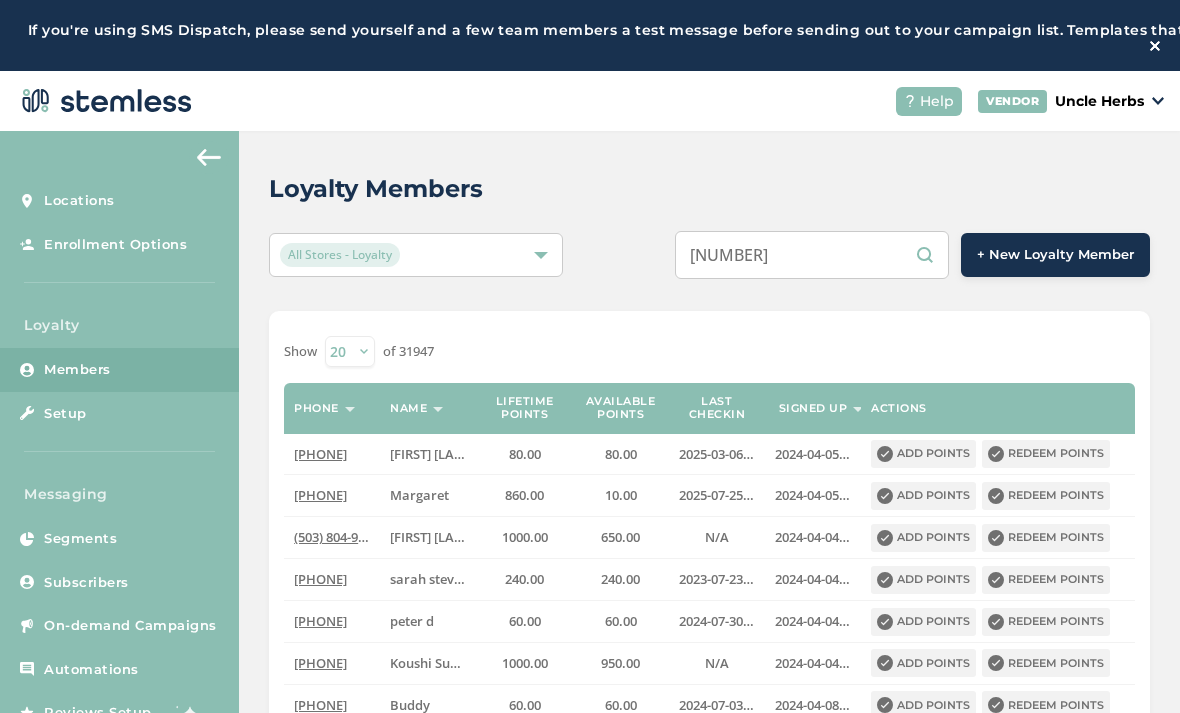 scroll, scrollTop: 0, scrollLeft: 0, axis: both 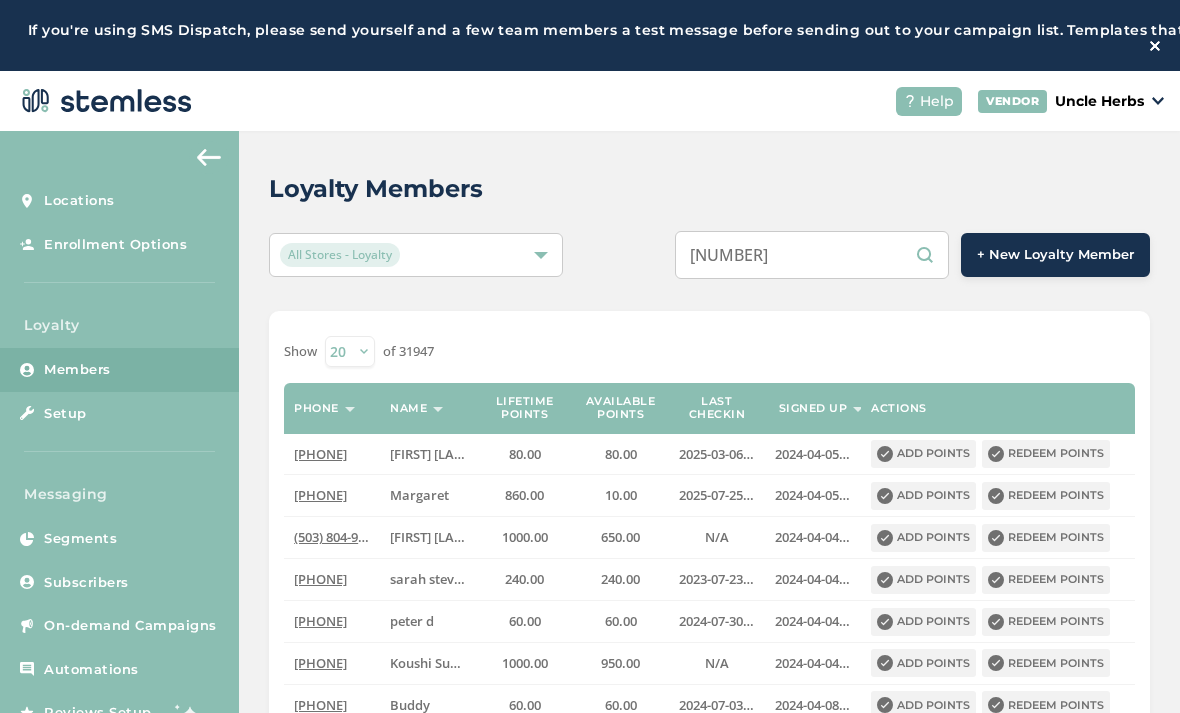 click on "9072316507" at bounding box center (812, 255) 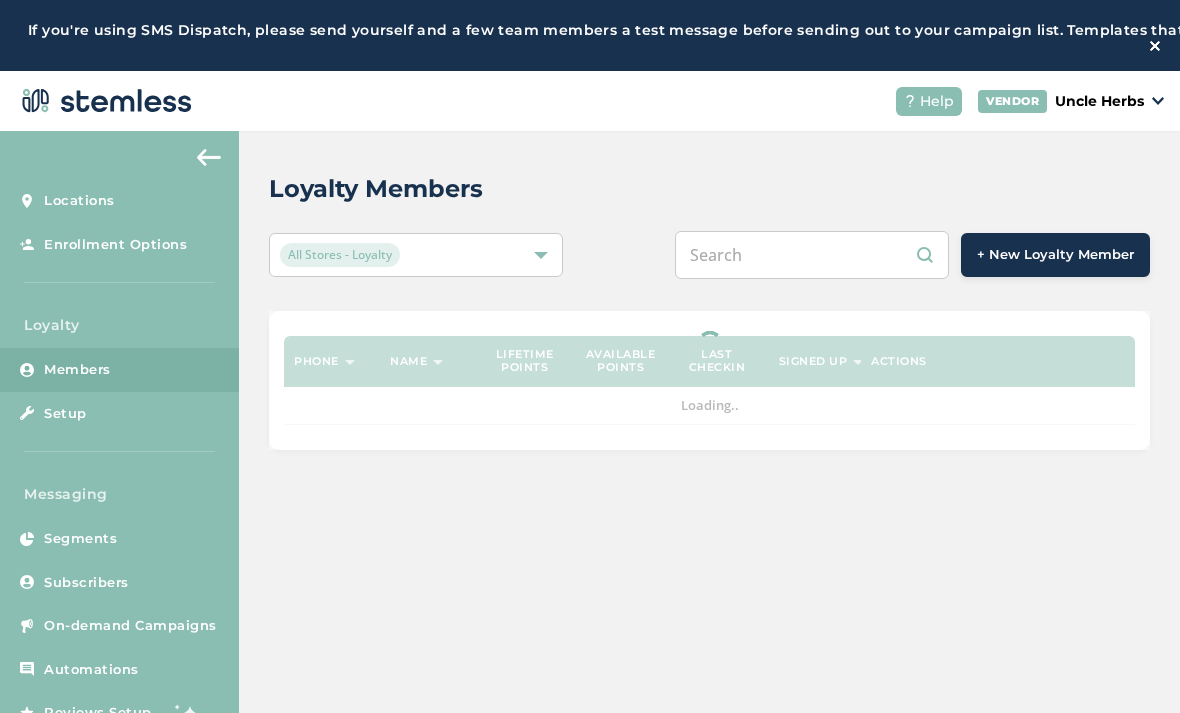 scroll, scrollTop: 110, scrollLeft: 0, axis: vertical 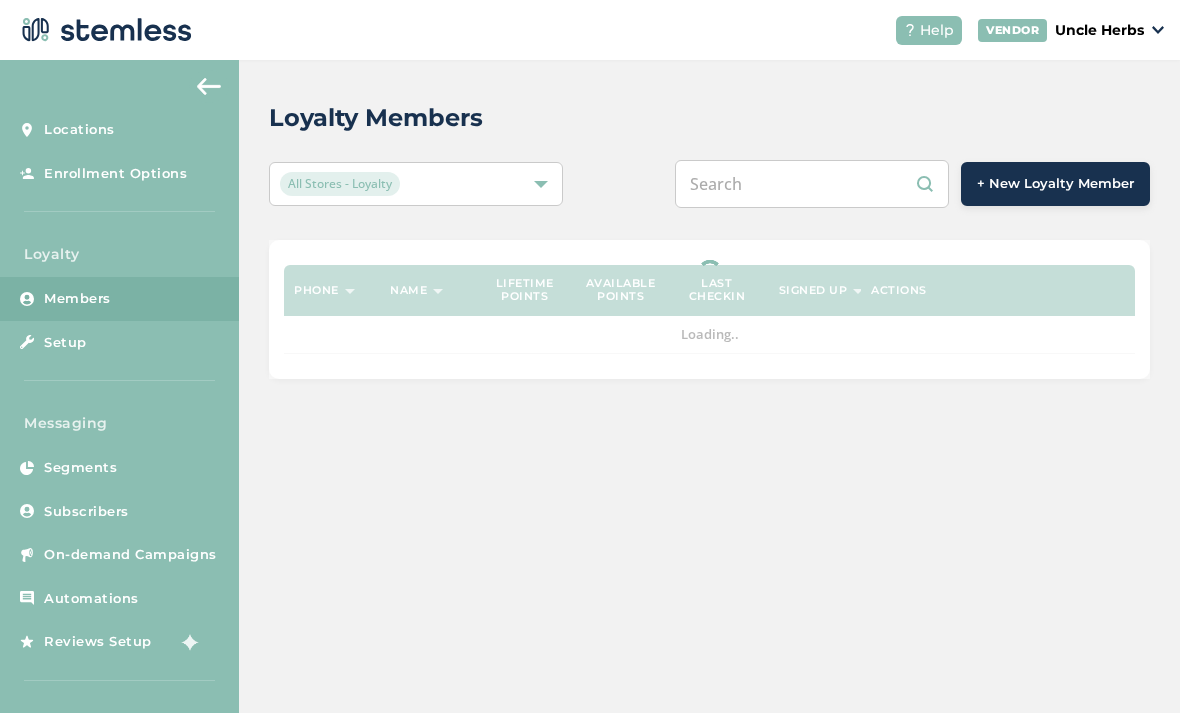 click at bounding box center (812, 184) 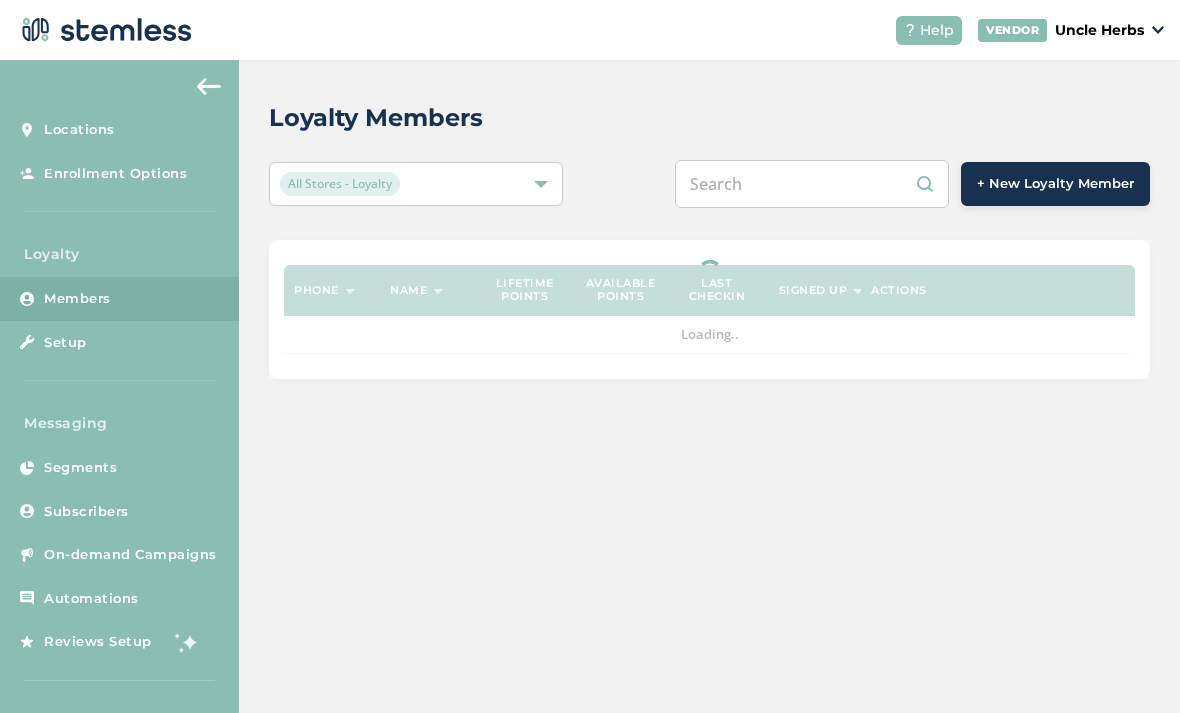 click at bounding box center (812, 184) 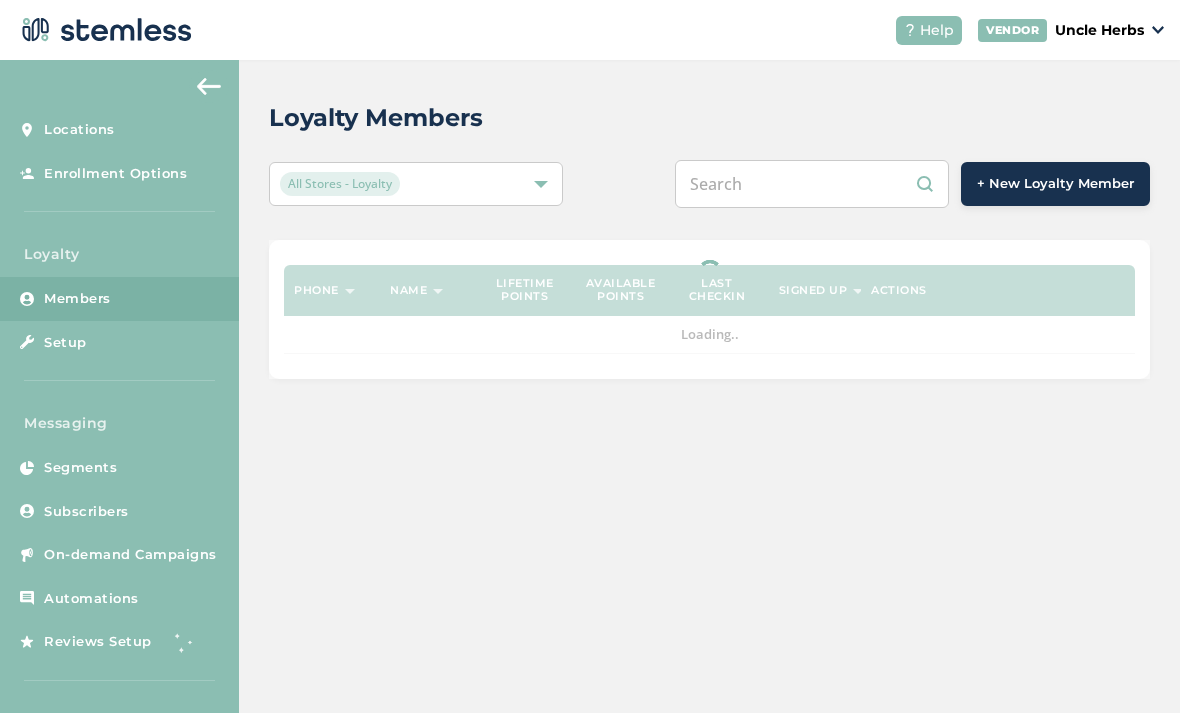 paste on "[PHONE]" 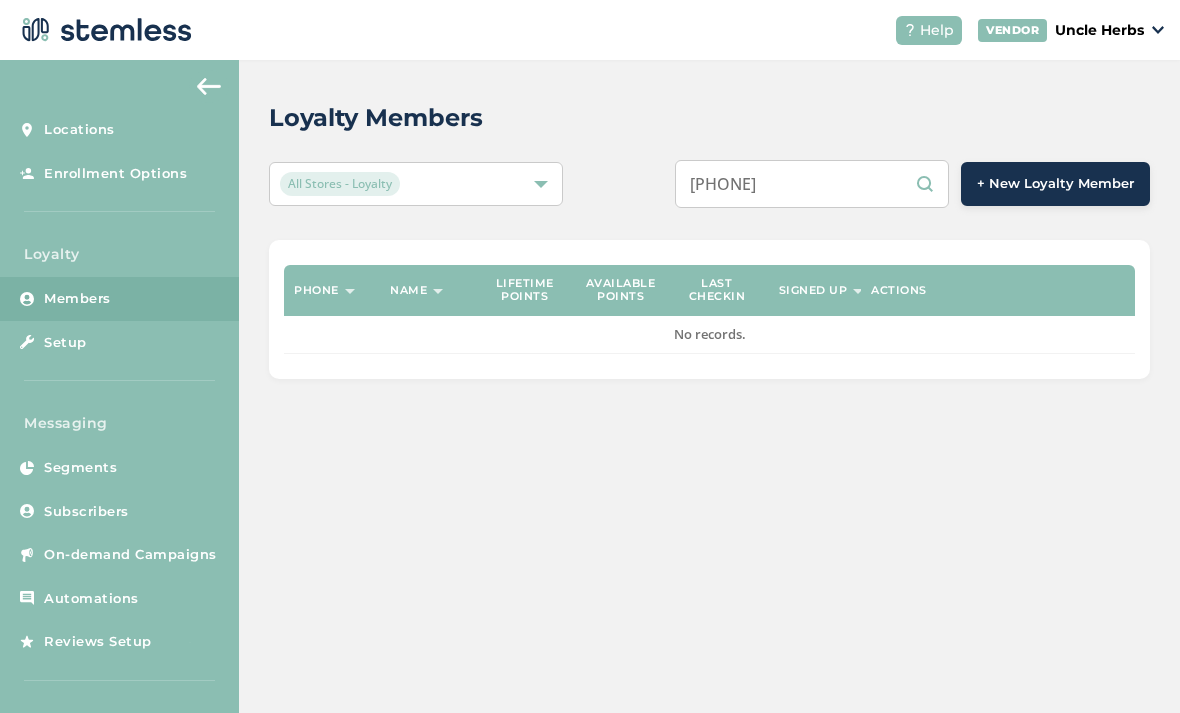 type on "9072316507" 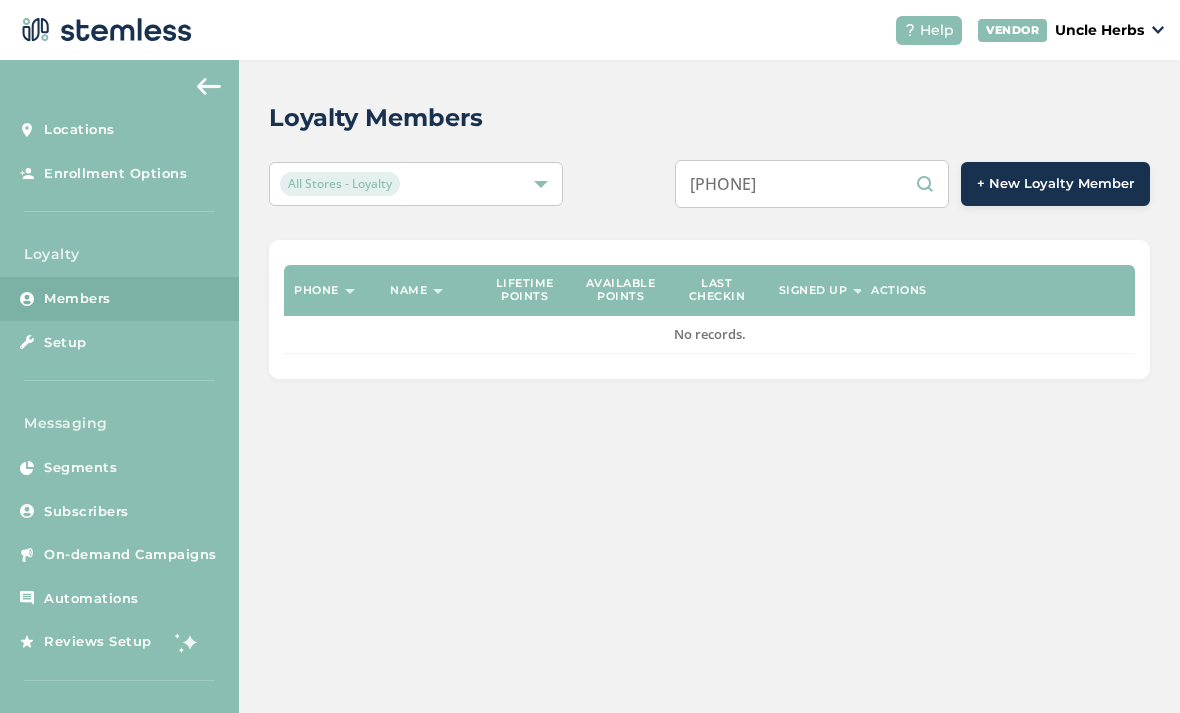 click on "Actions" at bounding box center [998, 290] 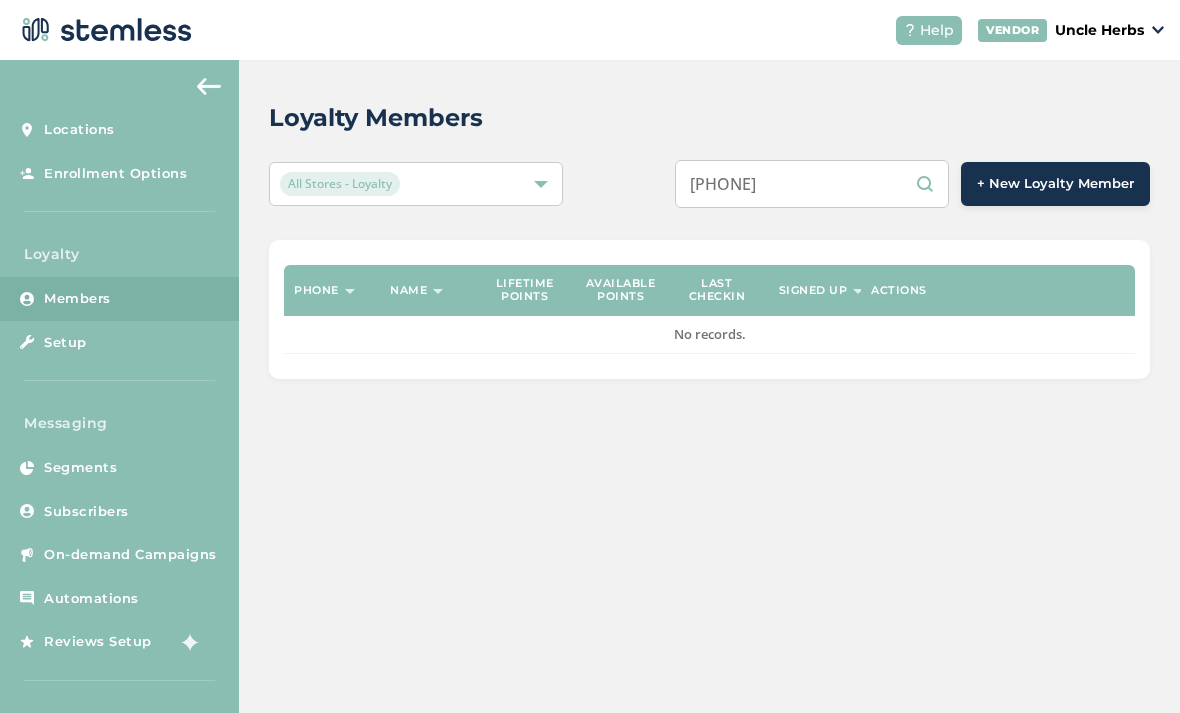 click on "[PHONE]" at bounding box center (812, 184) 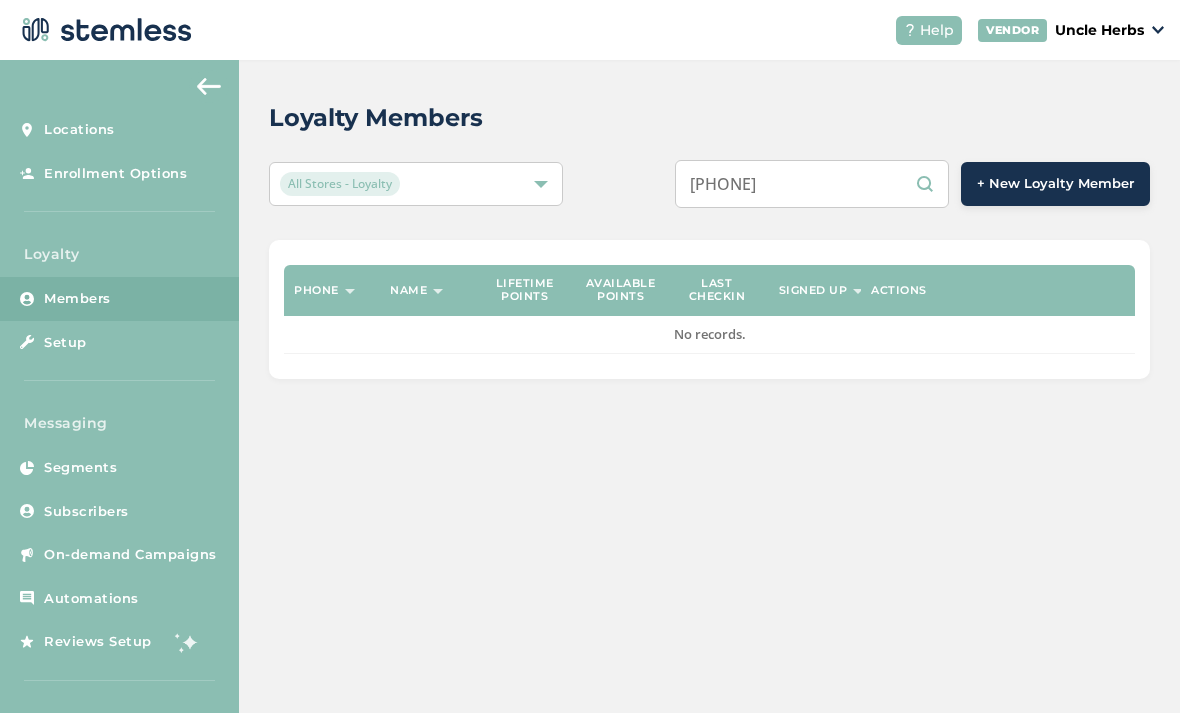 click on "[PHONE]" at bounding box center [812, 184] 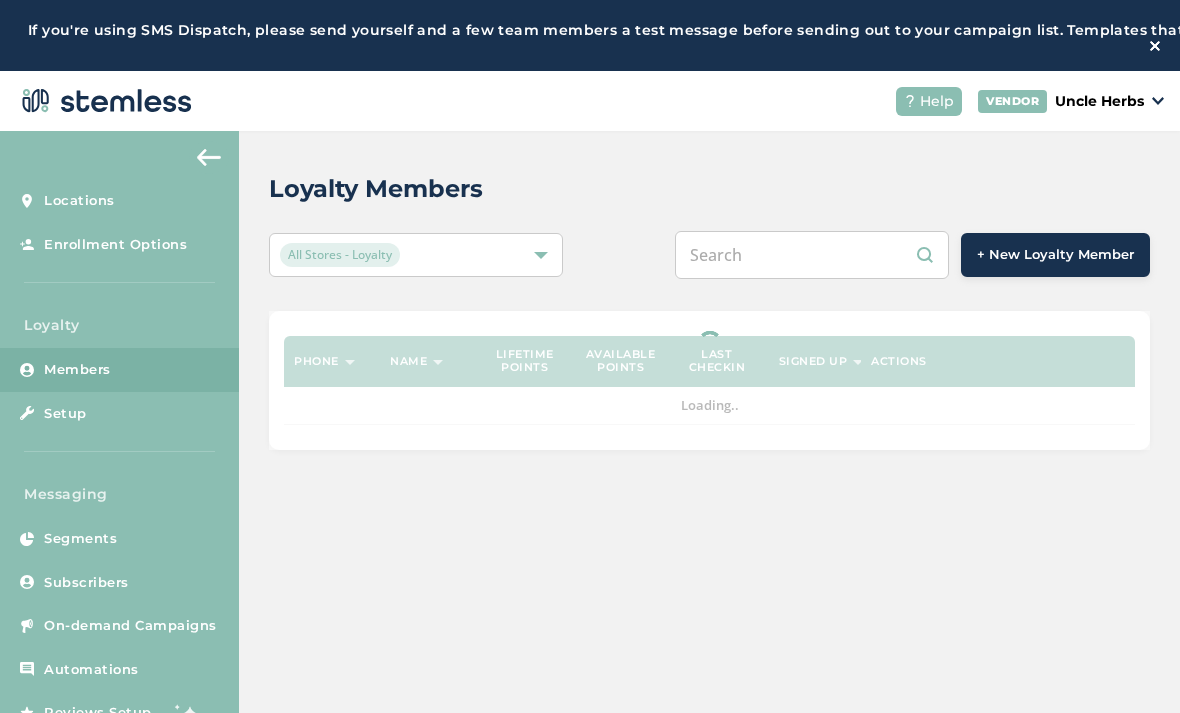 scroll, scrollTop: 64, scrollLeft: 0, axis: vertical 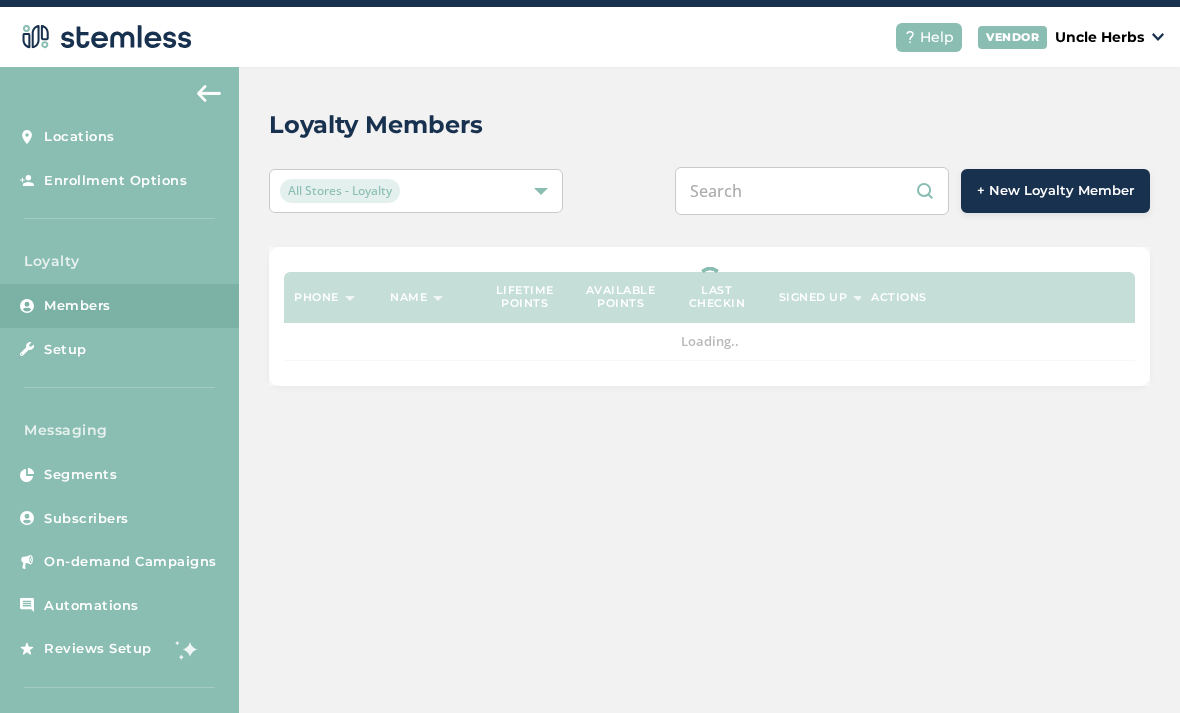 click at bounding box center [812, 191] 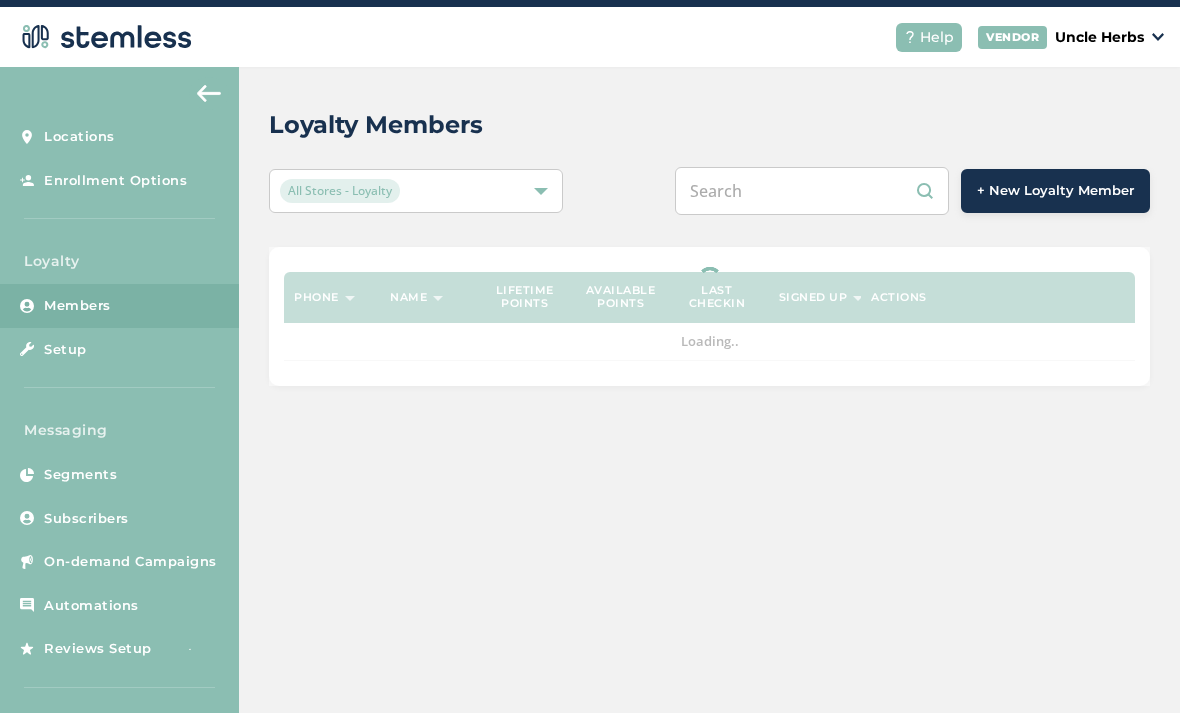 click at bounding box center [812, 191] 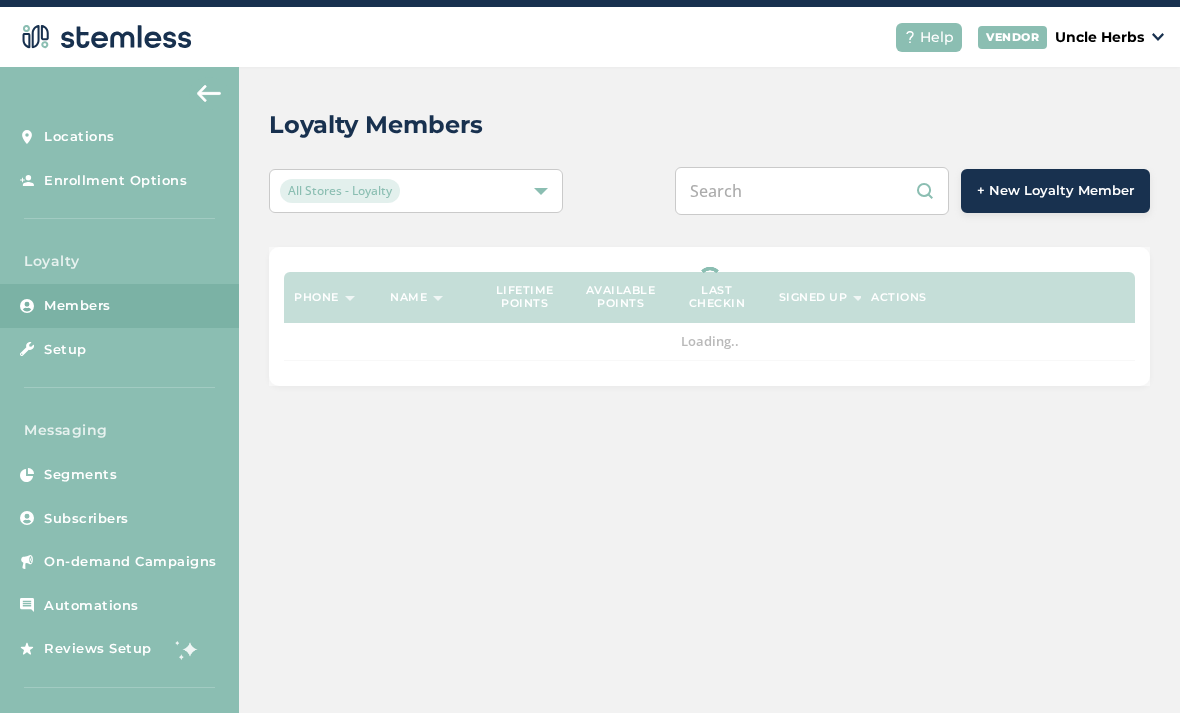 click at bounding box center (812, 191) 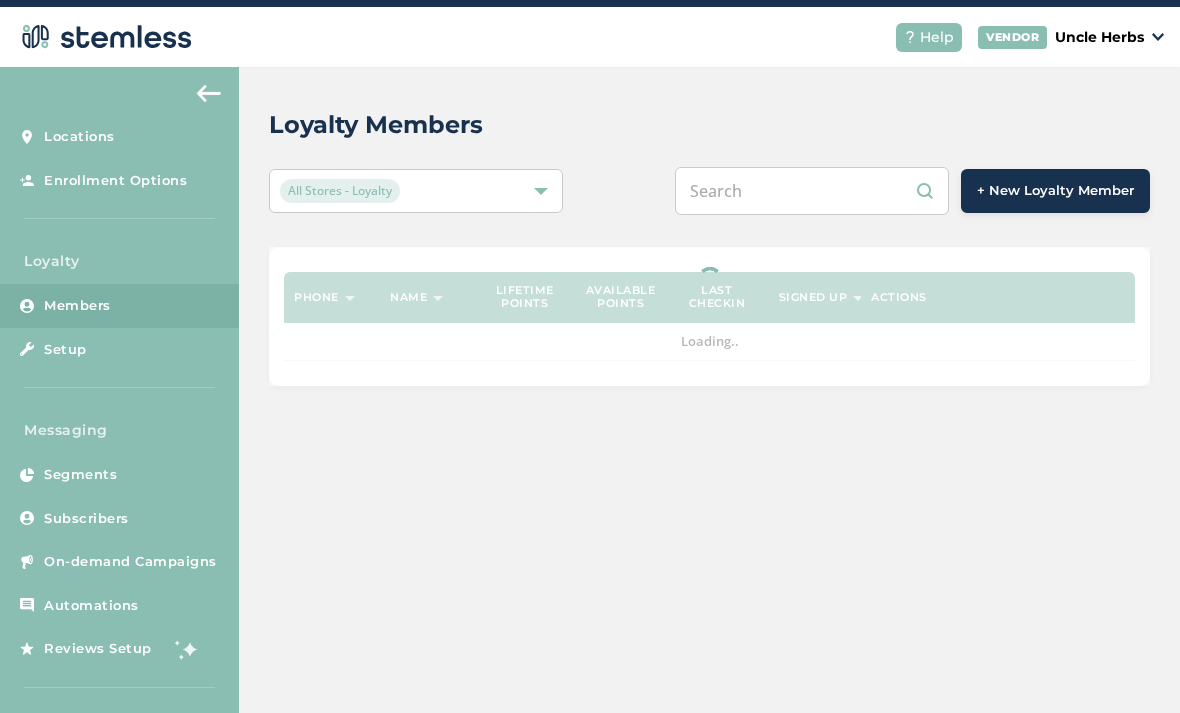 paste on "[NUMBER]" 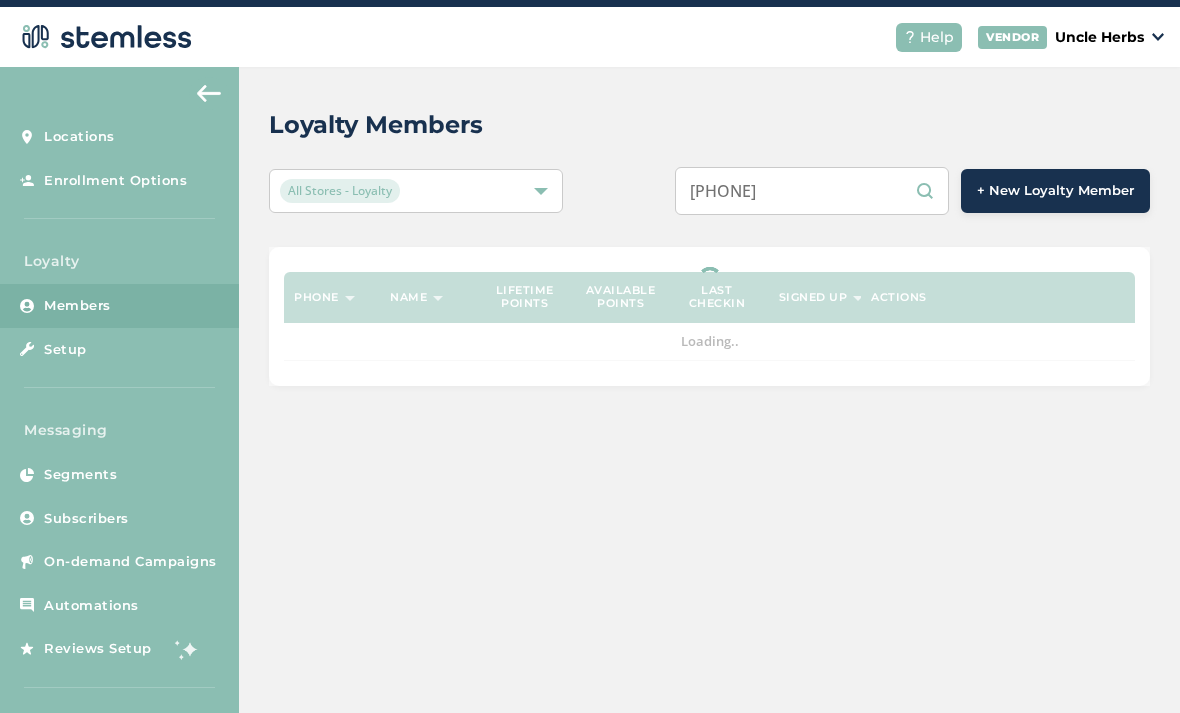 type on "[NUMBER]" 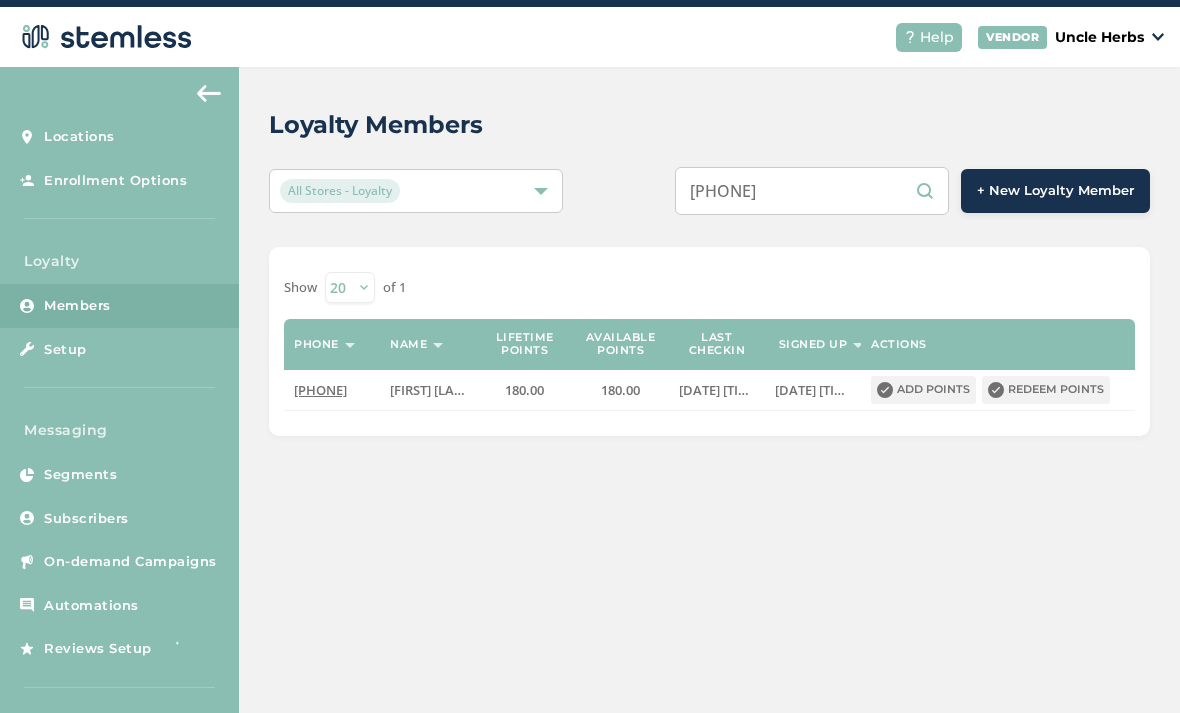 click on "Redeem points" at bounding box center (1046, 390) 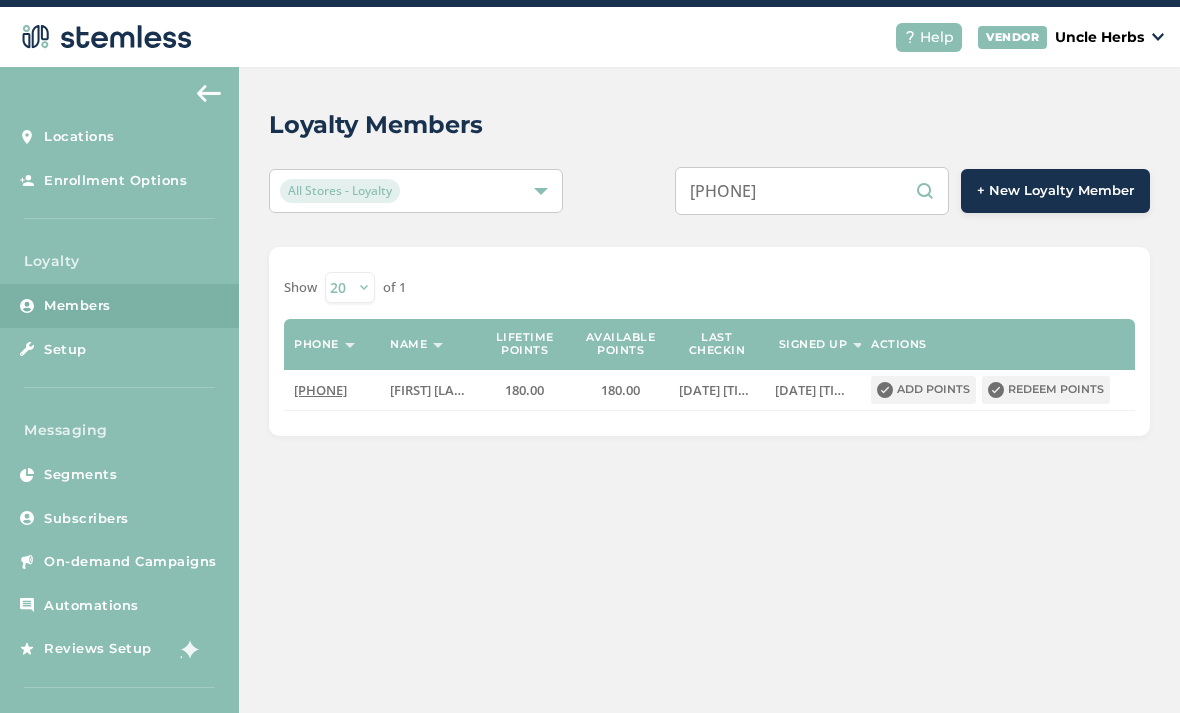 scroll, scrollTop: 0, scrollLeft: 0, axis: both 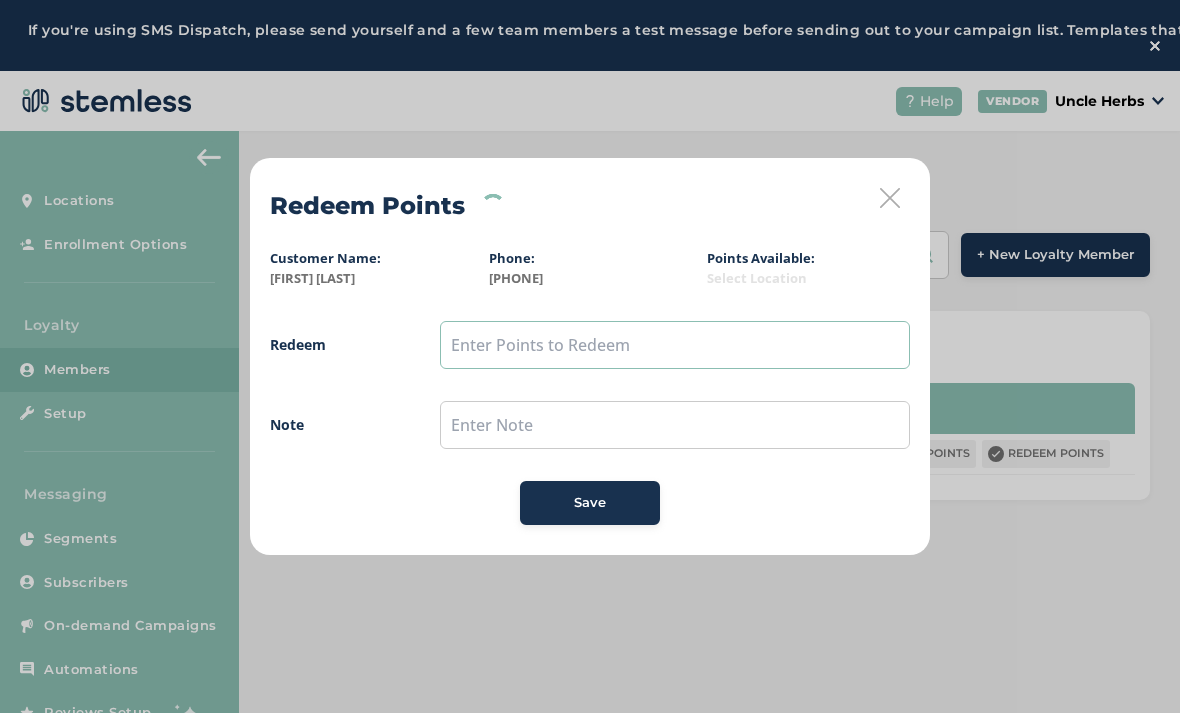 click at bounding box center (675, 345) 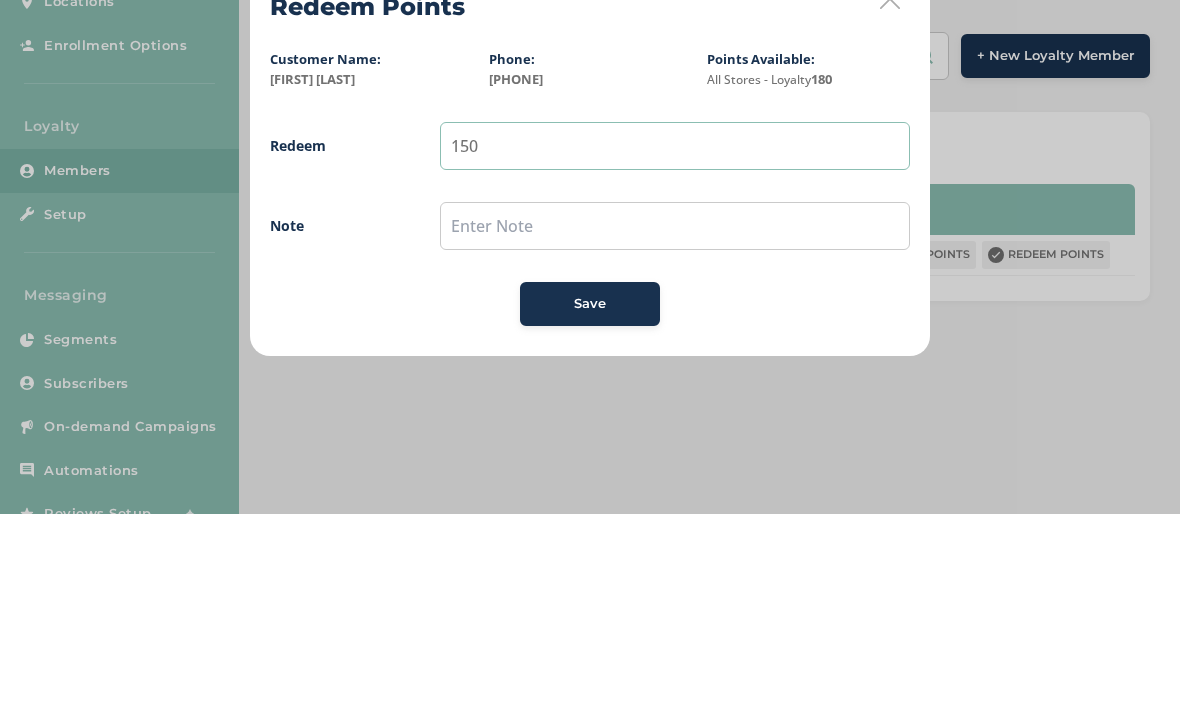 type on "150" 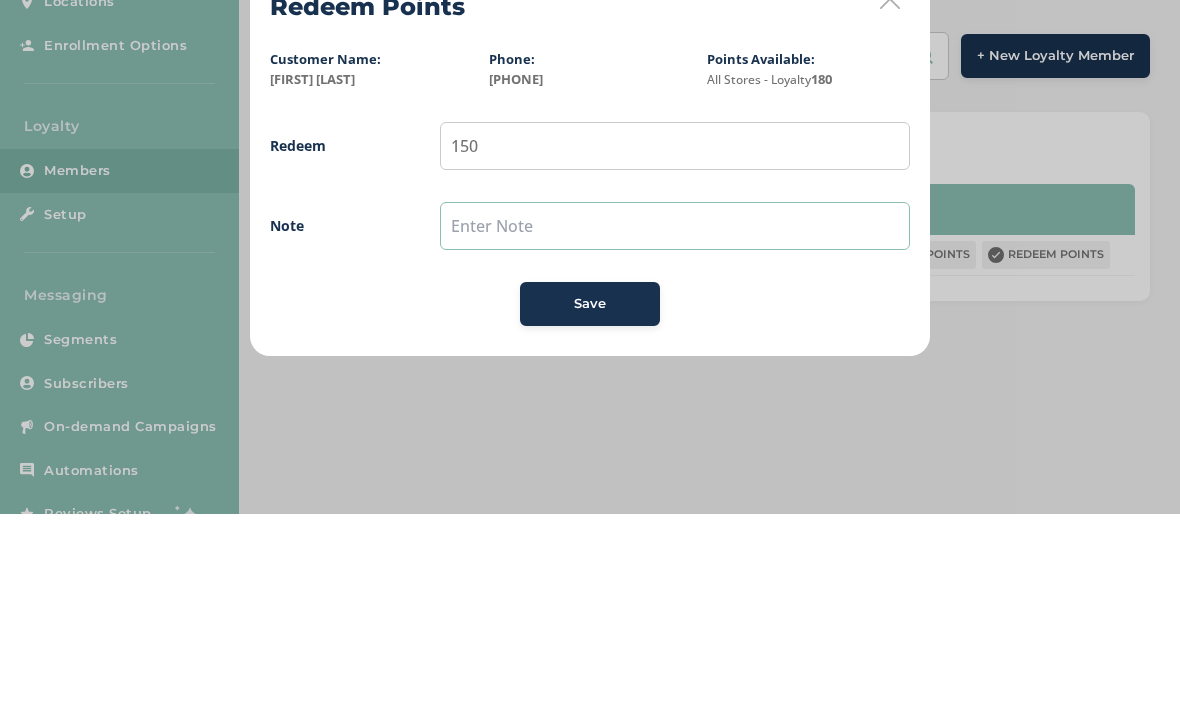 click at bounding box center (675, 425) 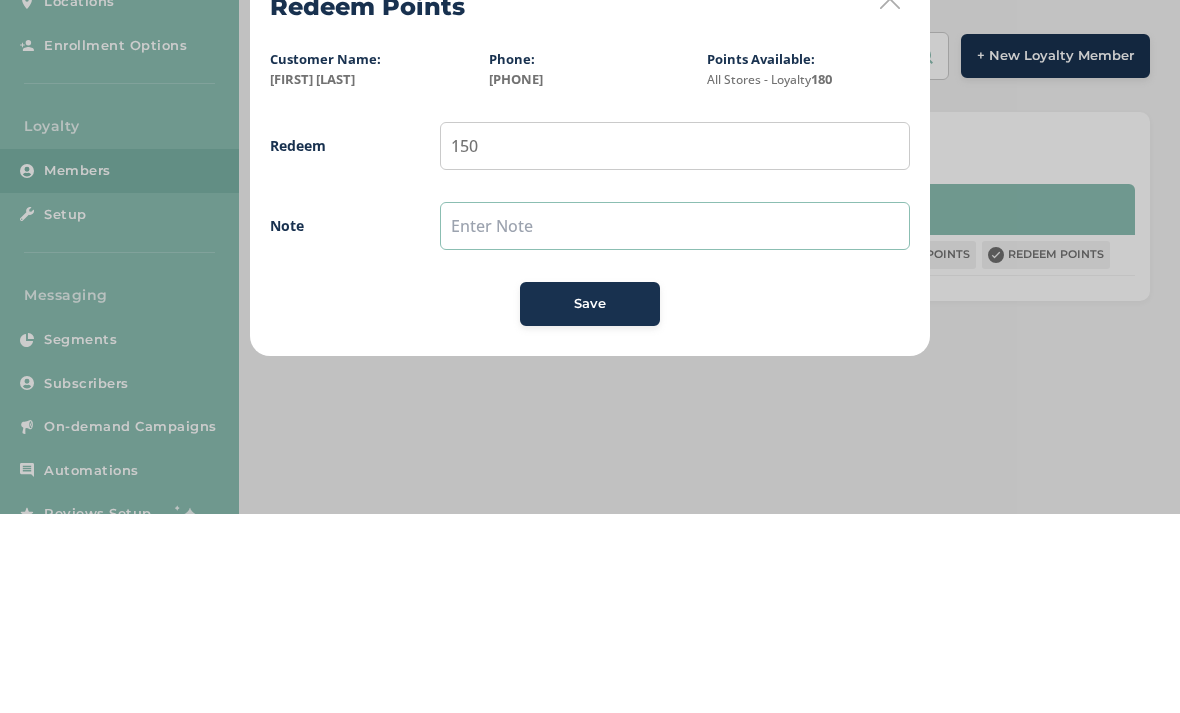type on "P" 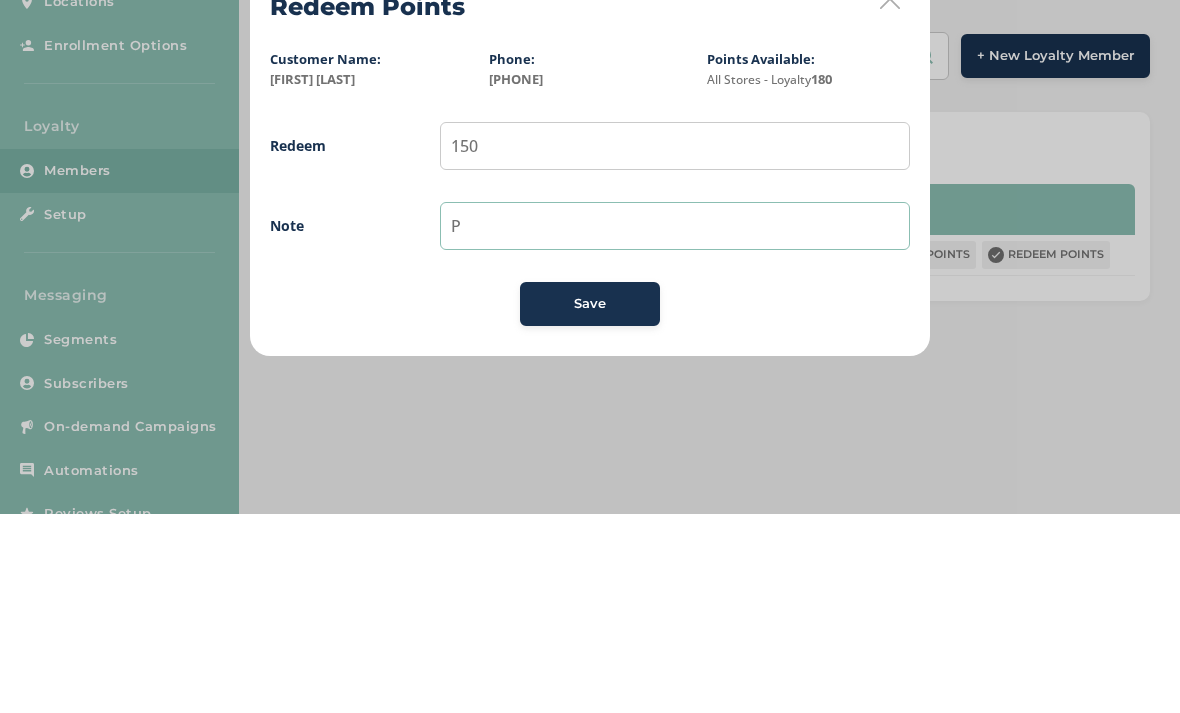 type 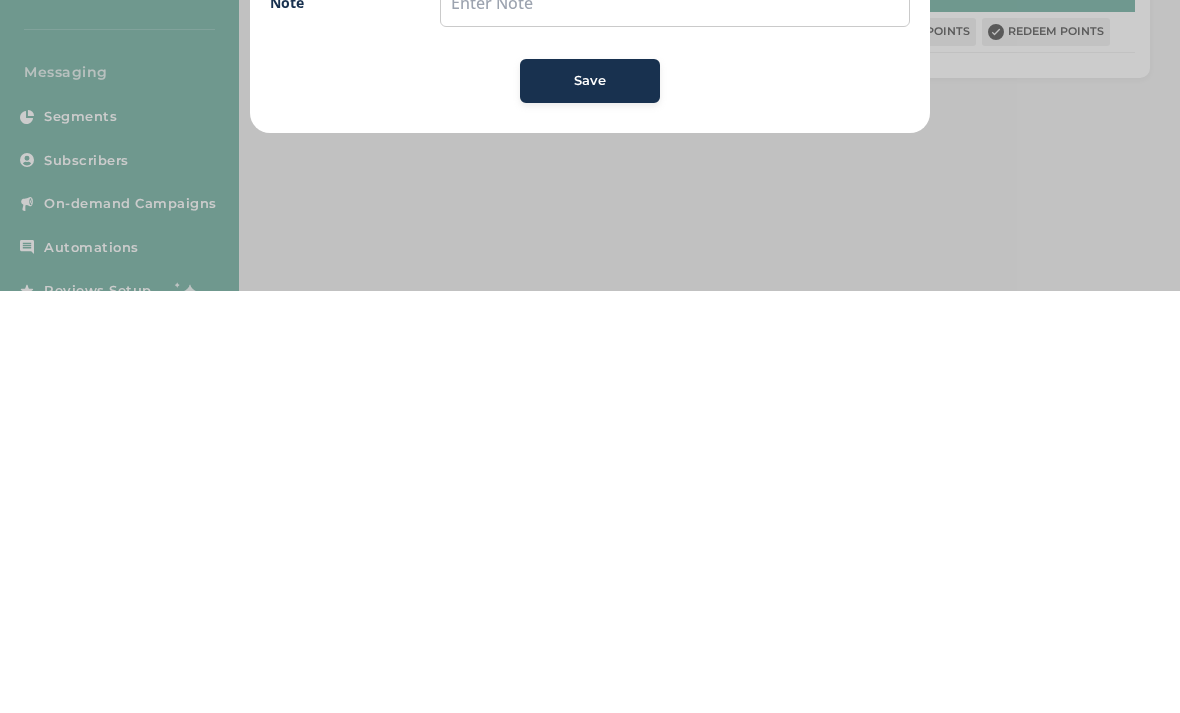 click on "Save" at bounding box center [590, 503] 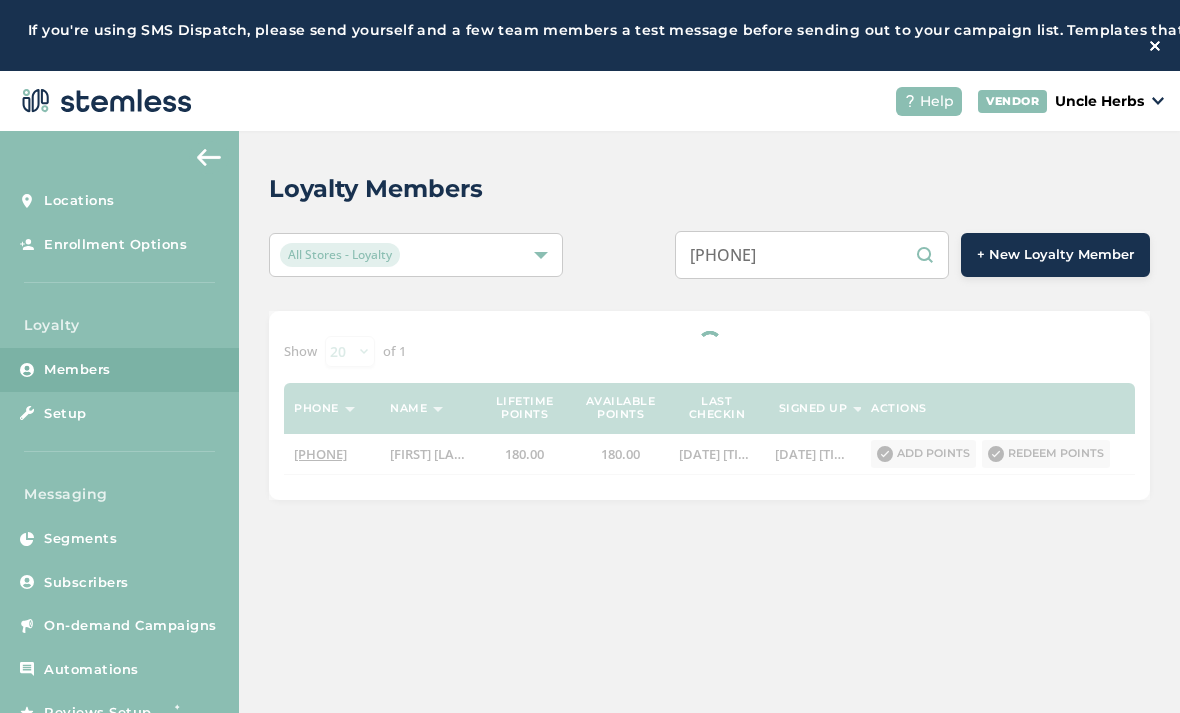 click on "9072316507" at bounding box center [812, 255] 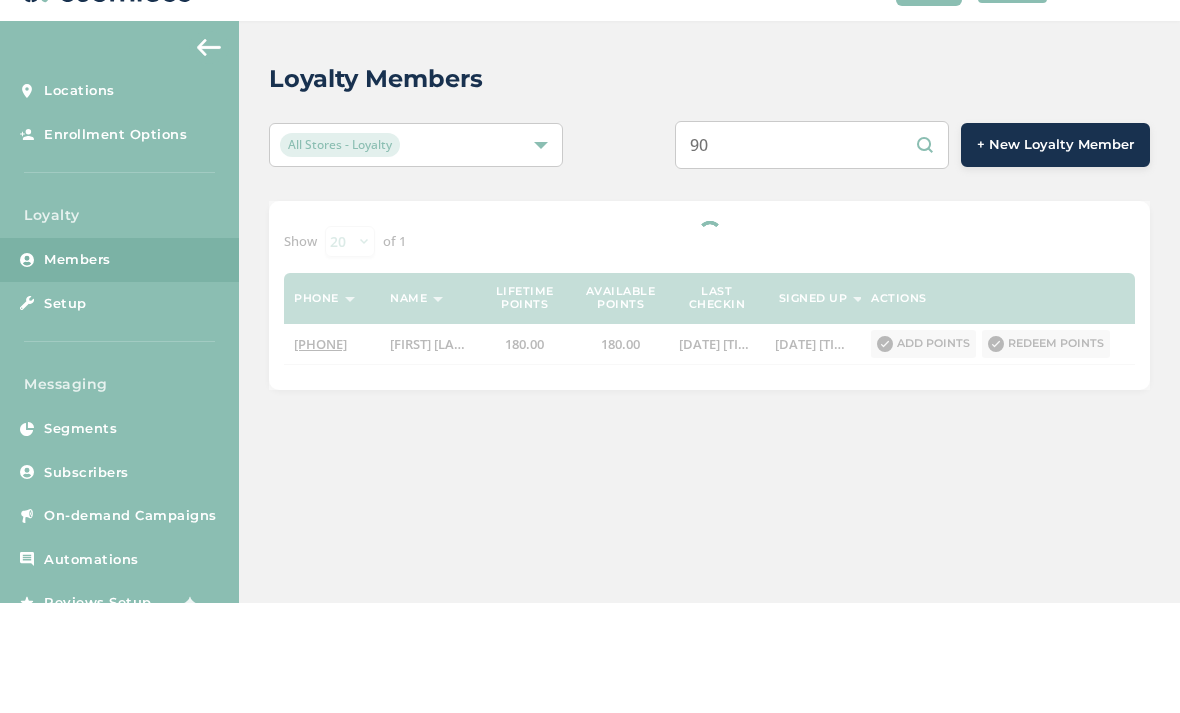 type on "9" 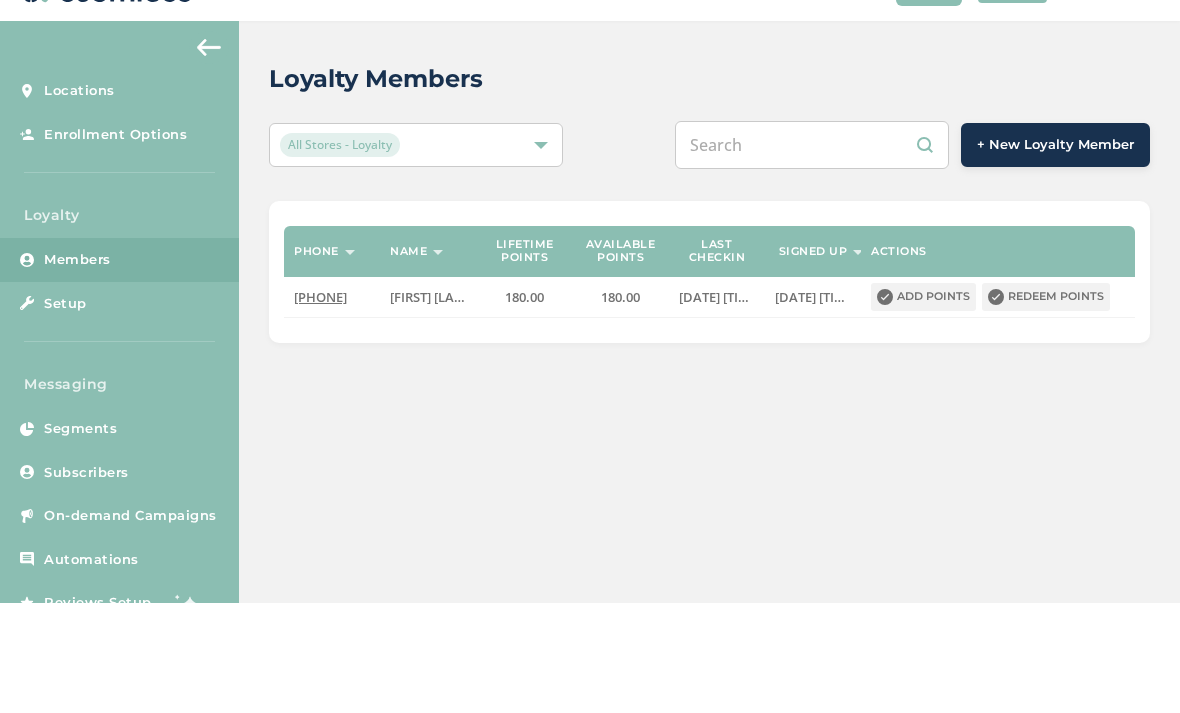 type on "9" 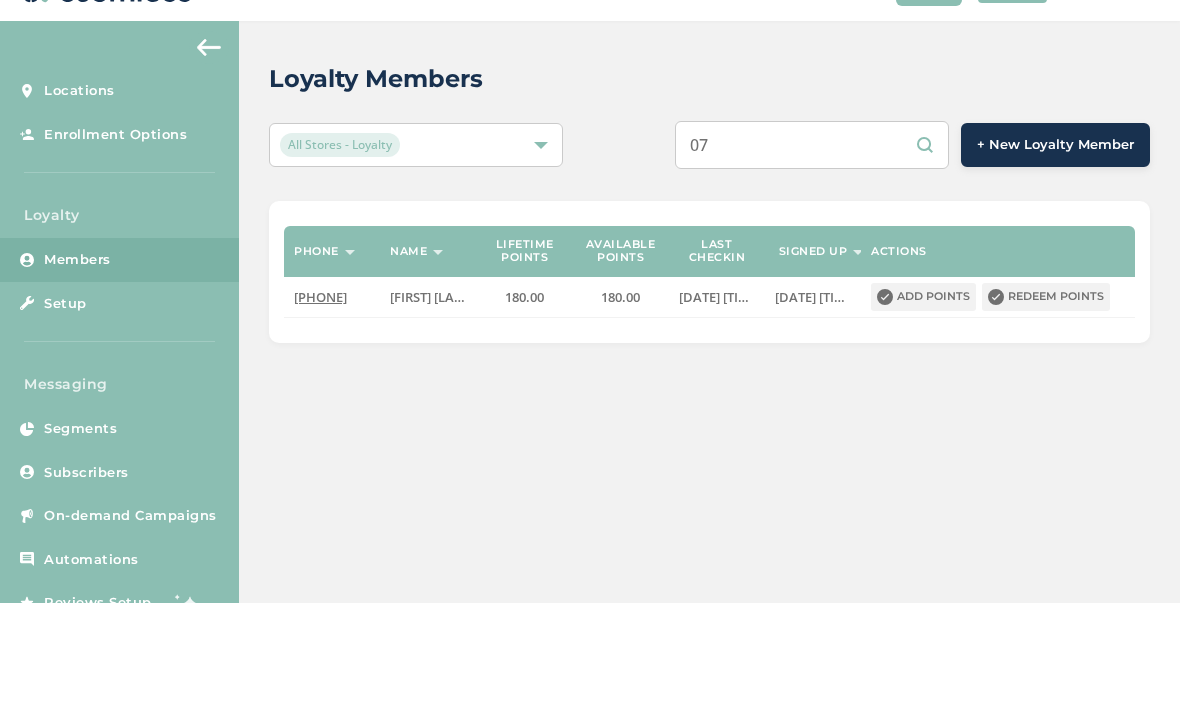 type on "0" 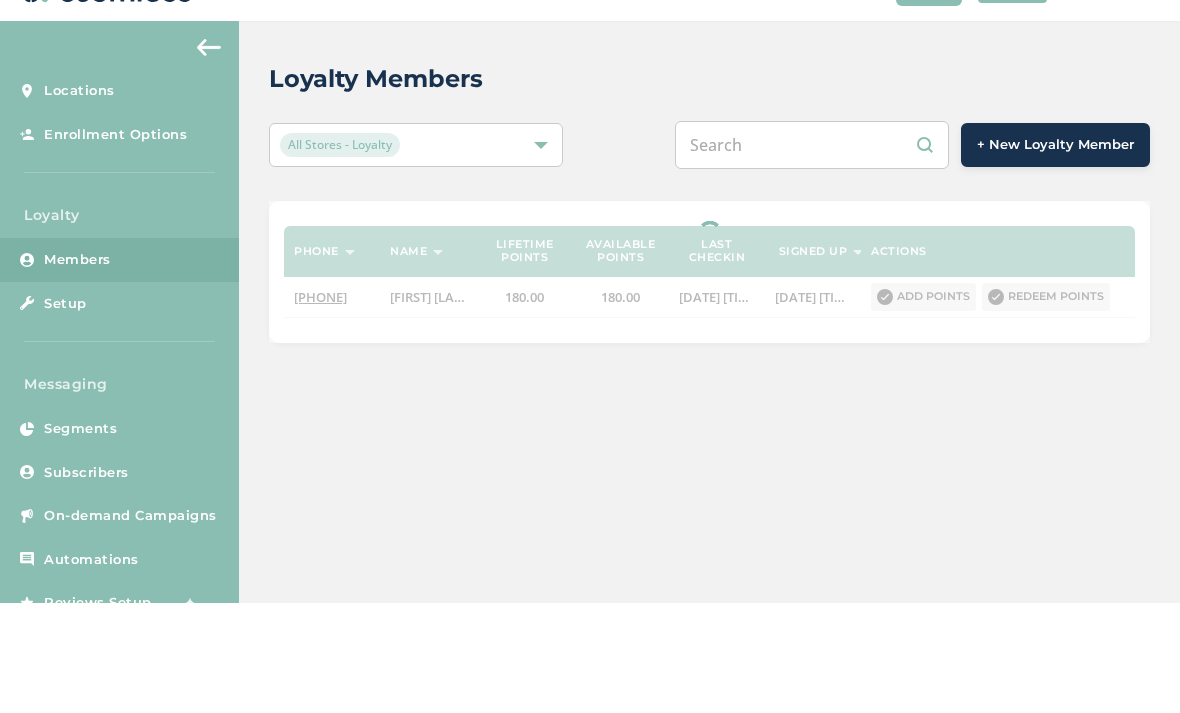 type on "7" 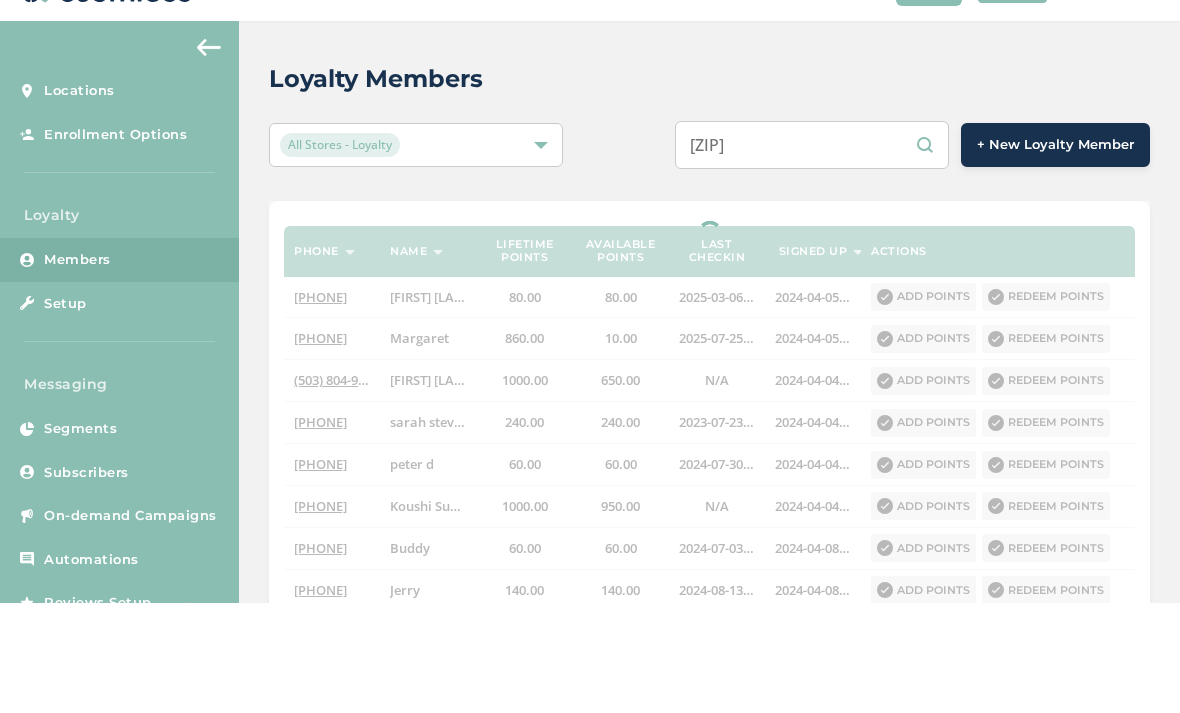click on "[PHONE]" at bounding box center (812, 255) 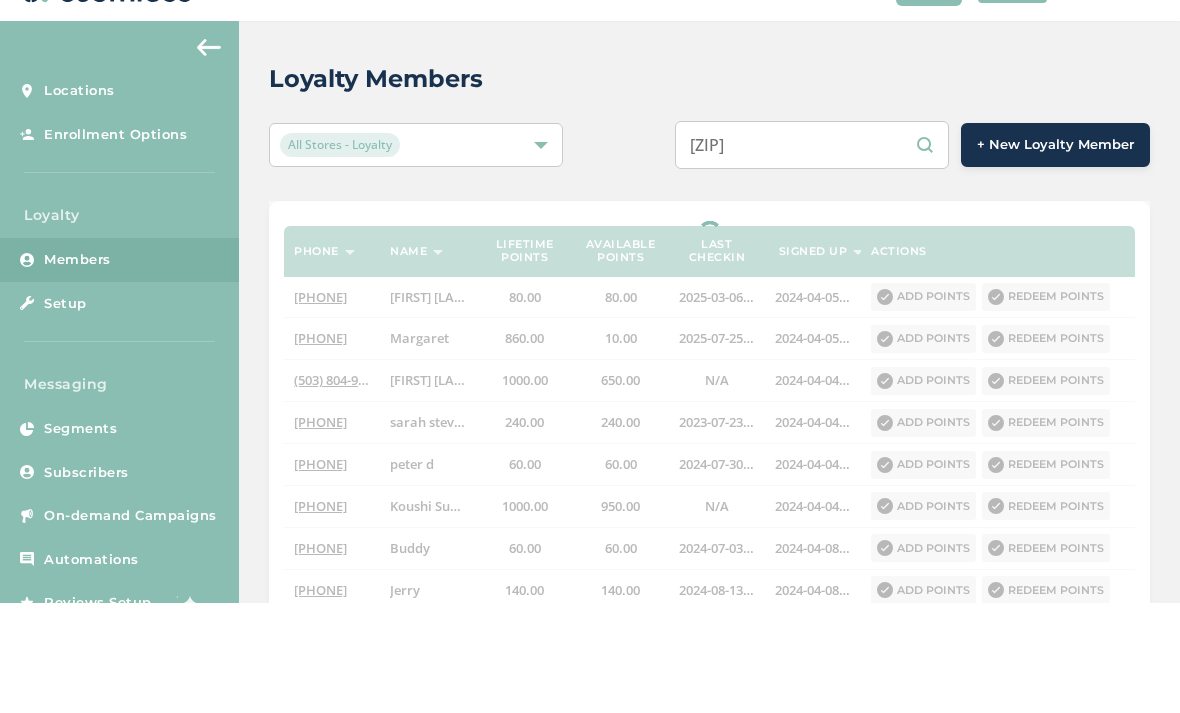click on "9076710507" at bounding box center [812, 255] 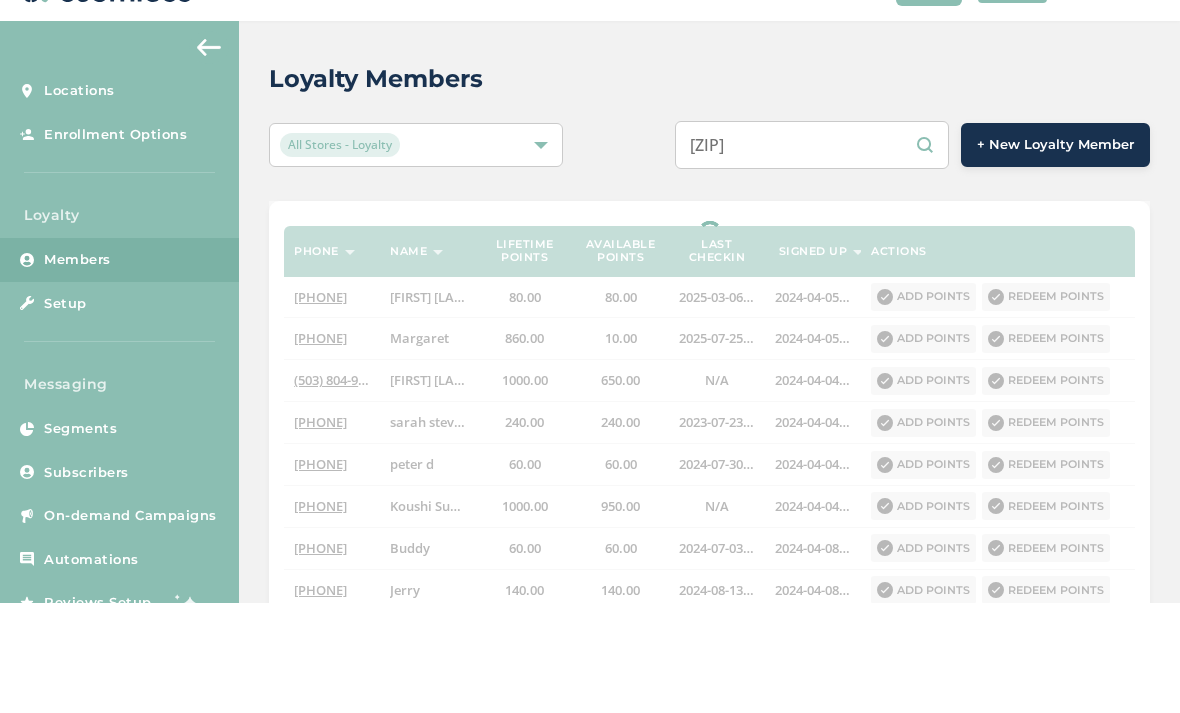 type on "9076710507" 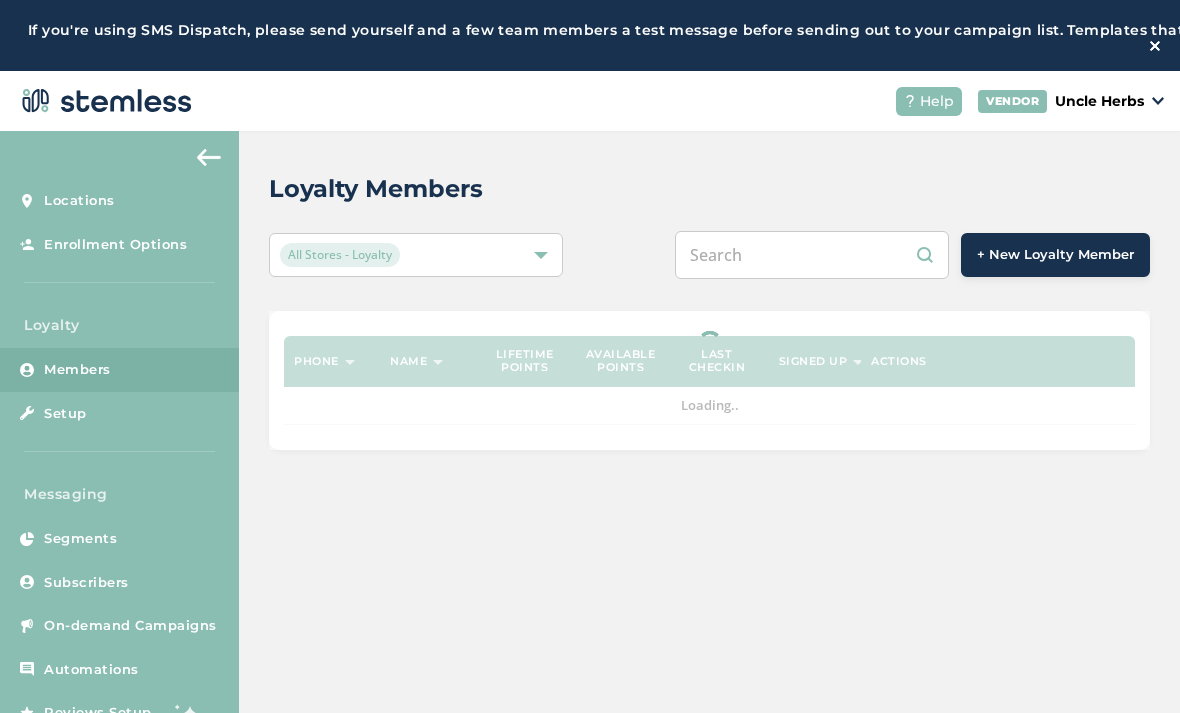 scroll, scrollTop: 110, scrollLeft: 0, axis: vertical 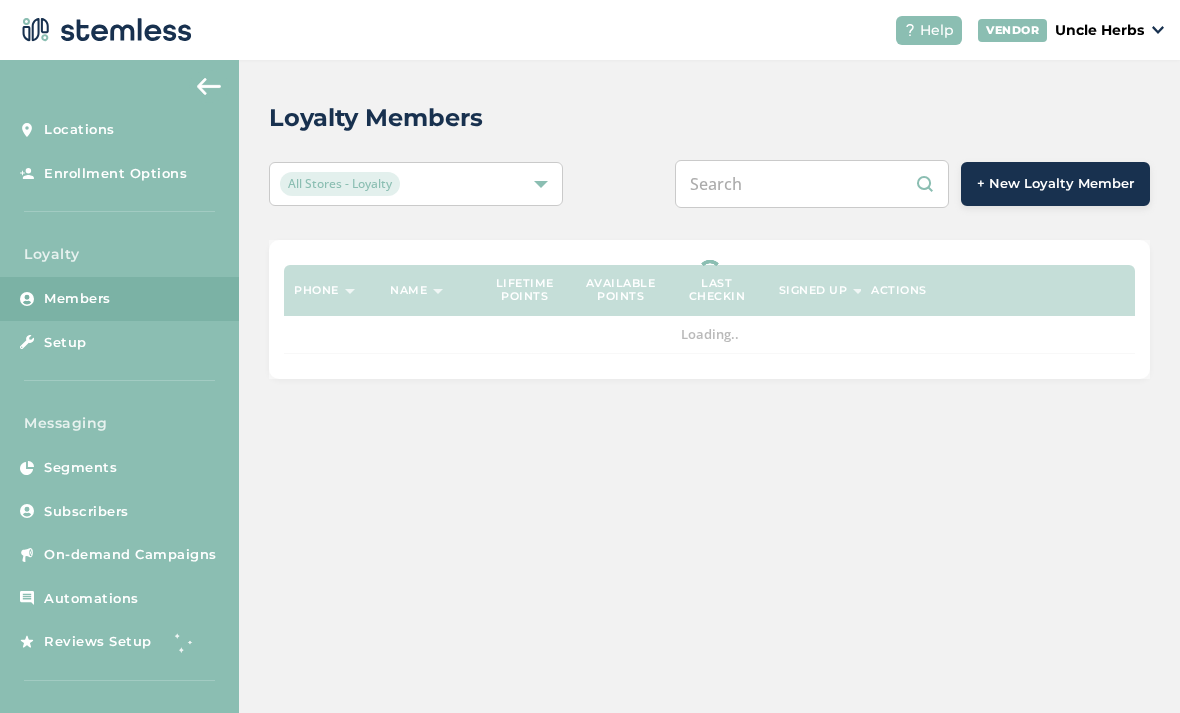 click at bounding box center [812, 184] 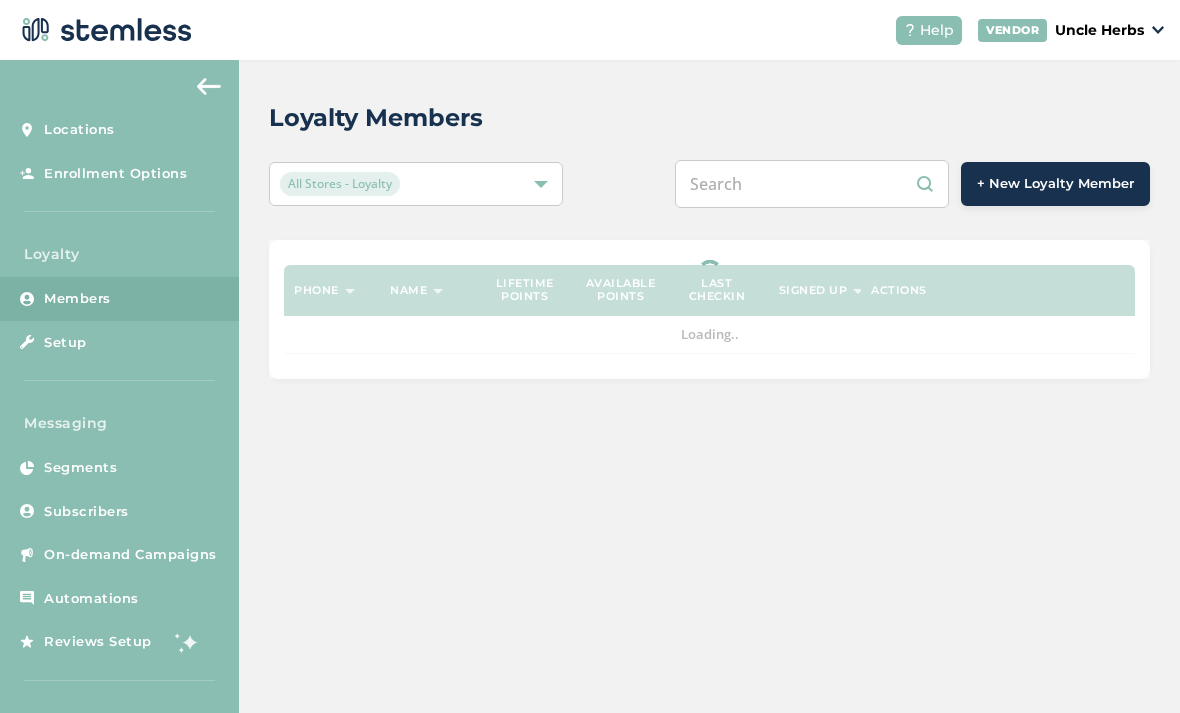click at bounding box center [812, 184] 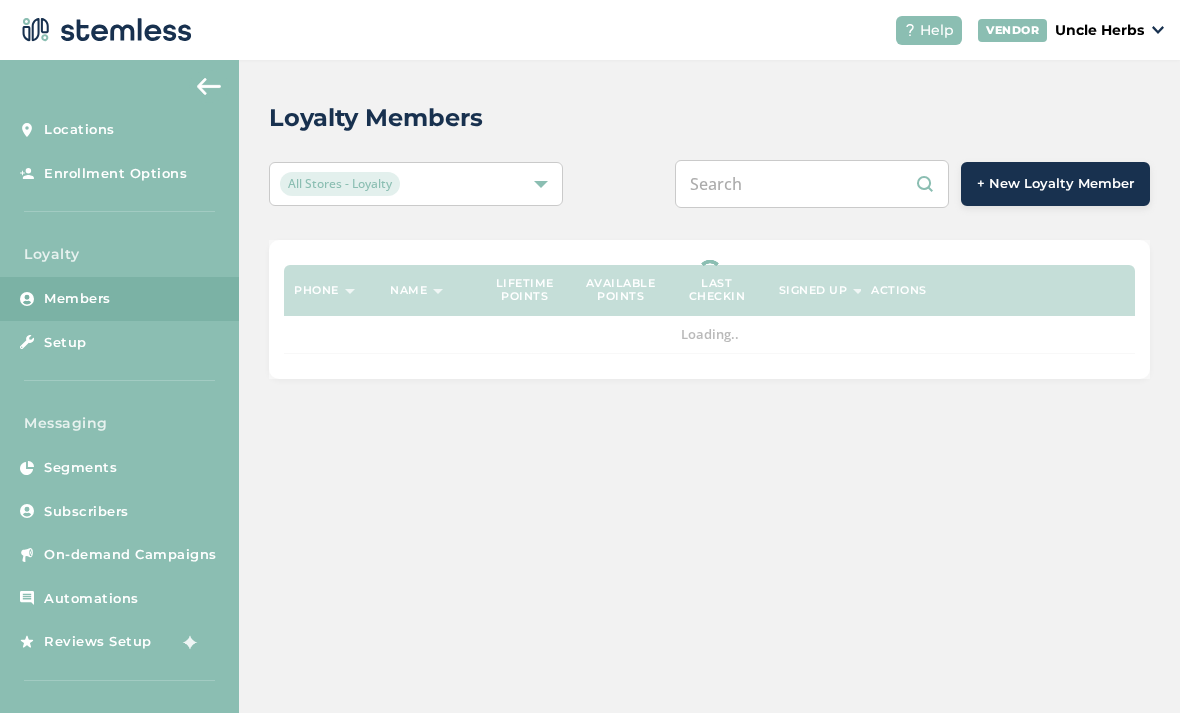 click at bounding box center (812, 184) 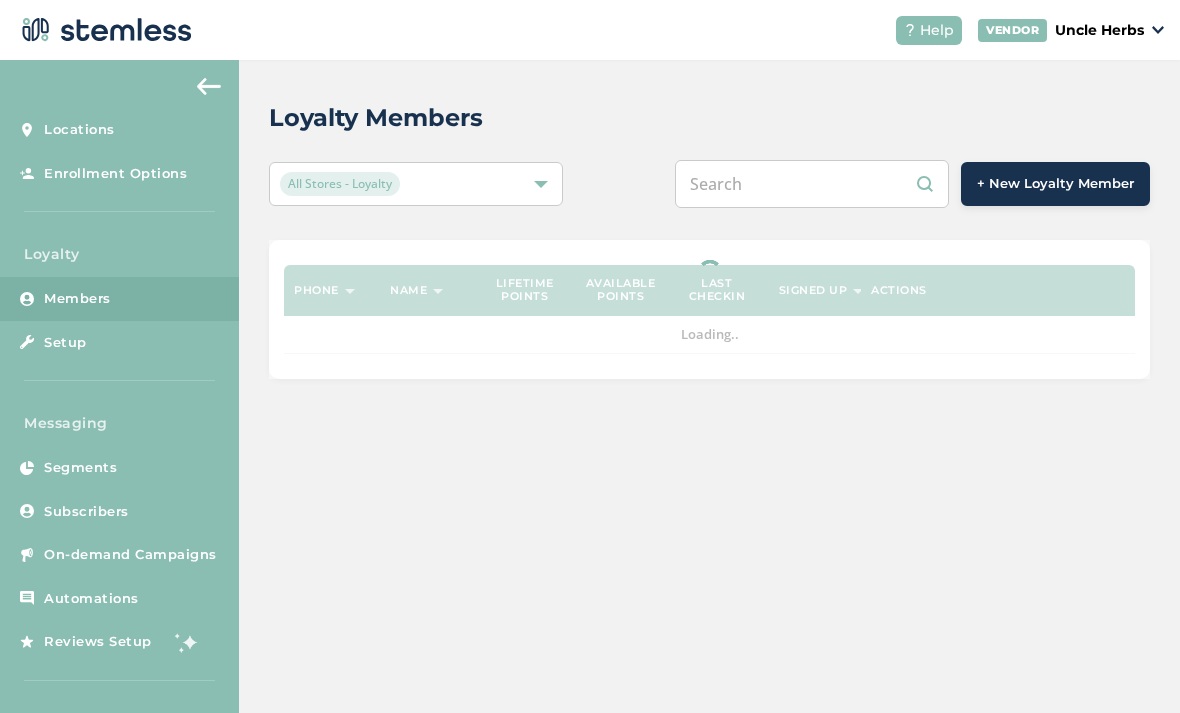 paste on "[PHONE]" 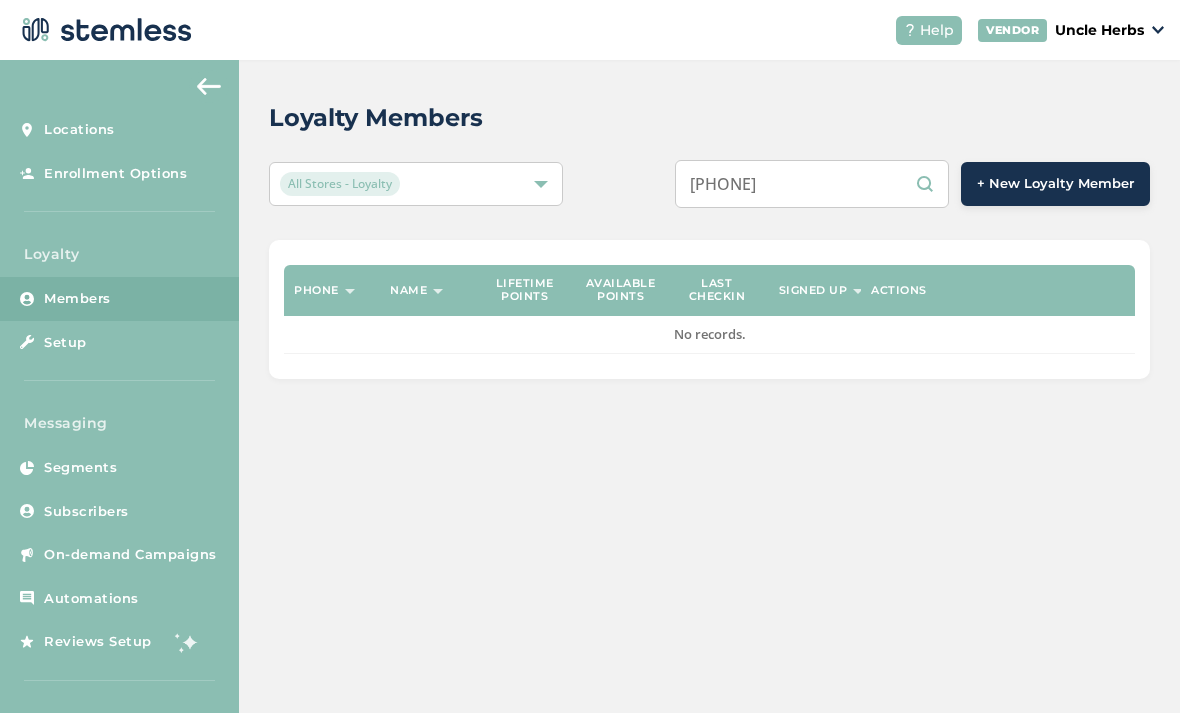 type on "[PHONE]" 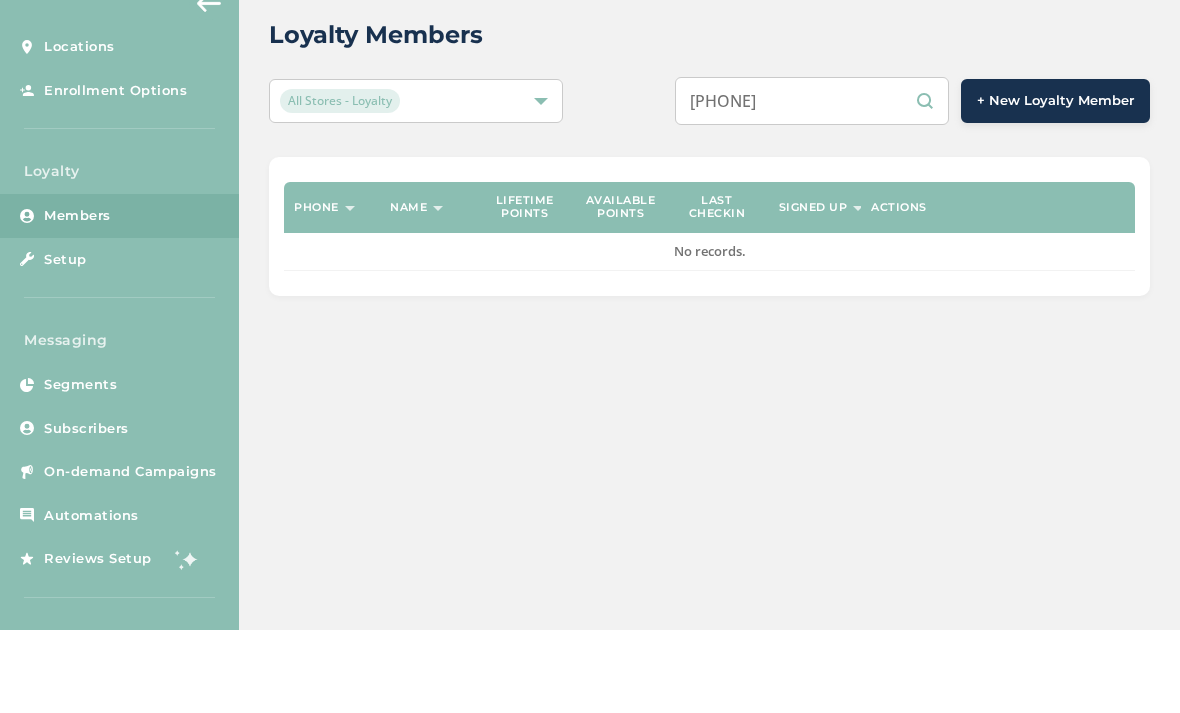 scroll, scrollTop: 135, scrollLeft: 0, axis: vertical 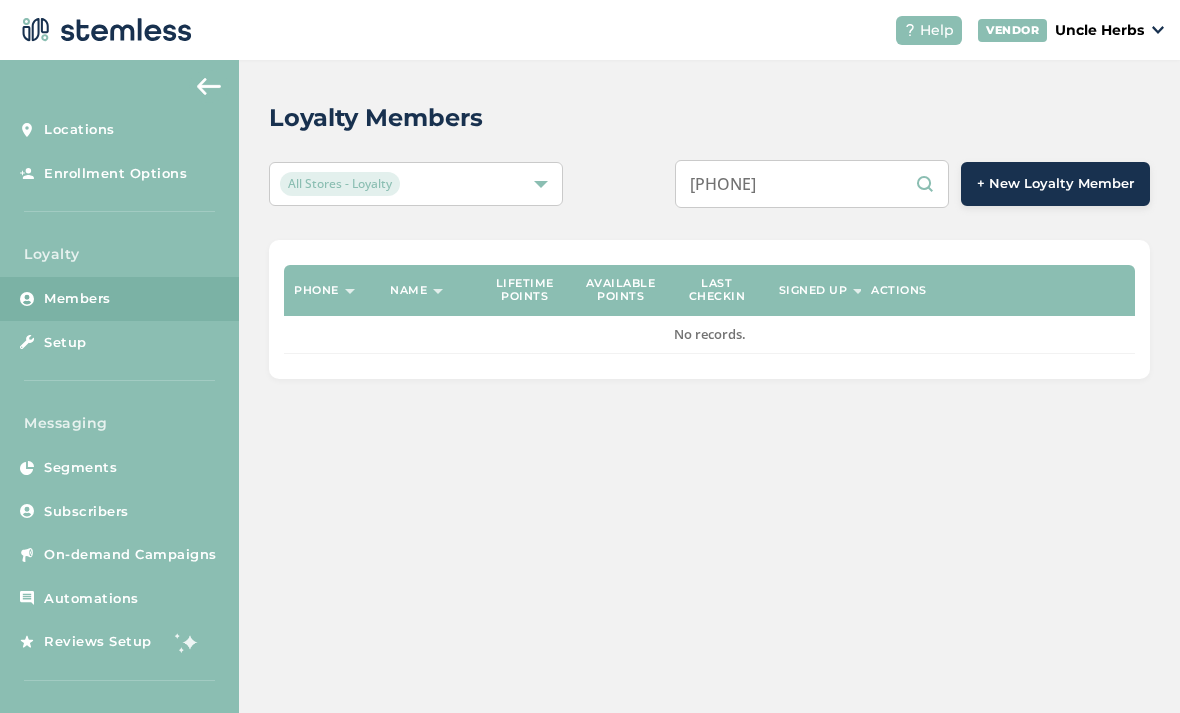 click on "[PHONE]" at bounding box center [812, 184] 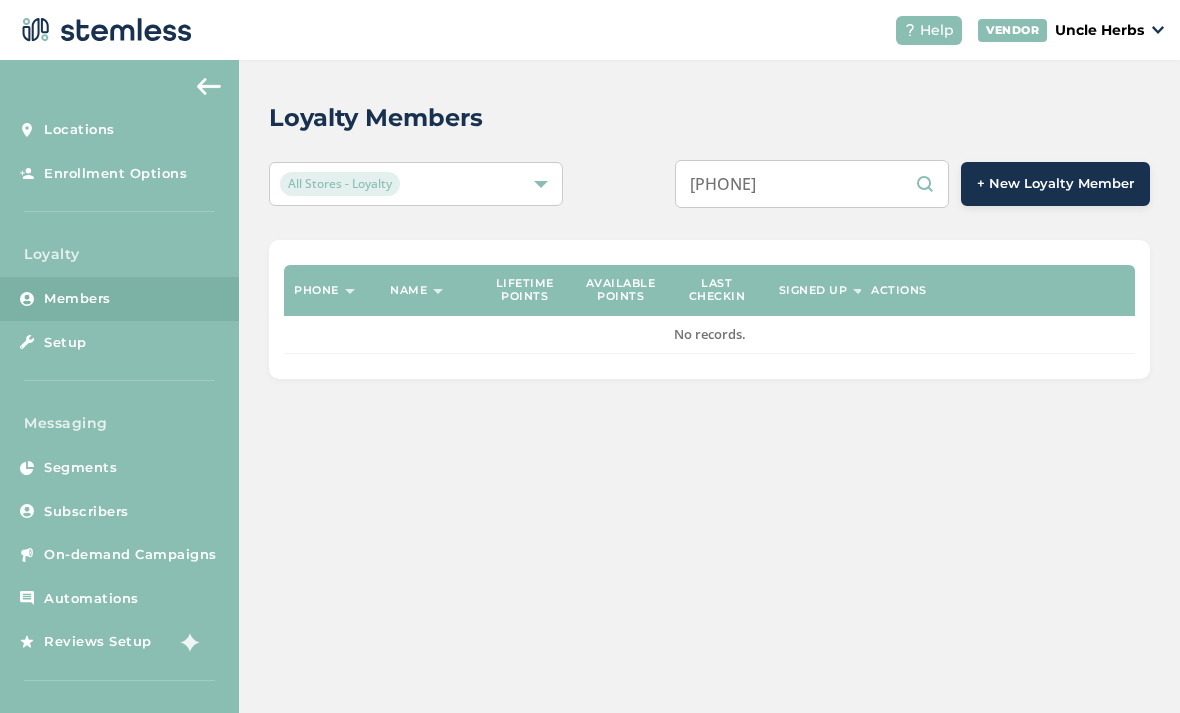 click on "[PHONE]" at bounding box center [812, 184] 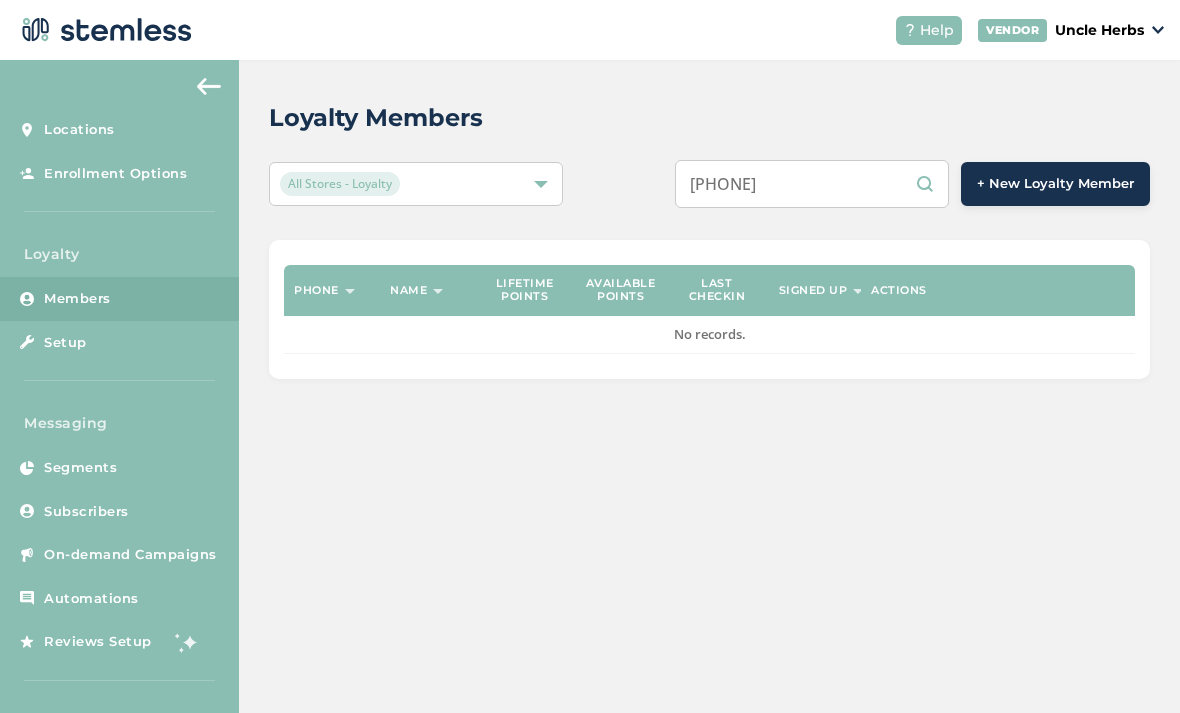click on "[PHONE]" at bounding box center (812, 184) 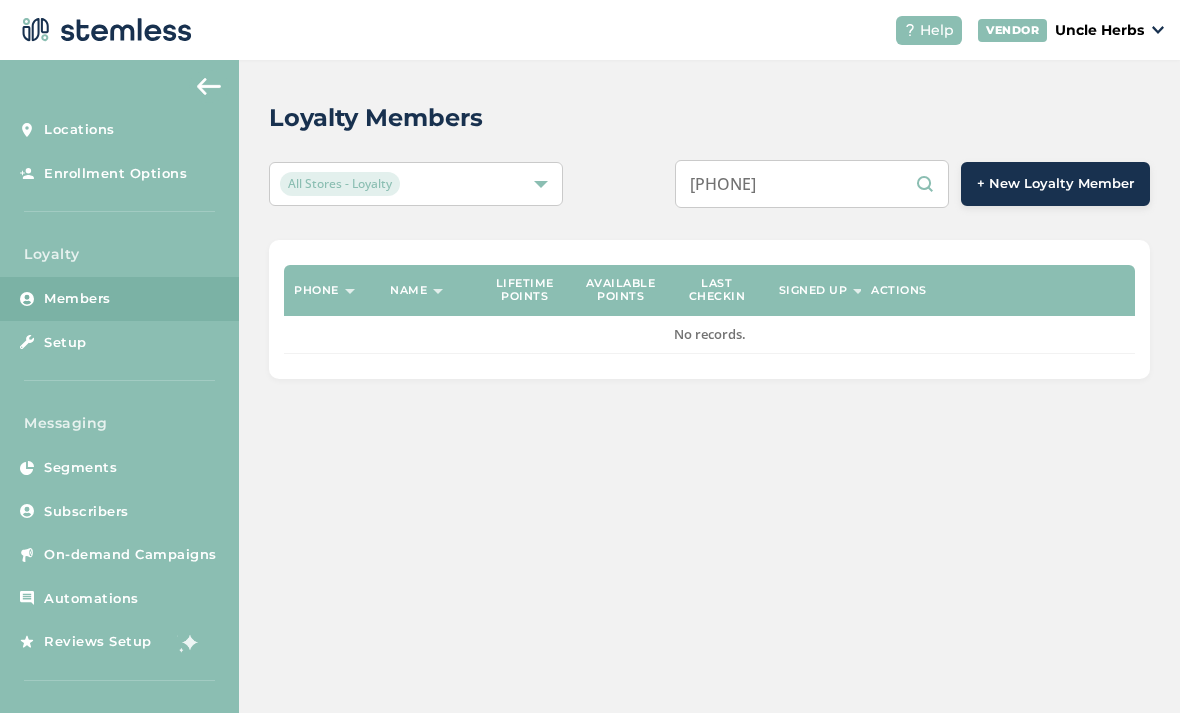 click on "[PHONE]" at bounding box center [812, 184] 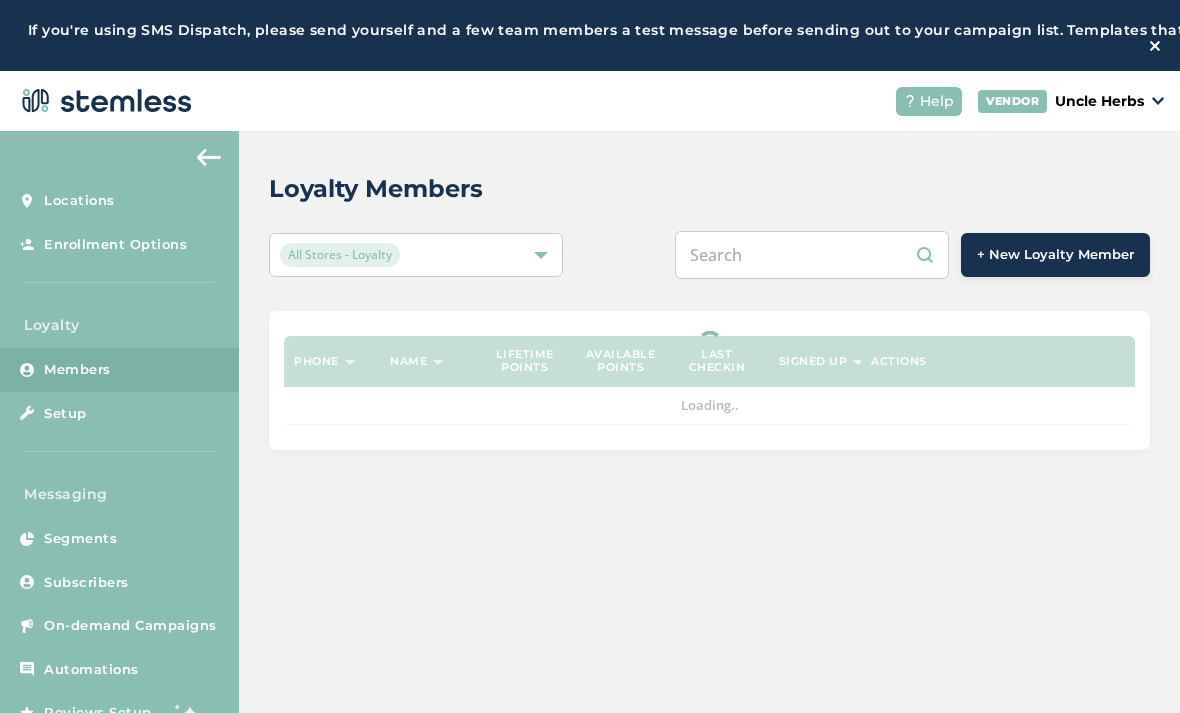 scroll, scrollTop: 135, scrollLeft: 0, axis: vertical 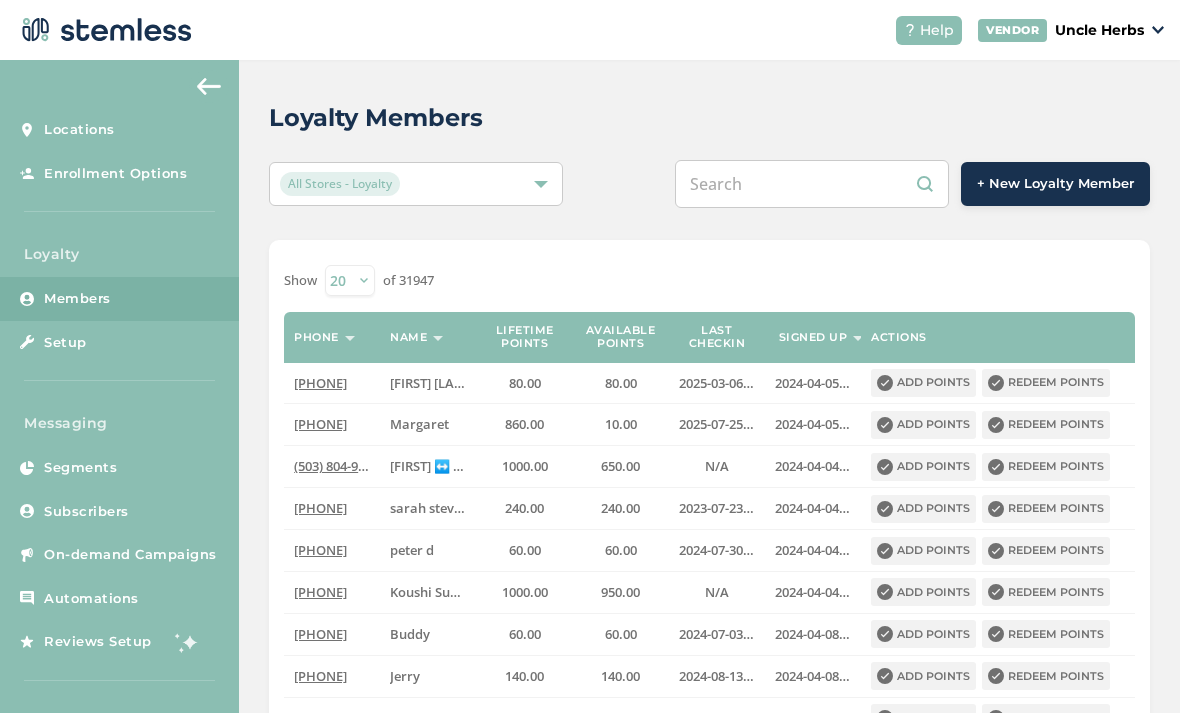 click at bounding box center (812, 184) 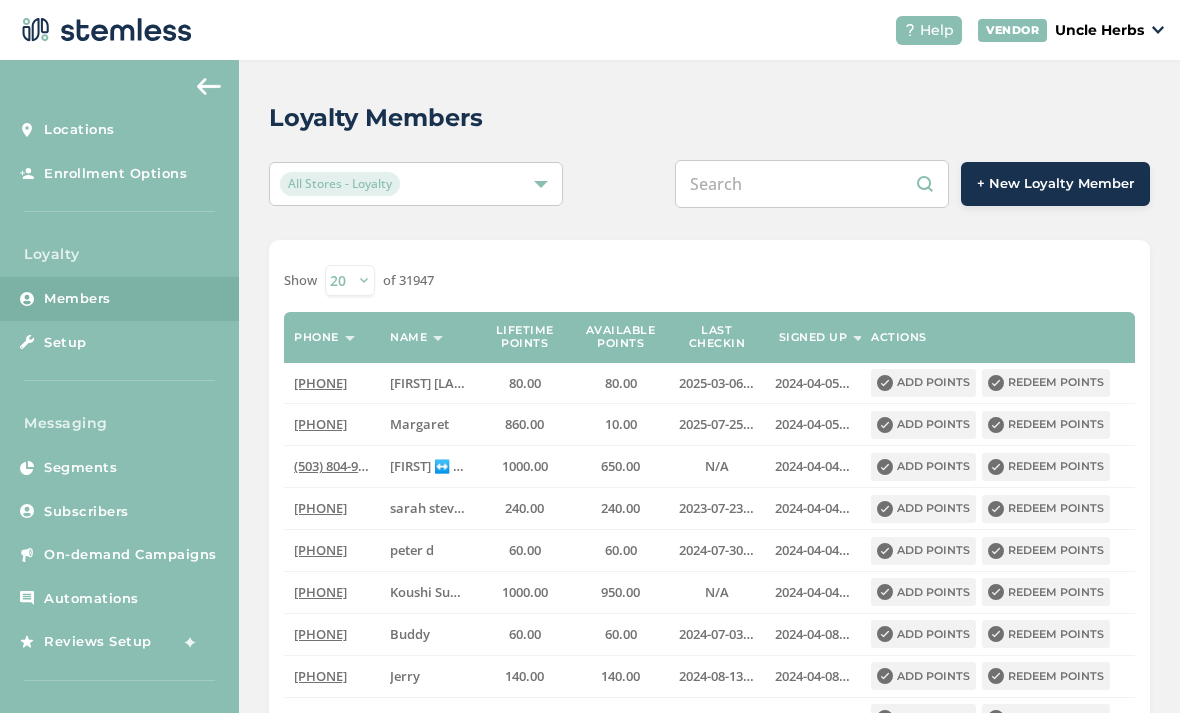 paste on "9076710507" 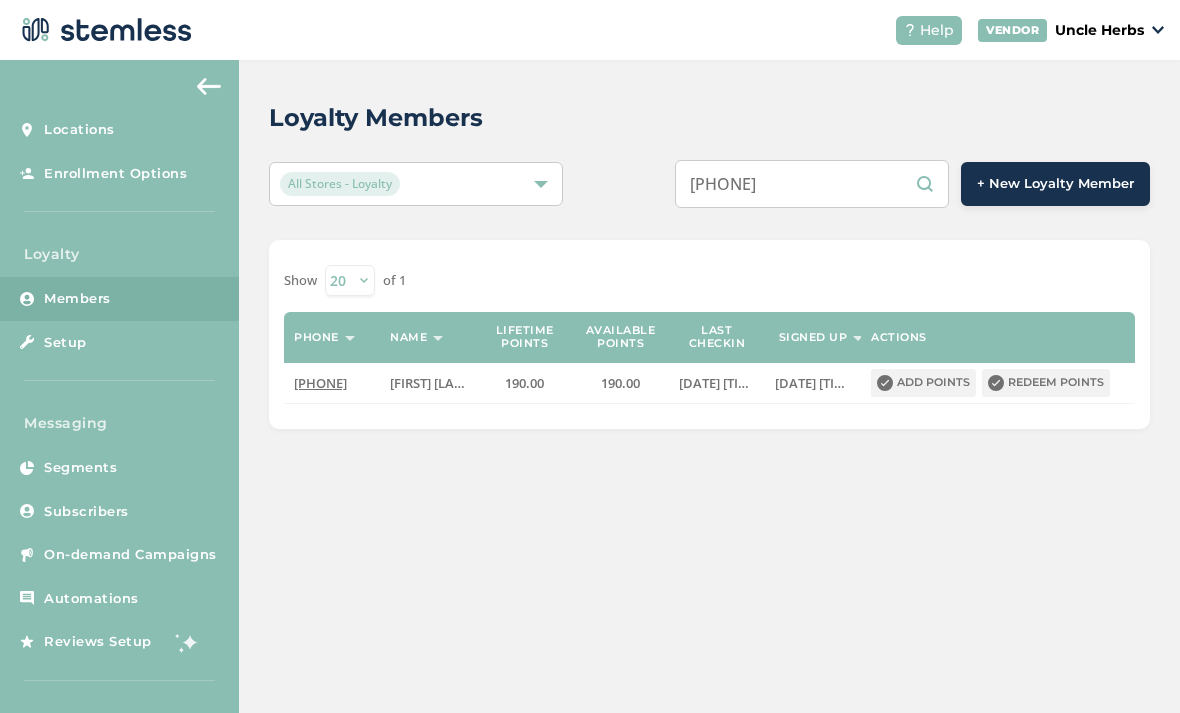 type on "9076710507" 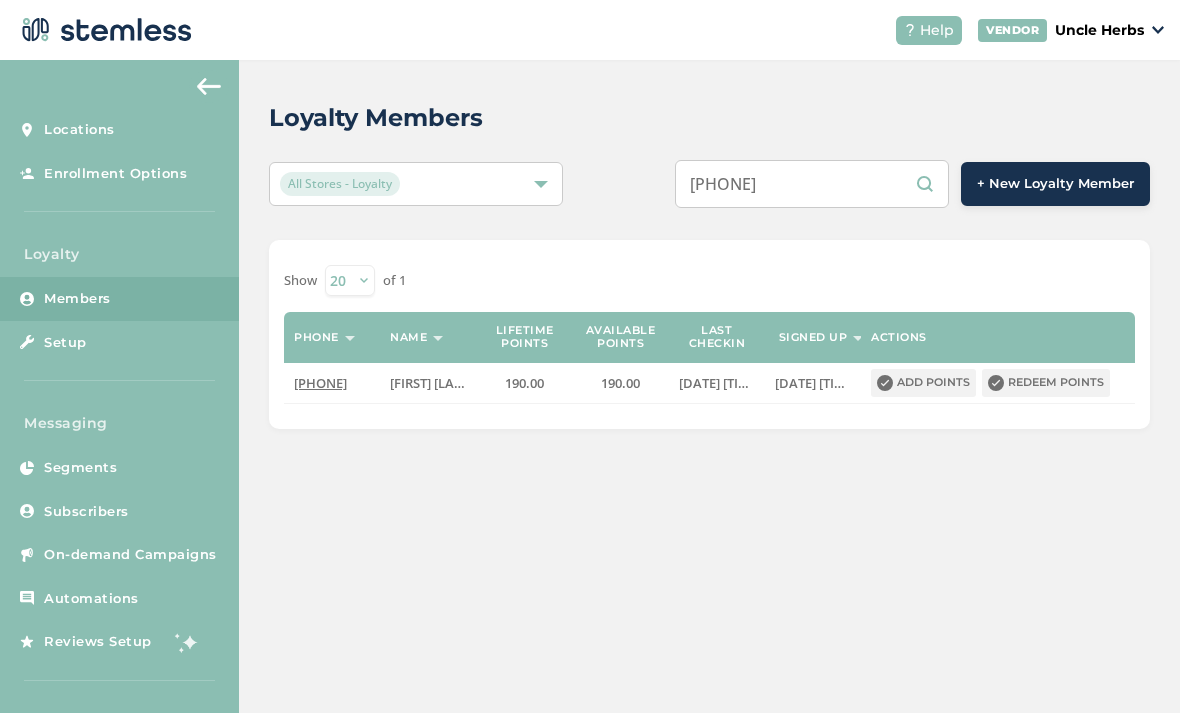 click on "Redeem points" at bounding box center [1046, 383] 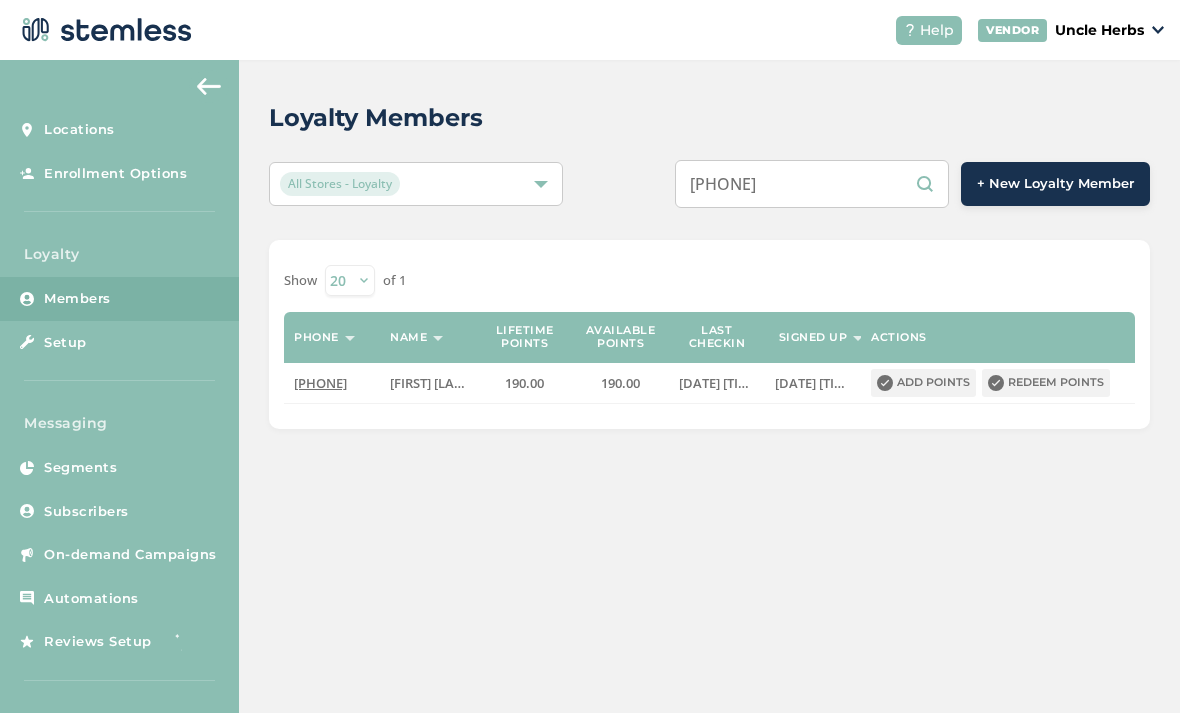 scroll, scrollTop: 0, scrollLeft: 0, axis: both 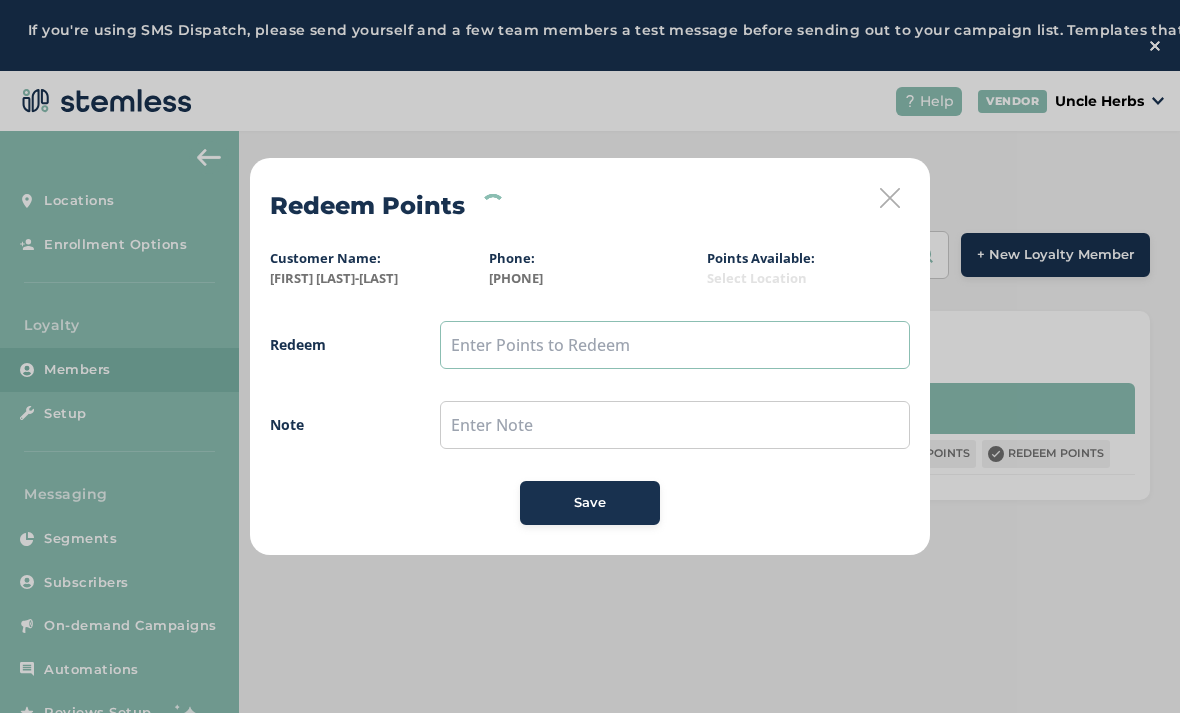 click at bounding box center [675, 345] 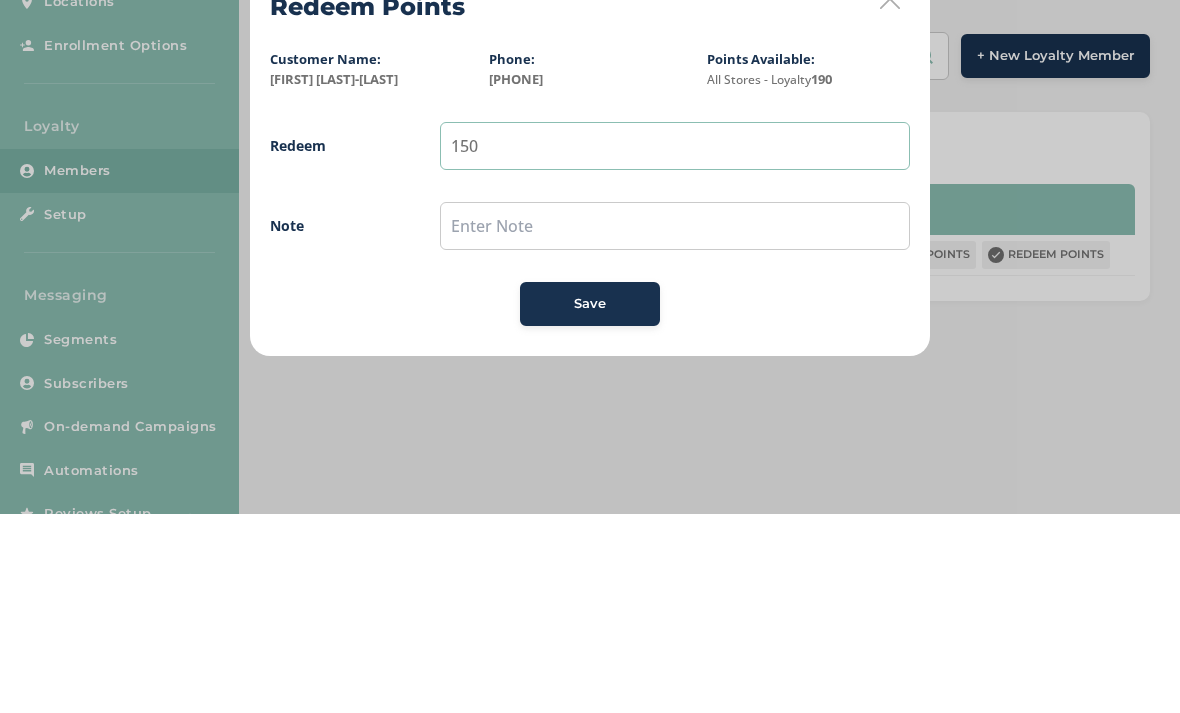 type on "150" 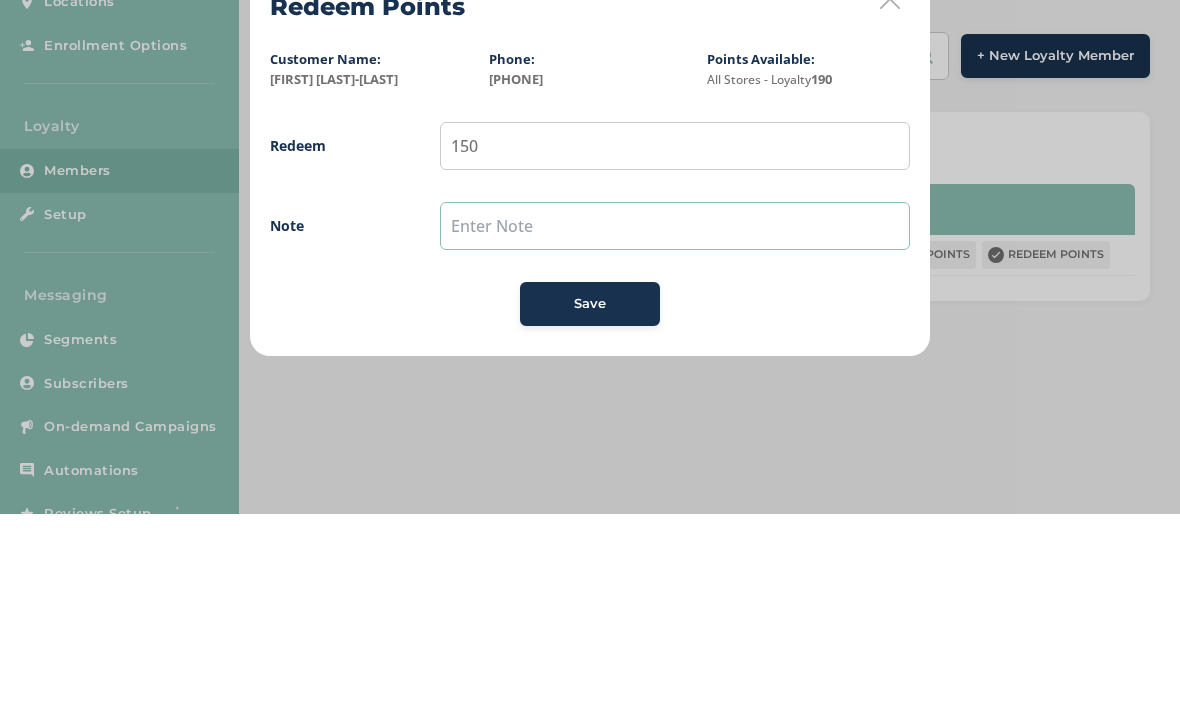 click at bounding box center [675, 425] 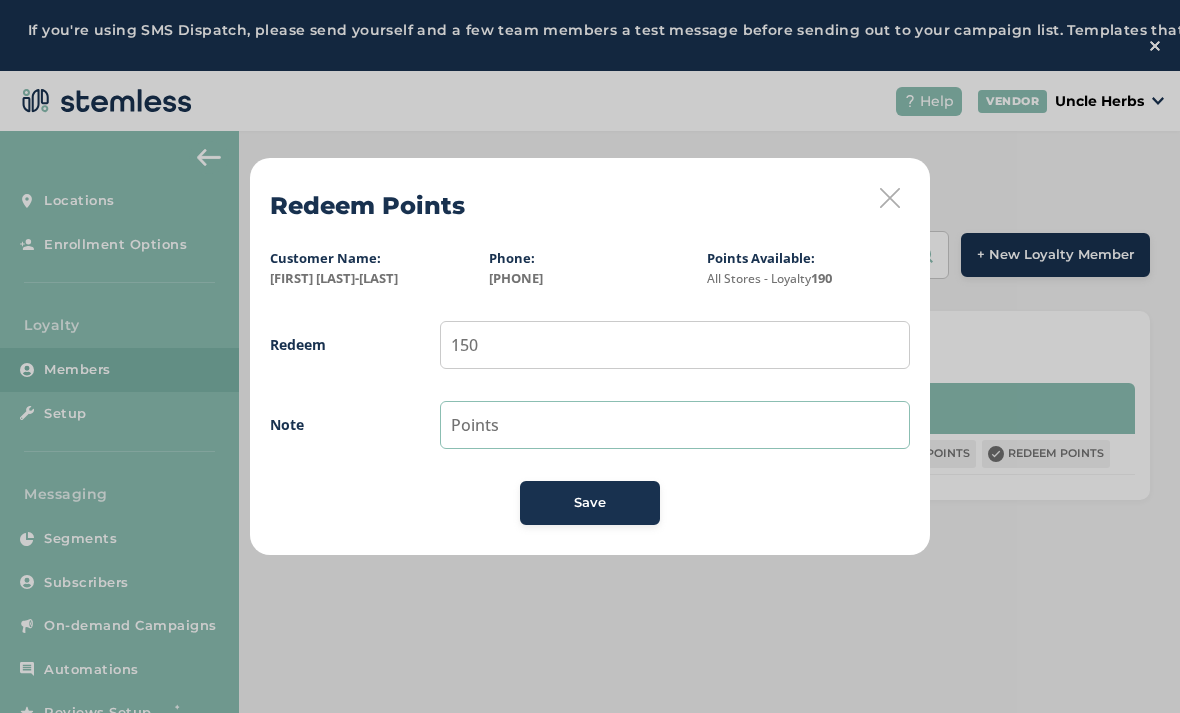 type on "Points" 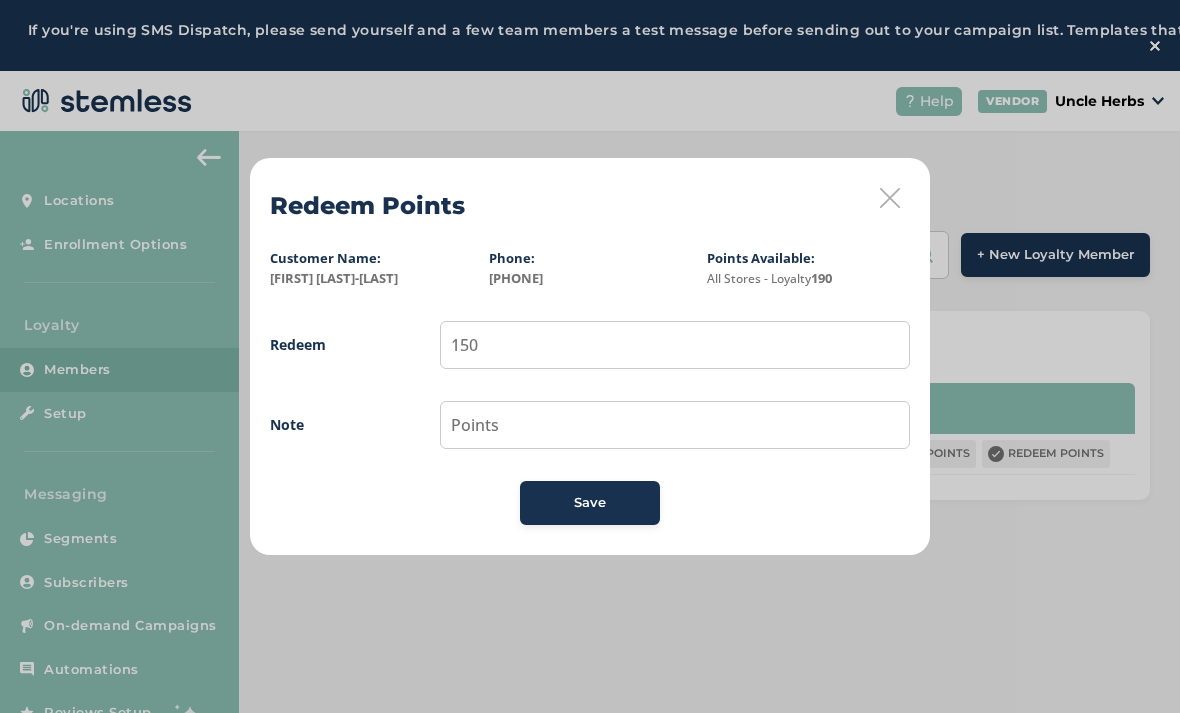 click on "Save" at bounding box center [590, 503] 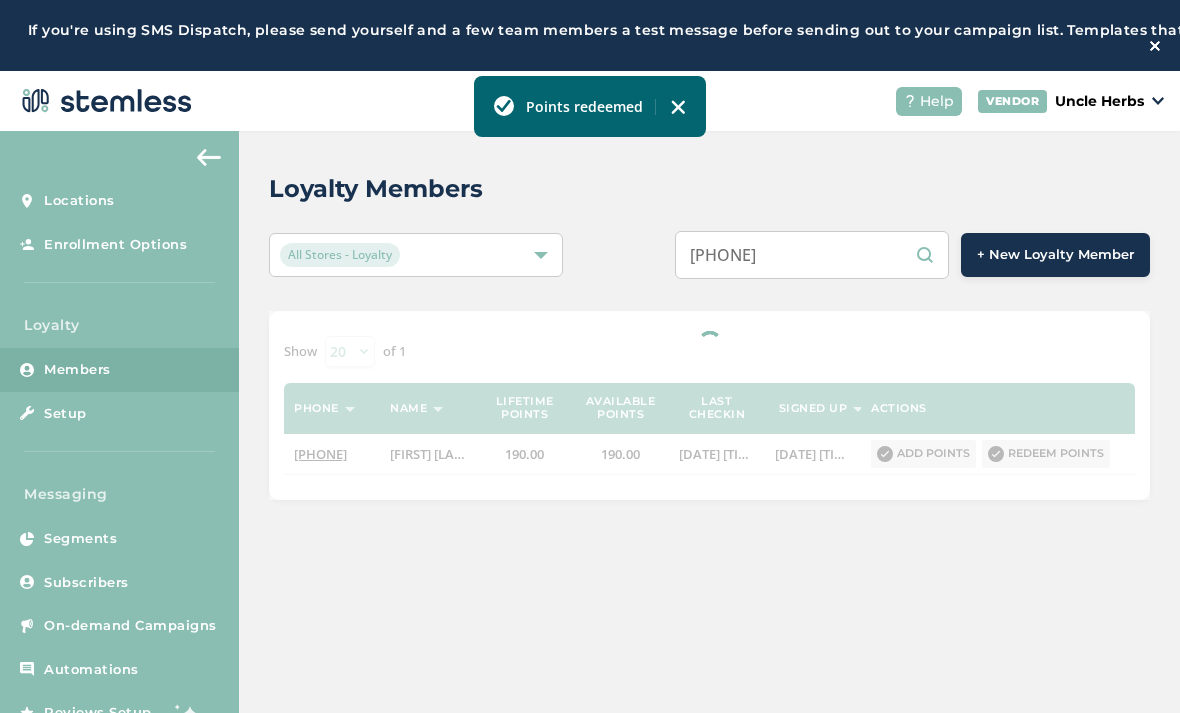 click on "9076710507" at bounding box center [812, 255] 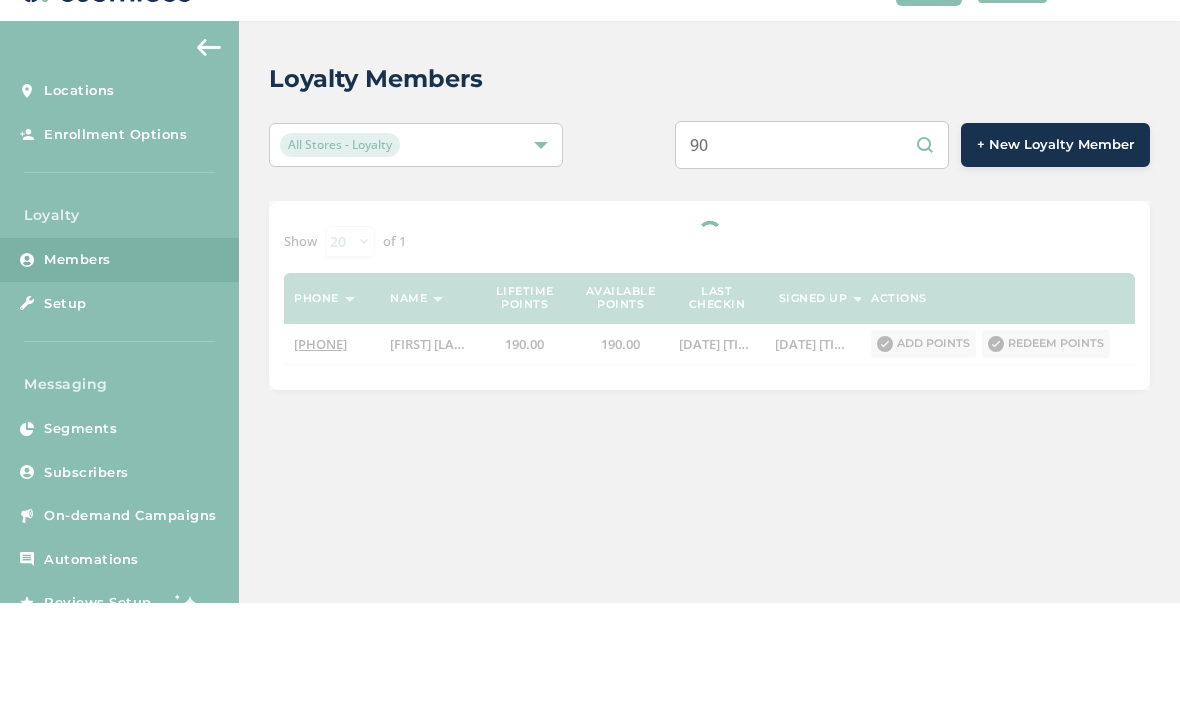 type on "9" 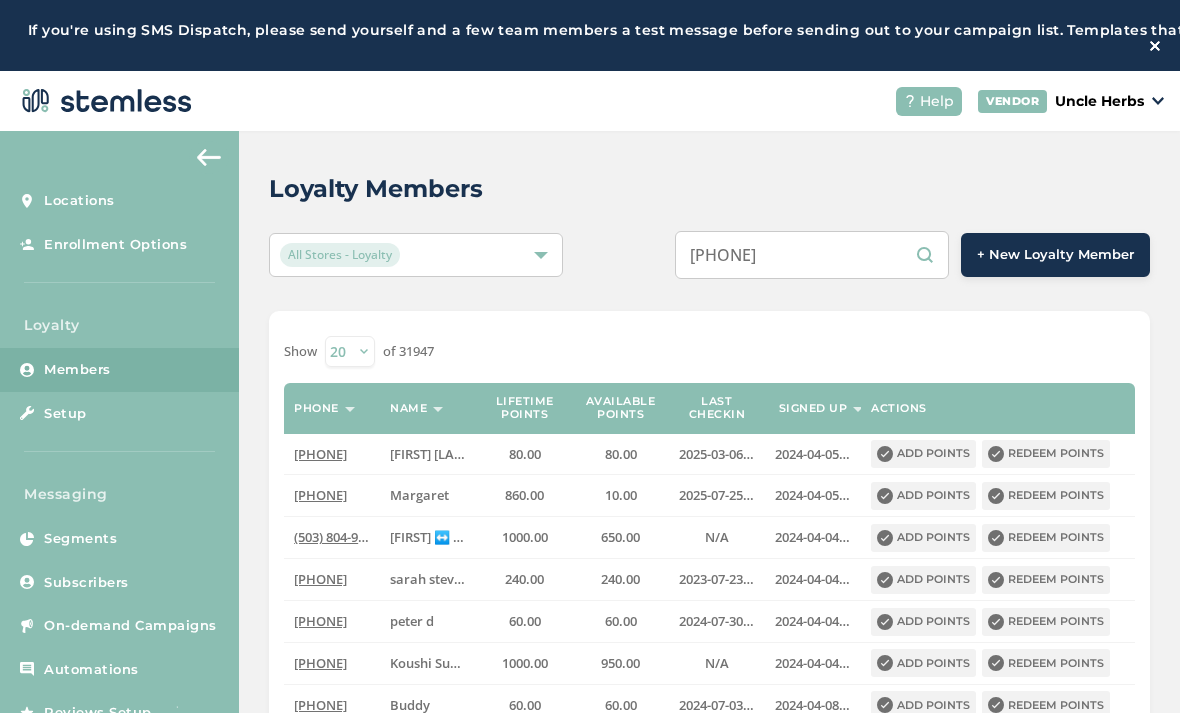 type on "9074064585" 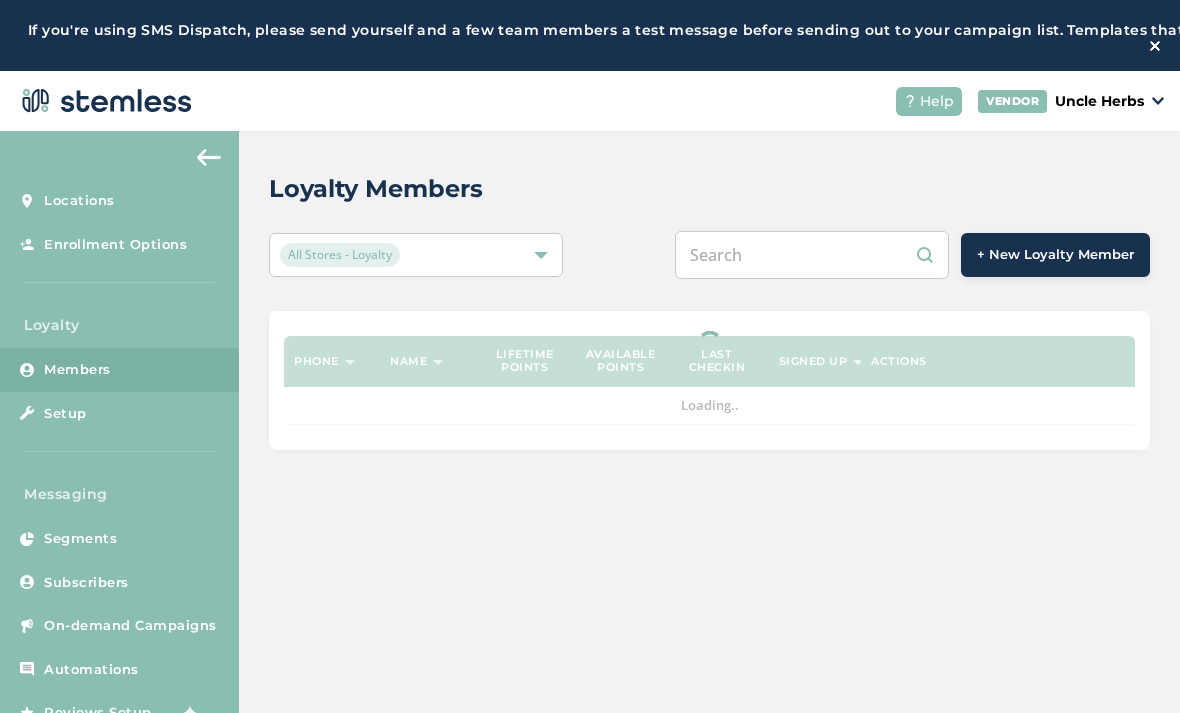 scroll, scrollTop: 0, scrollLeft: 0, axis: both 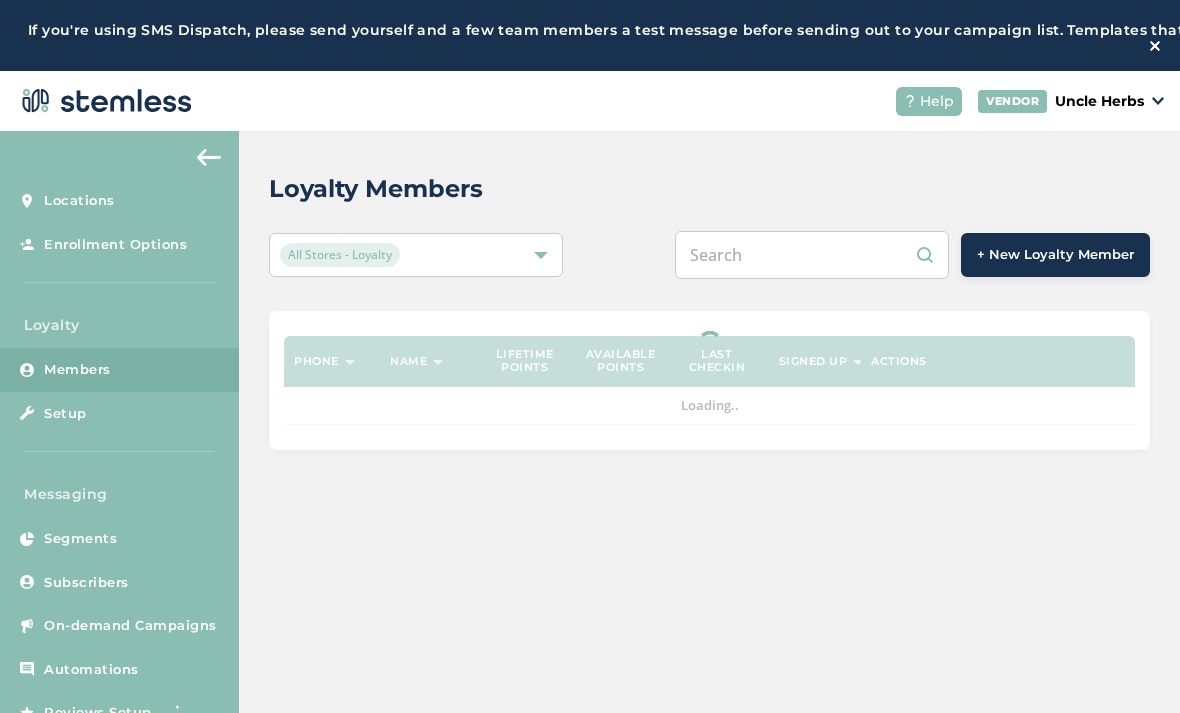 click at bounding box center (812, 255) 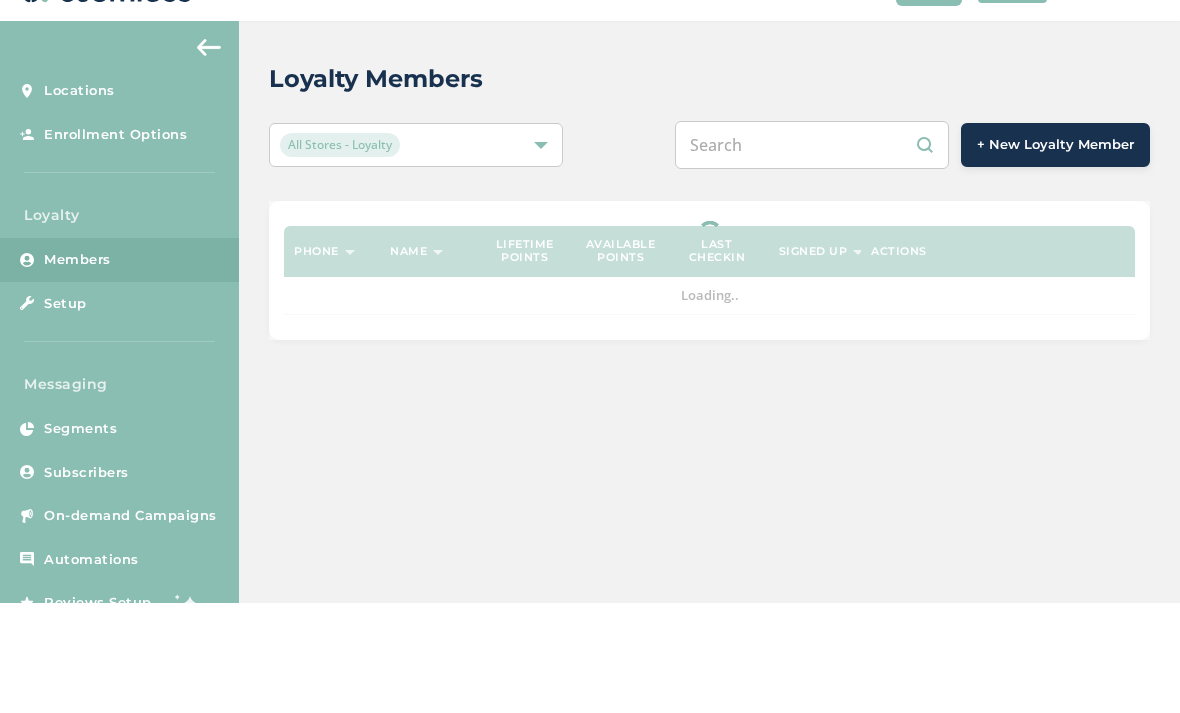 click at bounding box center (812, 255) 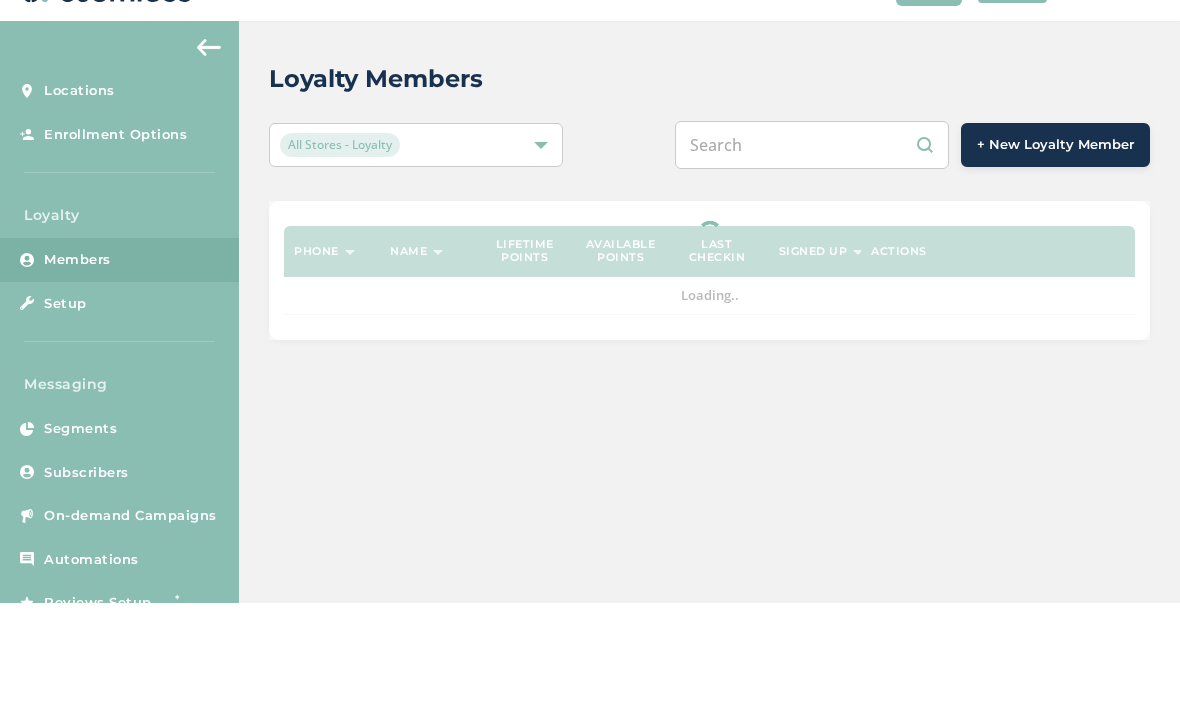 click at bounding box center (812, 255) 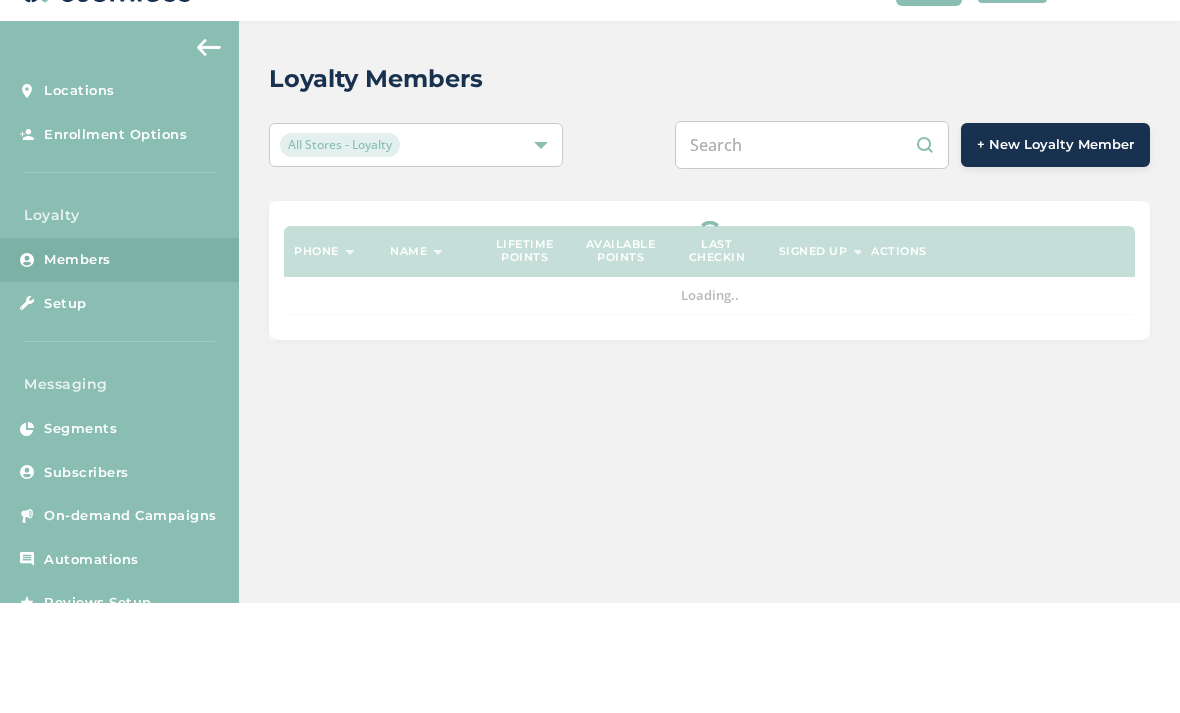 paste on "[PHONE]" 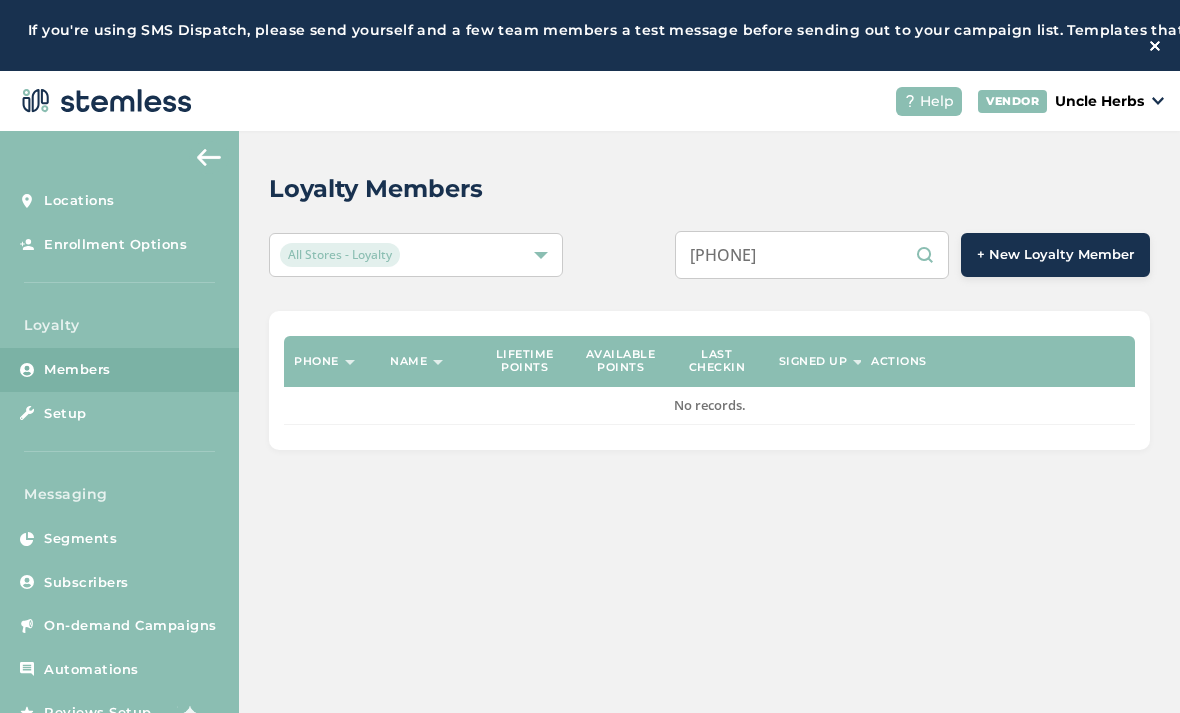 scroll, scrollTop: 0, scrollLeft: 0, axis: both 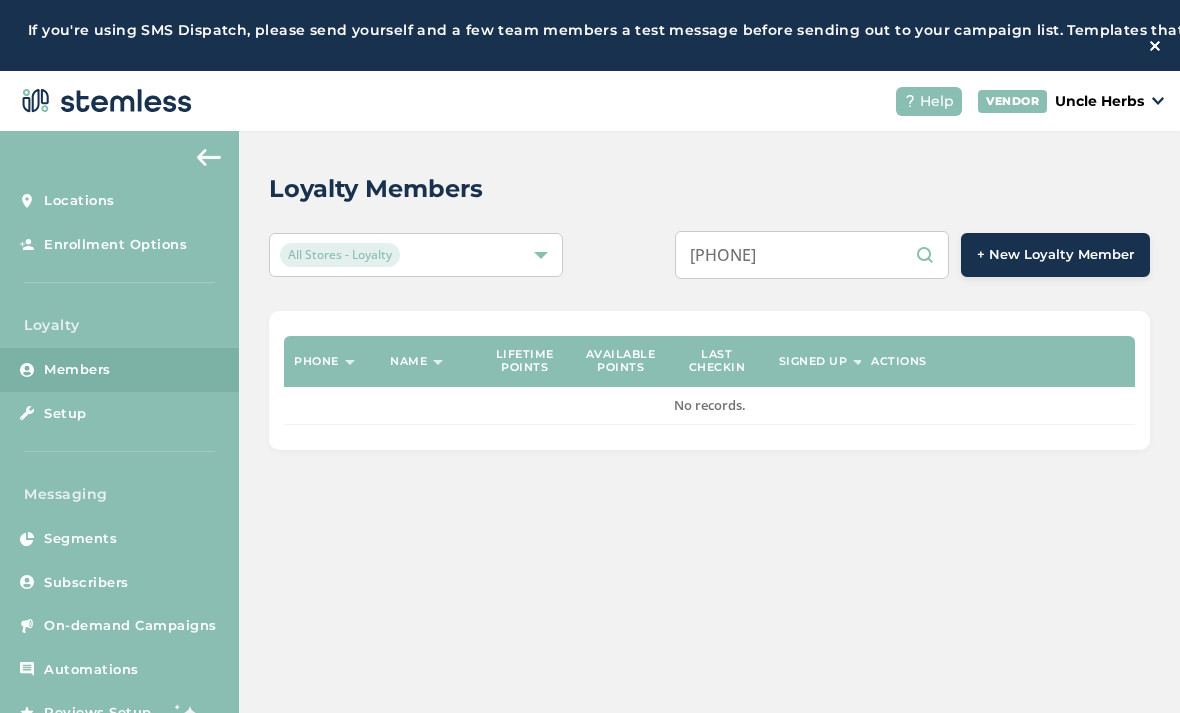 type on "[PHONE]" 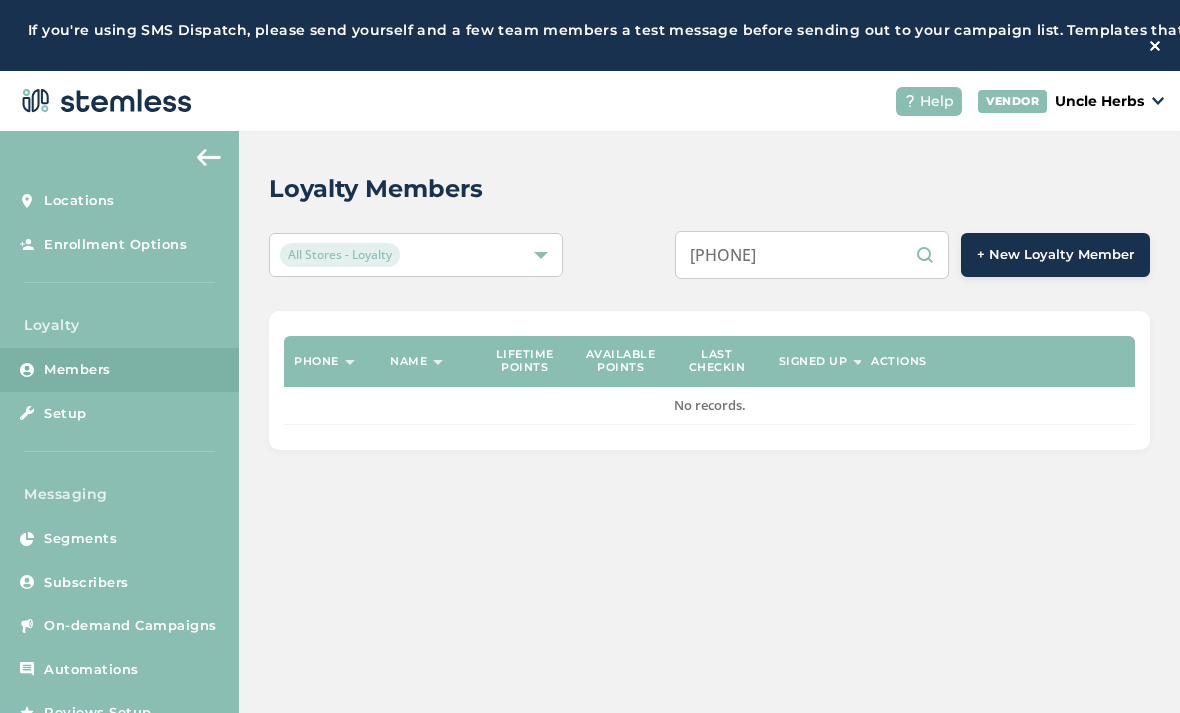 click on "[PHONE]" at bounding box center (812, 255) 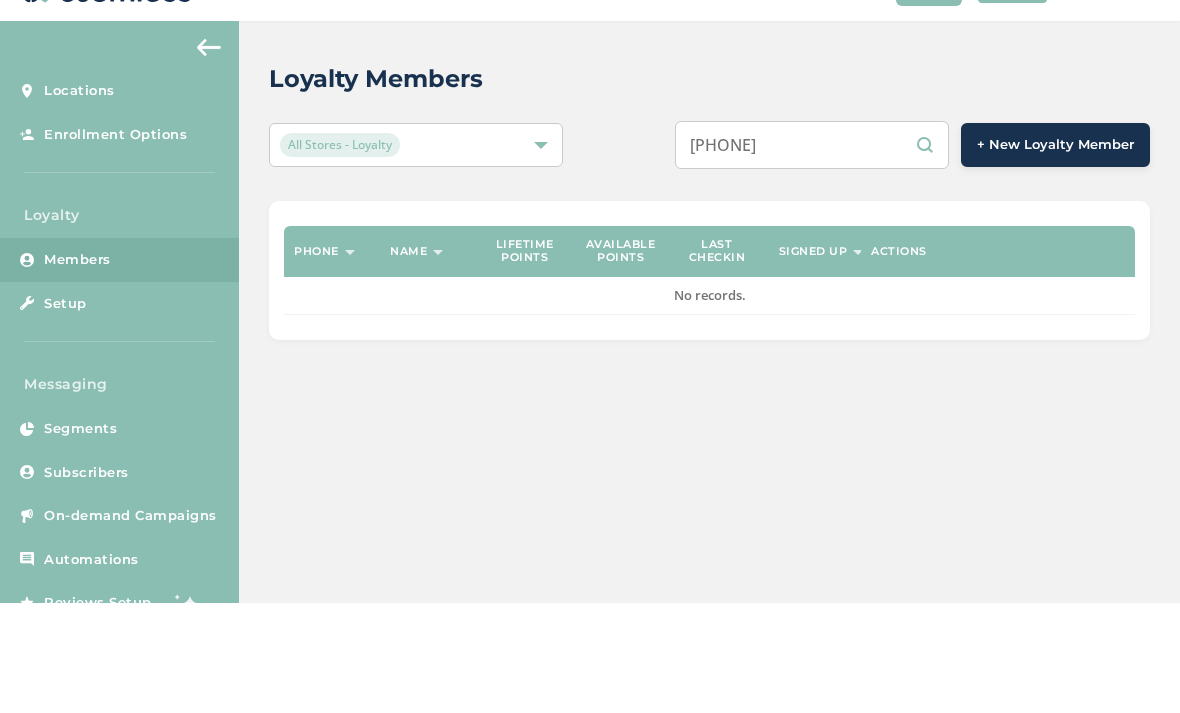 click on "[PHONE]" at bounding box center (812, 255) 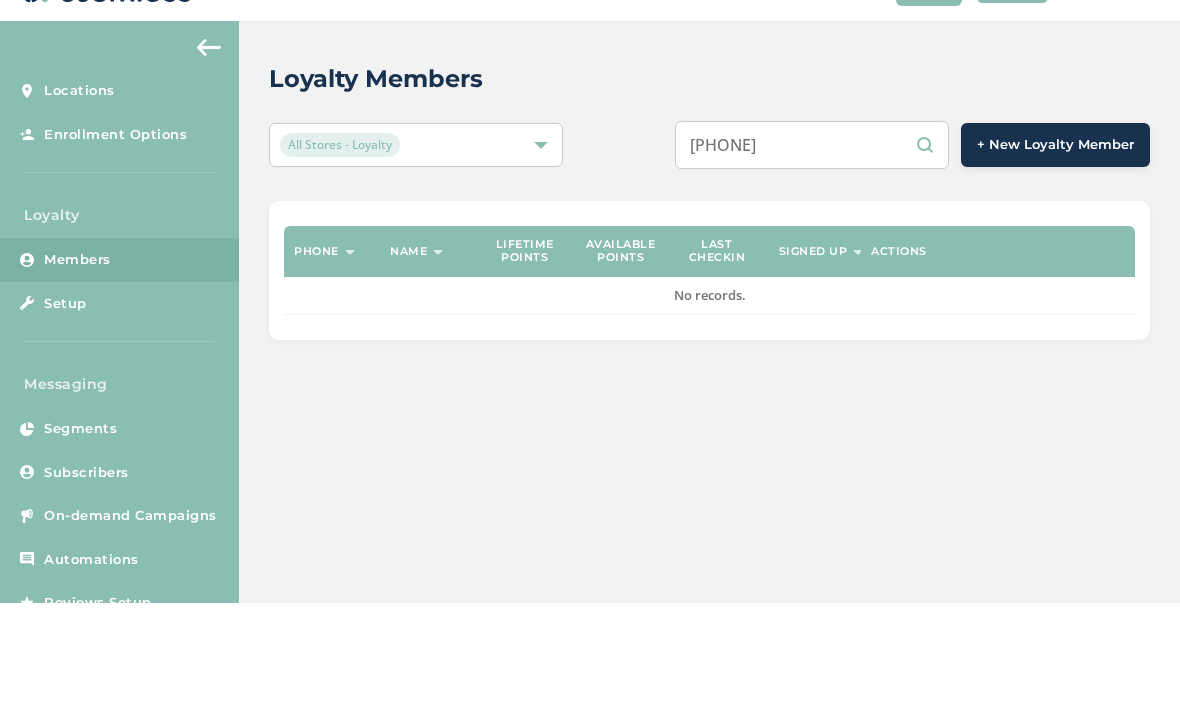 click on "[PHONE]" at bounding box center (812, 255) 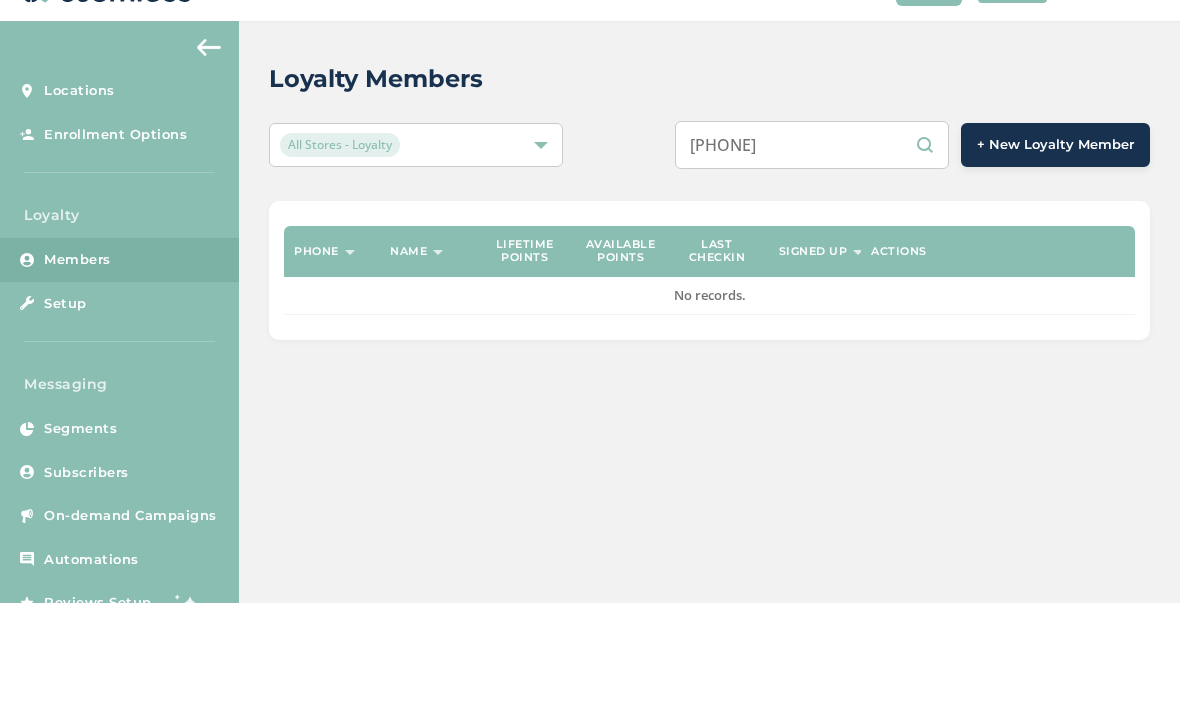 click on "[PHONE]" at bounding box center [812, 255] 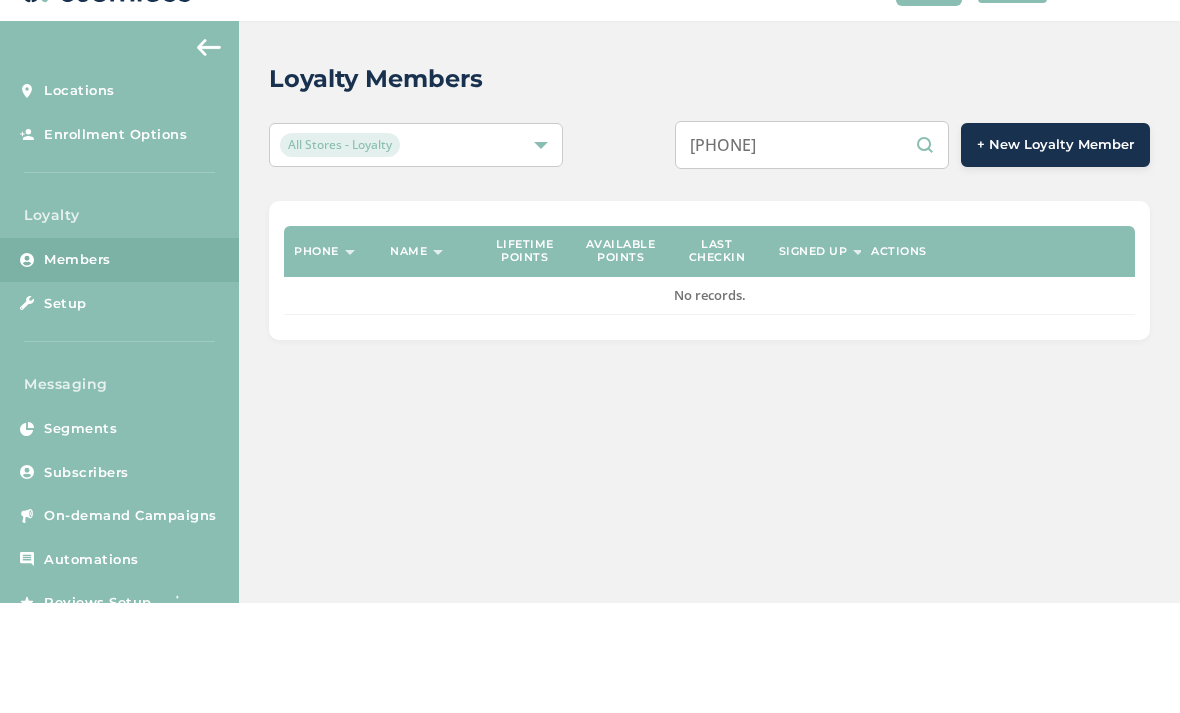 click on "[PHONE]" at bounding box center (812, 255) 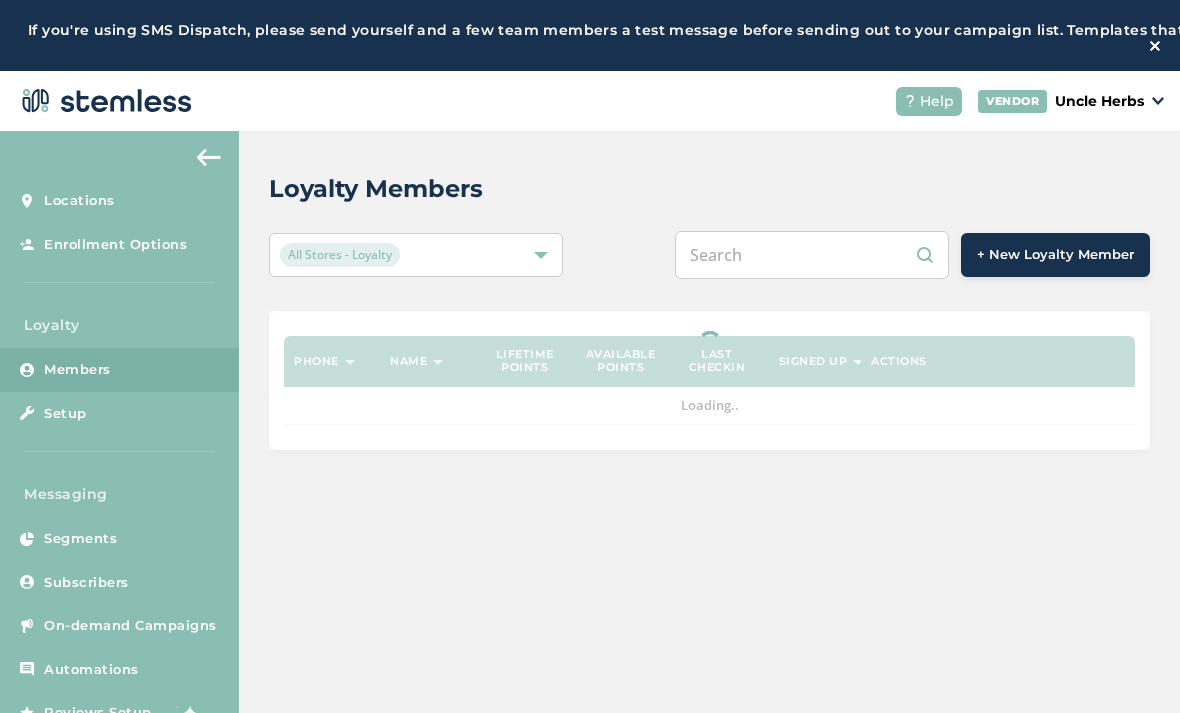 scroll, scrollTop: 110, scrollLeft: 0, axis: vertical 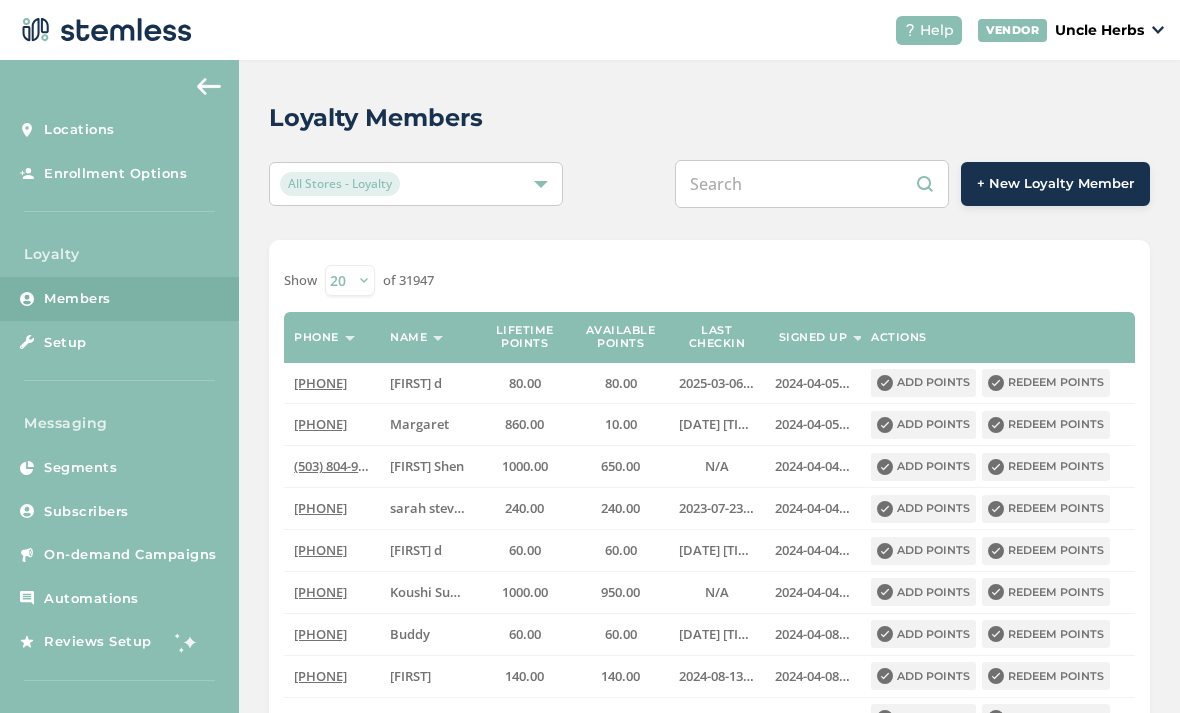 click at bounding box center (812, 184) 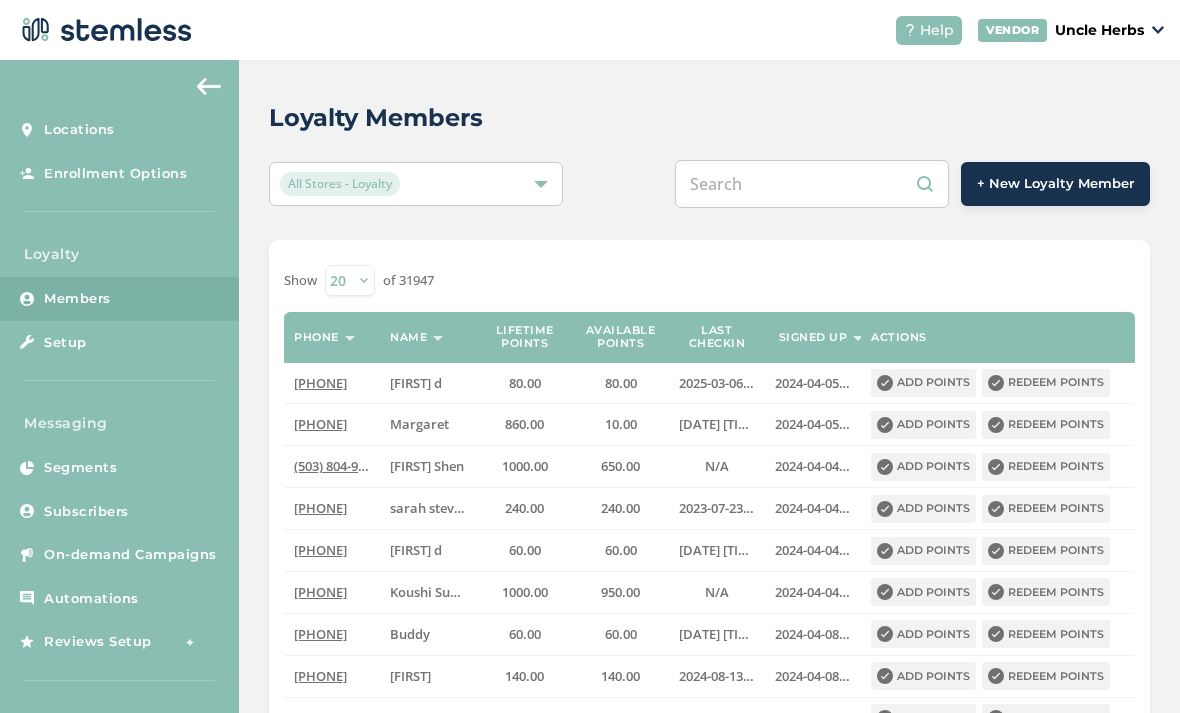 click at bounding box center (812, 184) 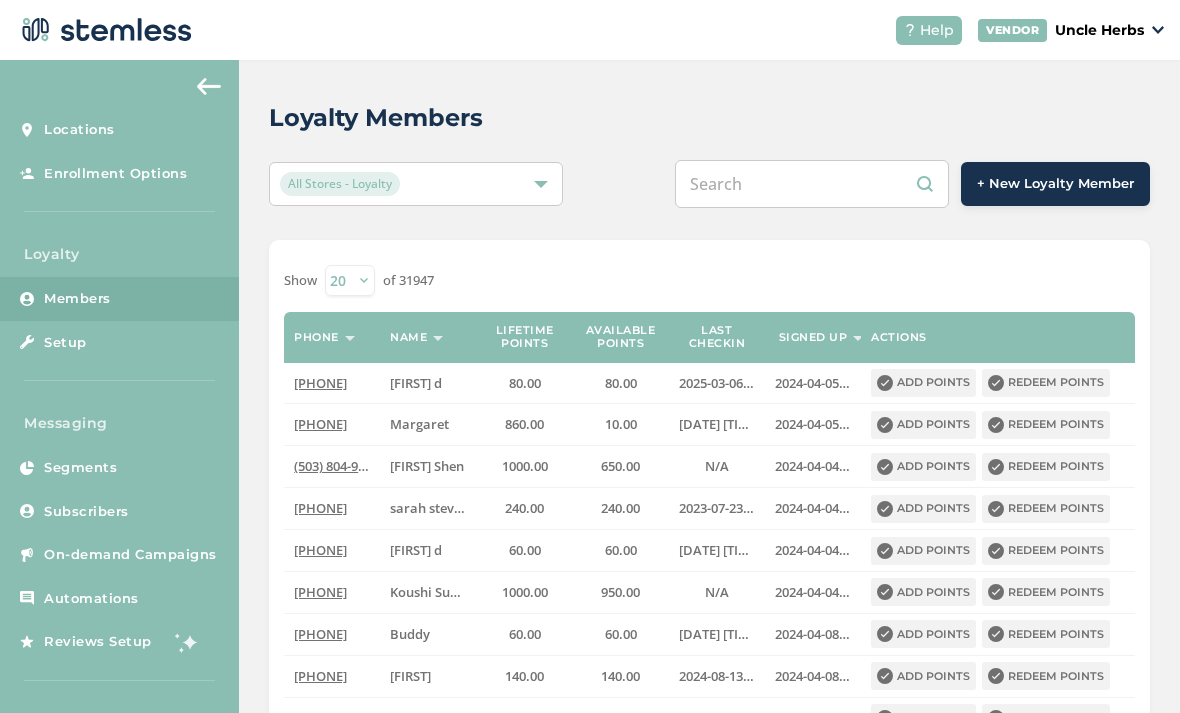 paste on "[PHONE]" 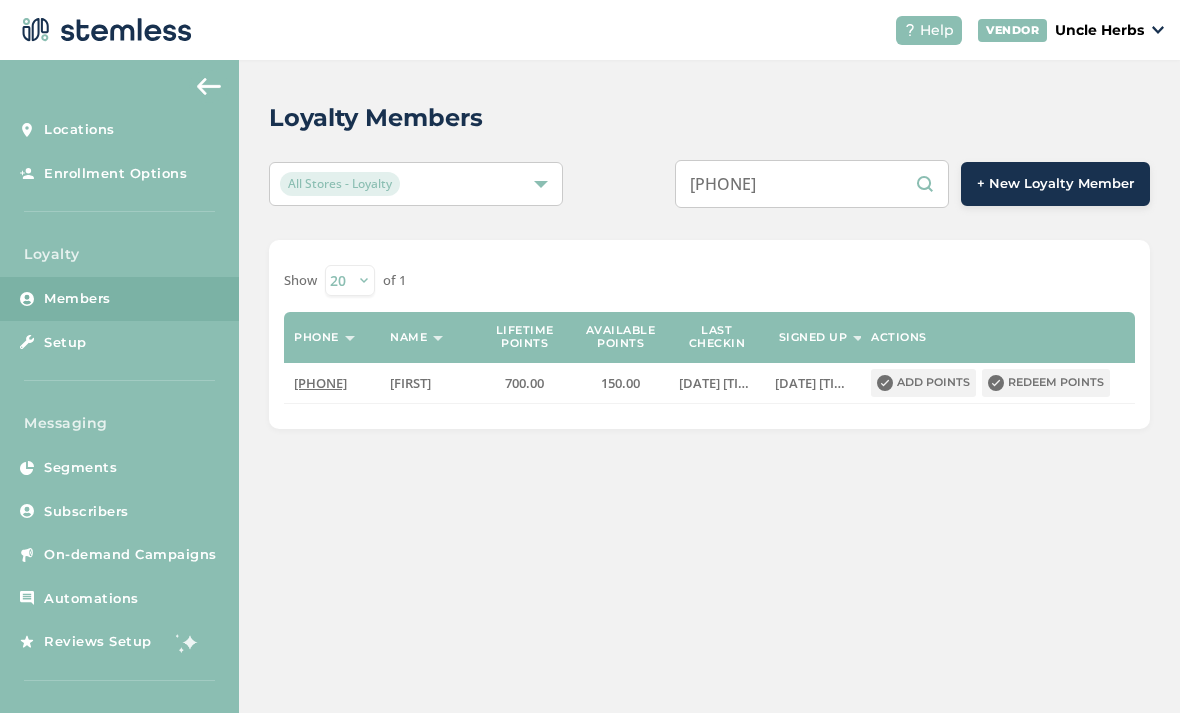 type on "[PHONE]" 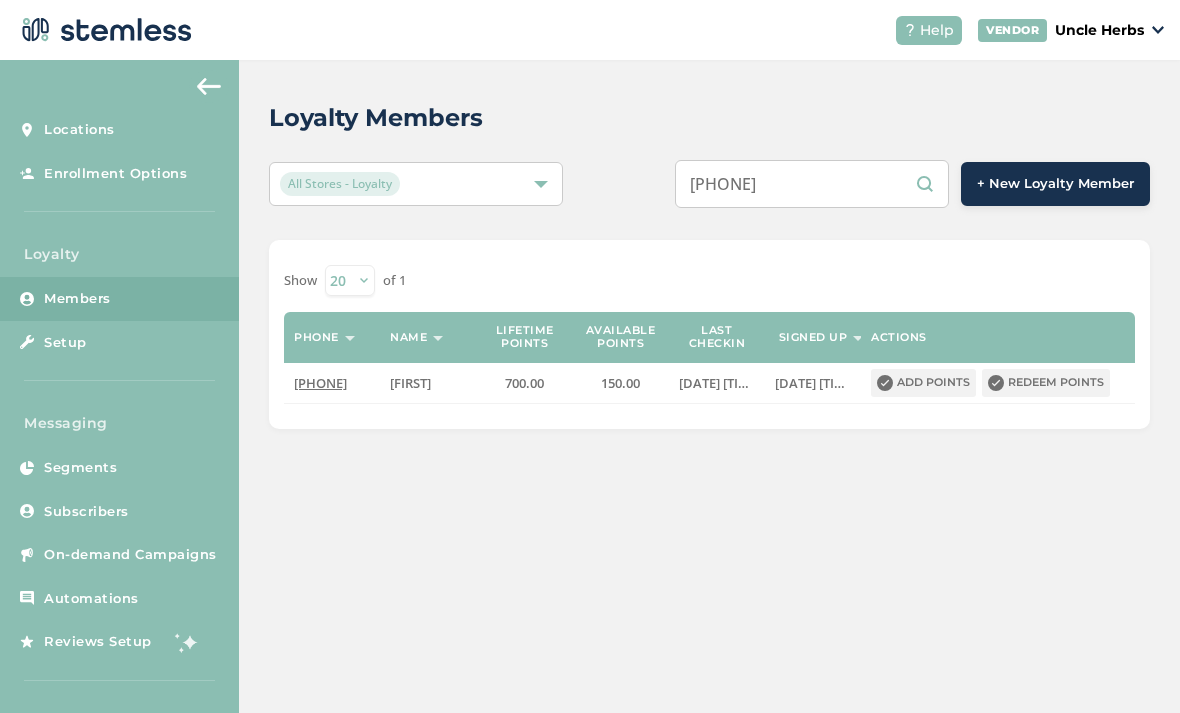click on "Redeem points" at bounding box center [1046, 383] 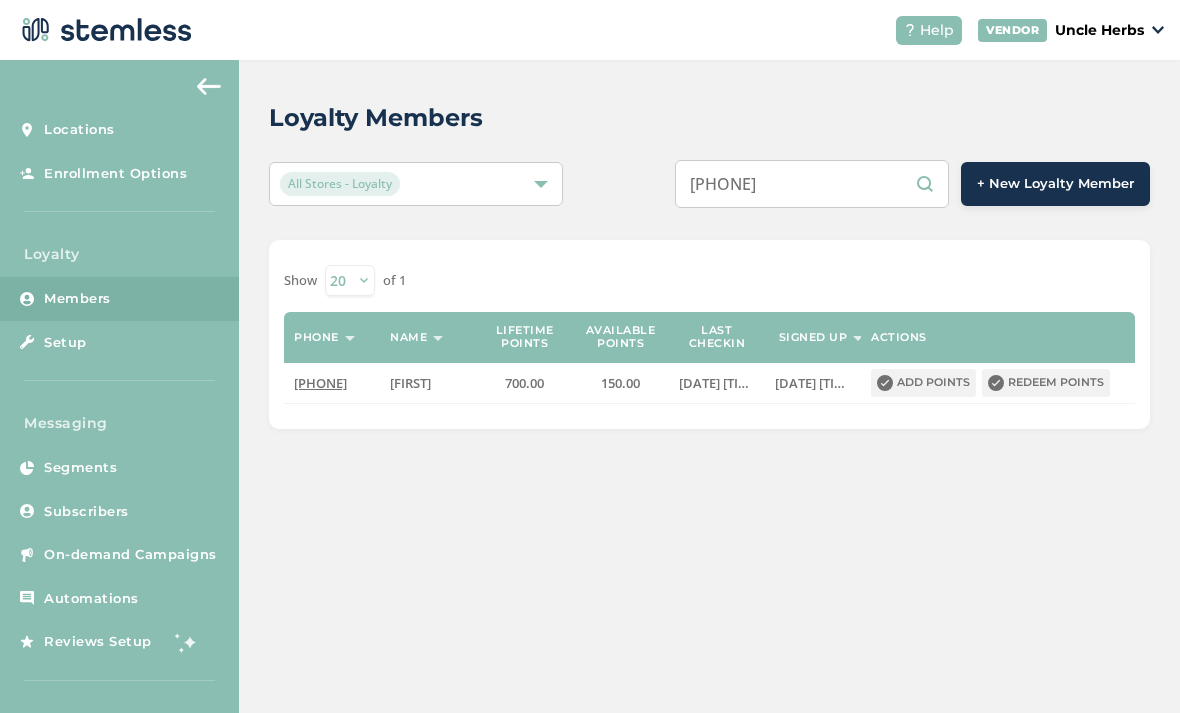 scroll, scrollTop: 0, scrollLeft: 0, axis: both 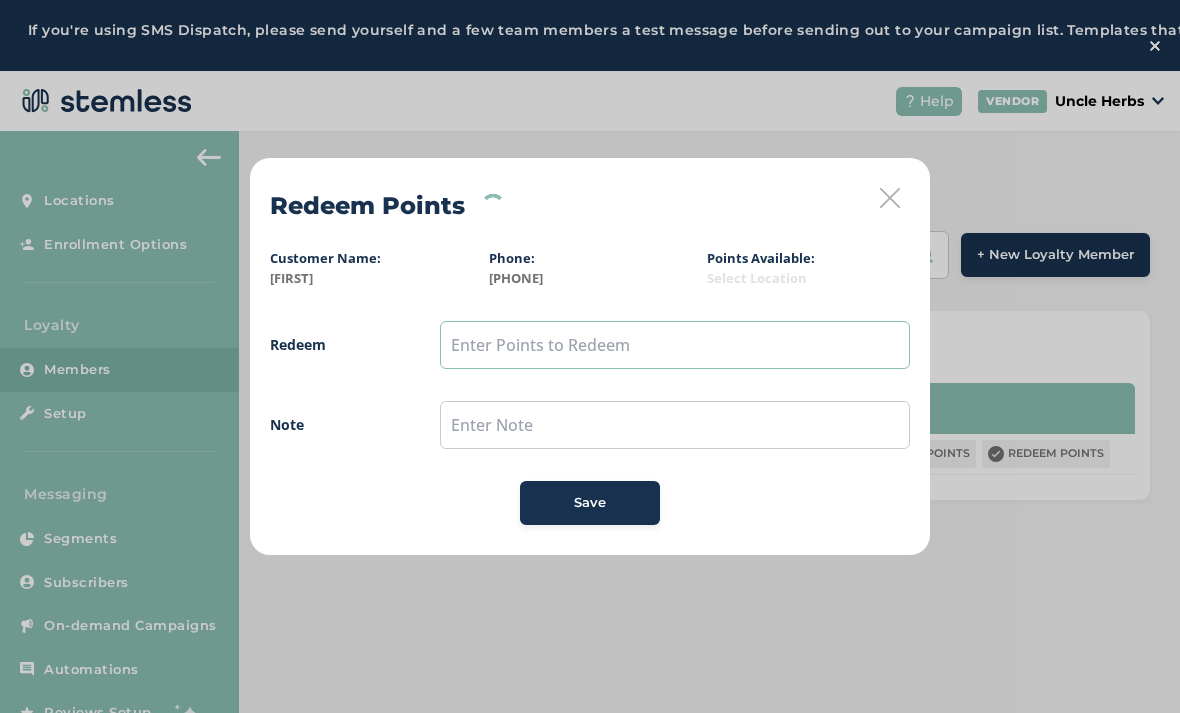 click at bounding box center [675, 345] 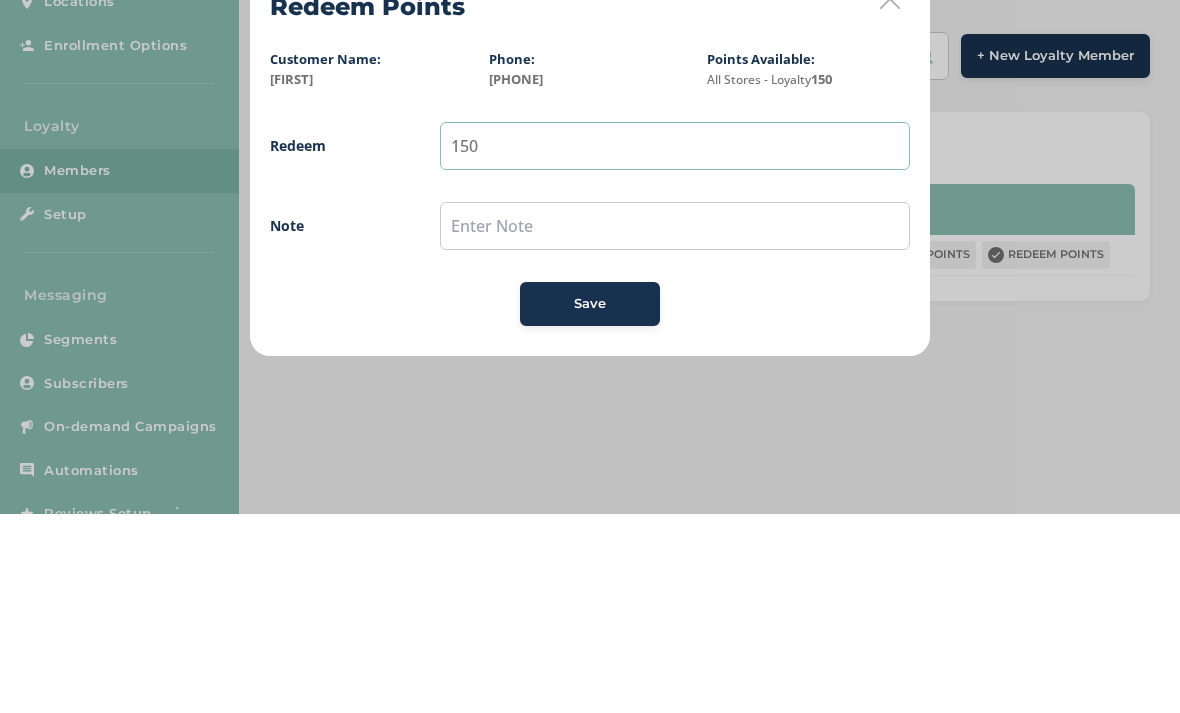 type on "150" 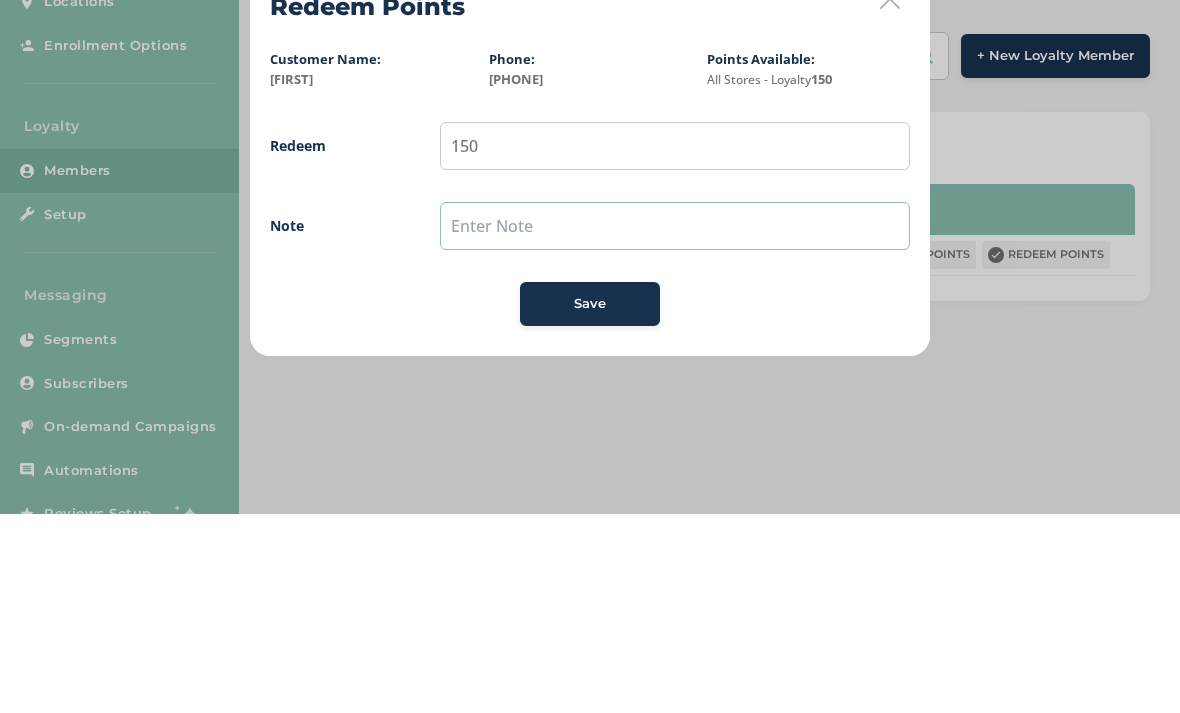 click at bounding box center [675, 425] 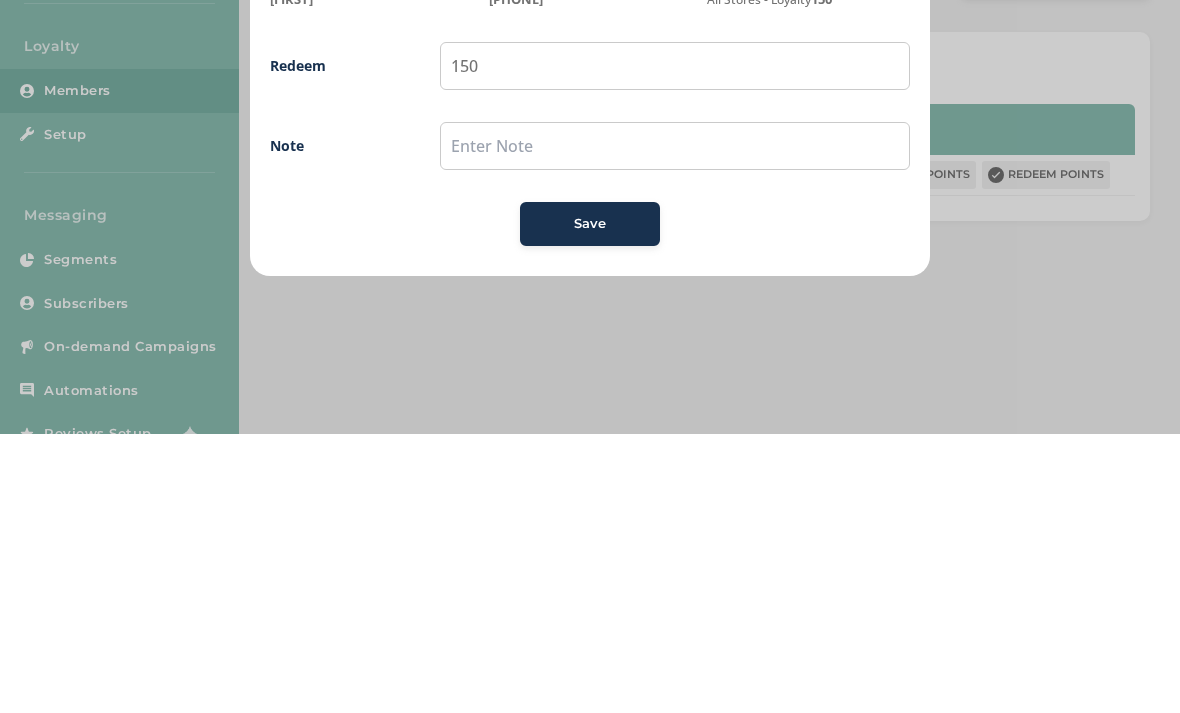 click on "Save" at bounding box center [590, 503] 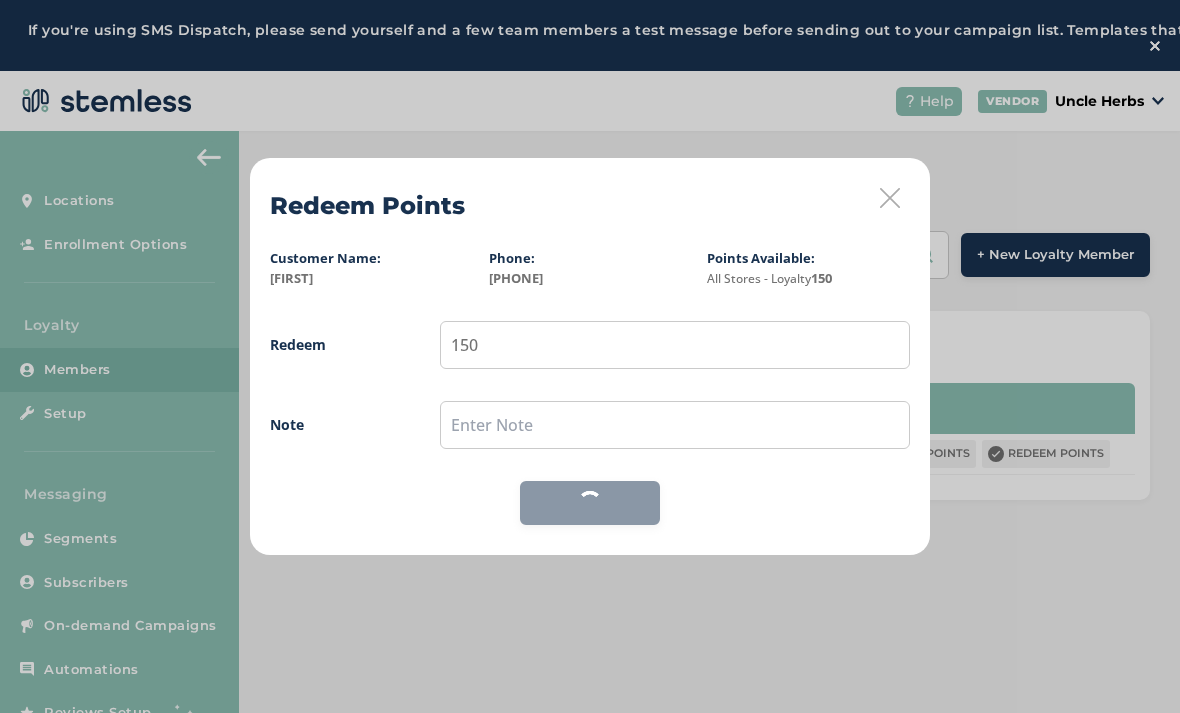 click at bounding box center [890, 198] 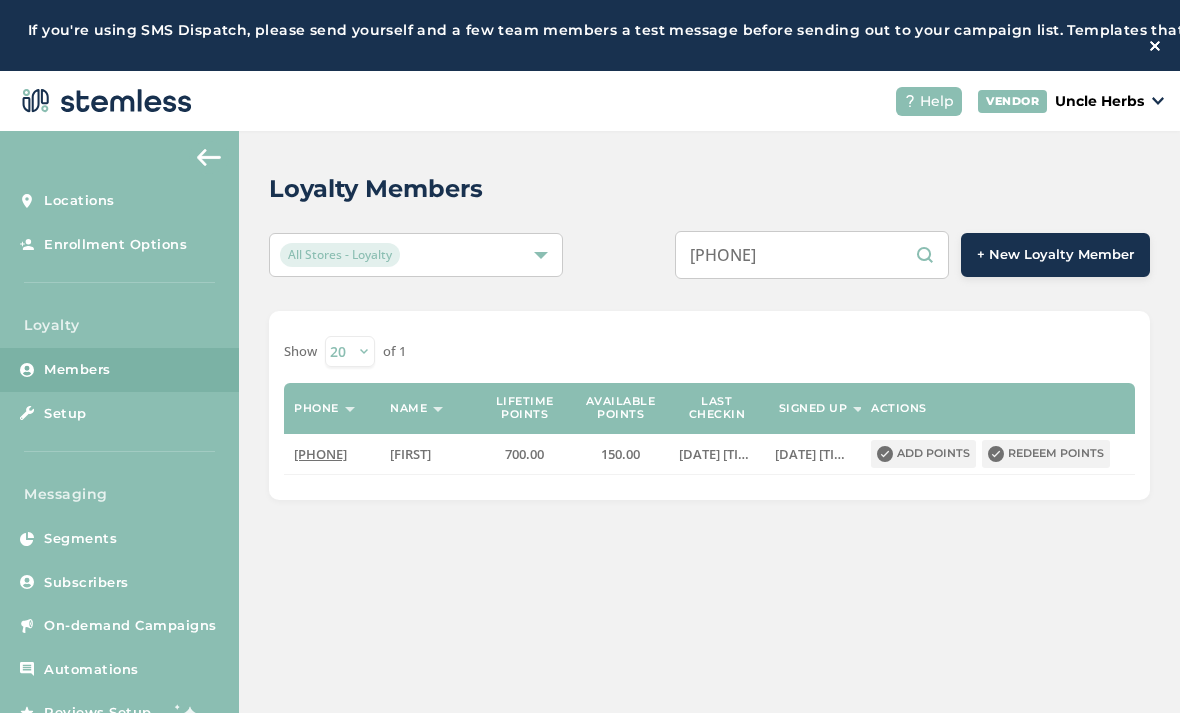 click on "9074064585" at bounding box center [812, 255] 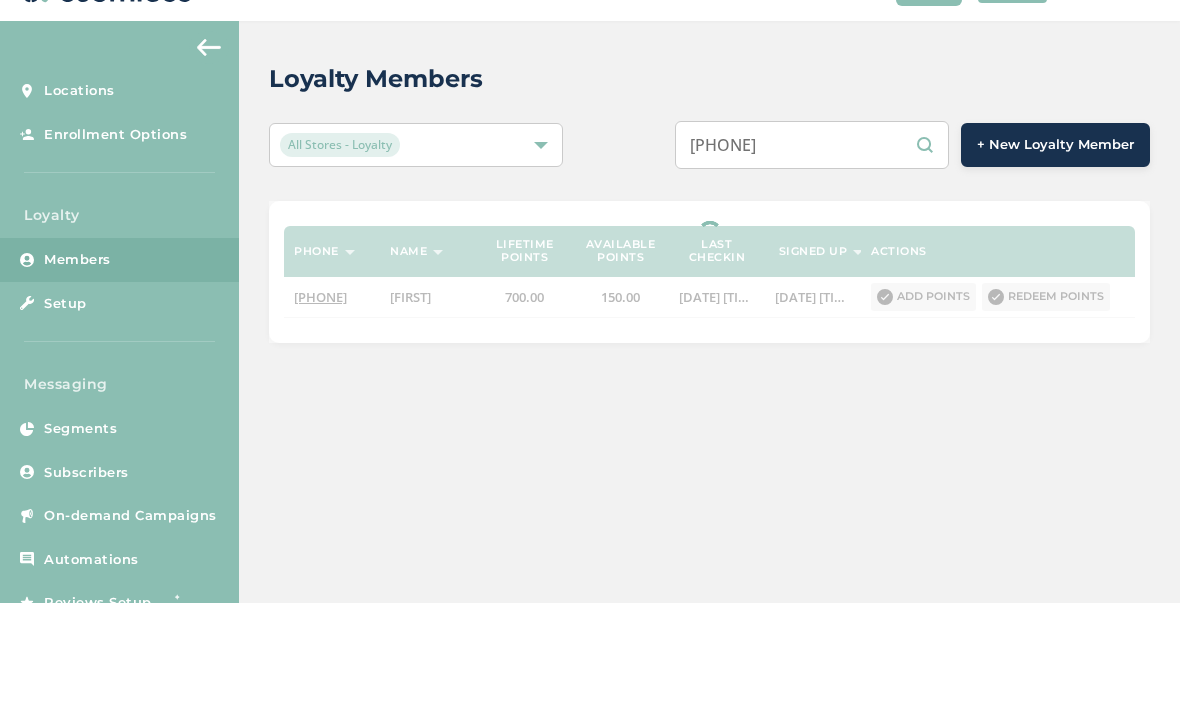 click on "[PHONE]" at bounding box center (812, 255) 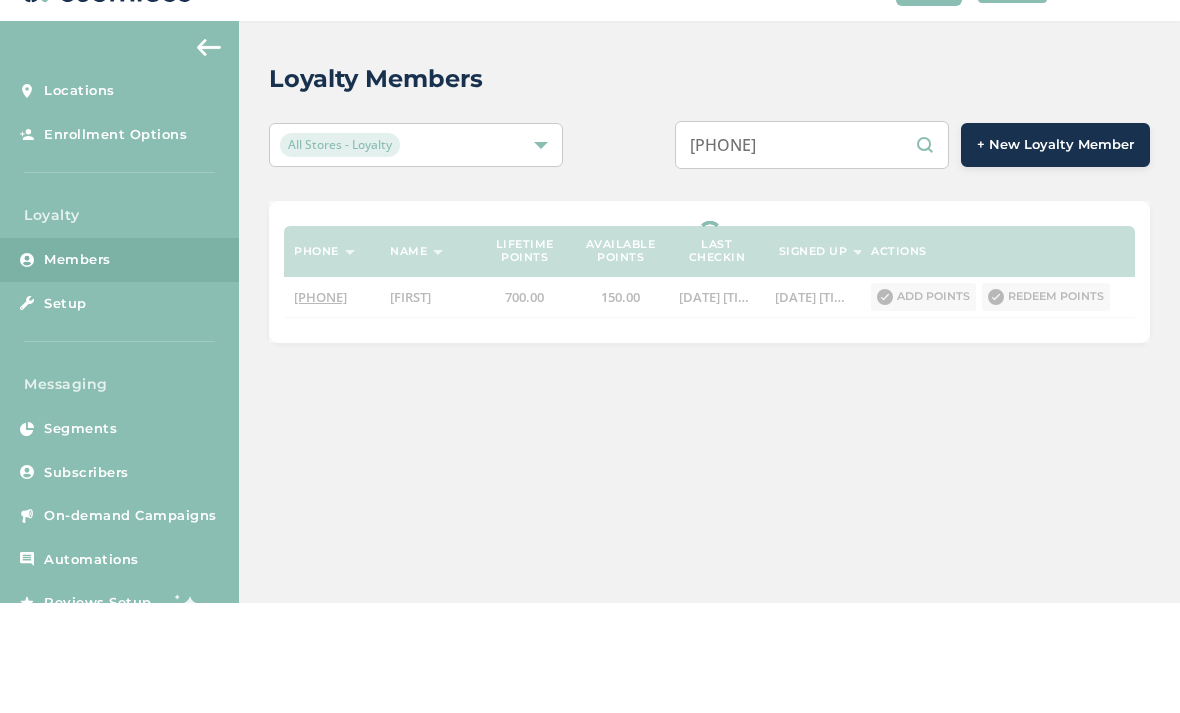 click on "[PHONE]" at bounding box center (812, 255) 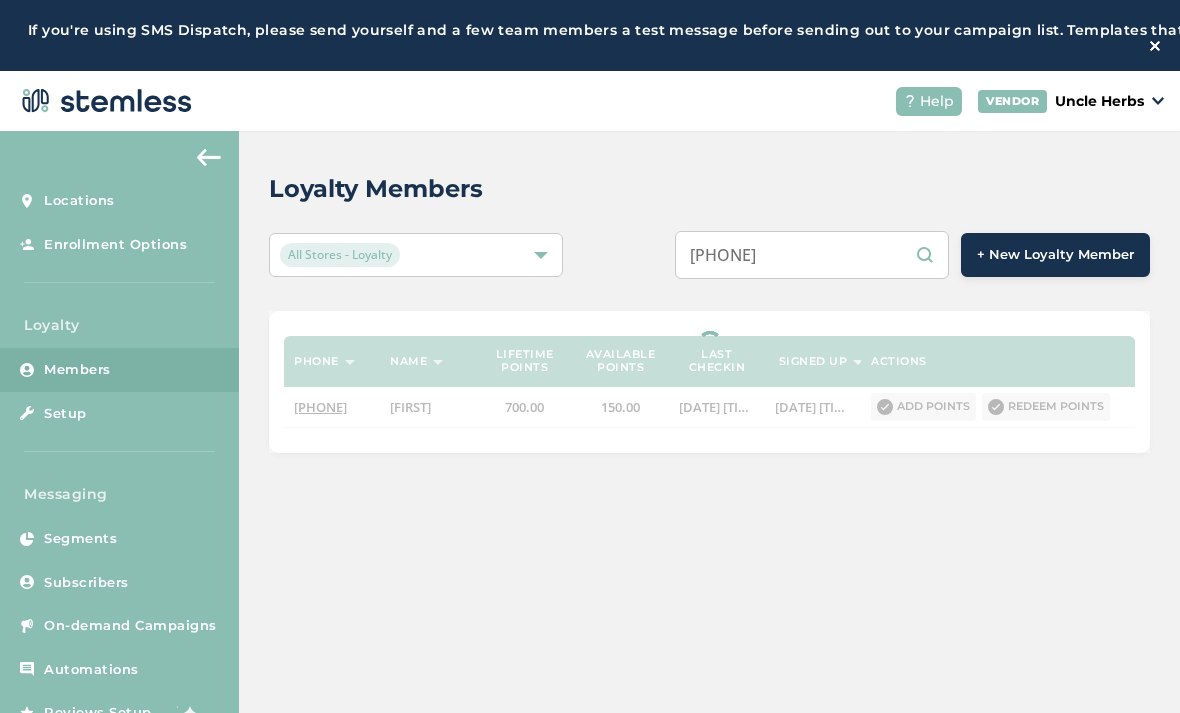 click at bounding box center [1155, 46] 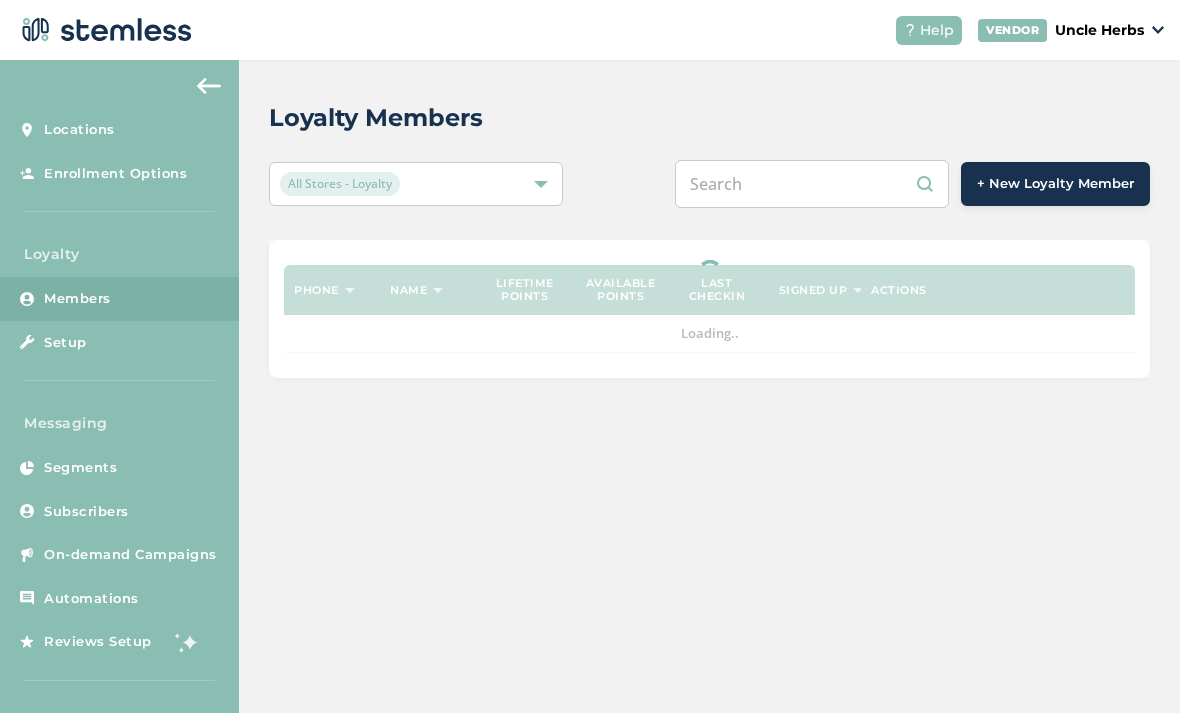 scroll, scrollTop: 0, scrollLeft: 0, axis: both 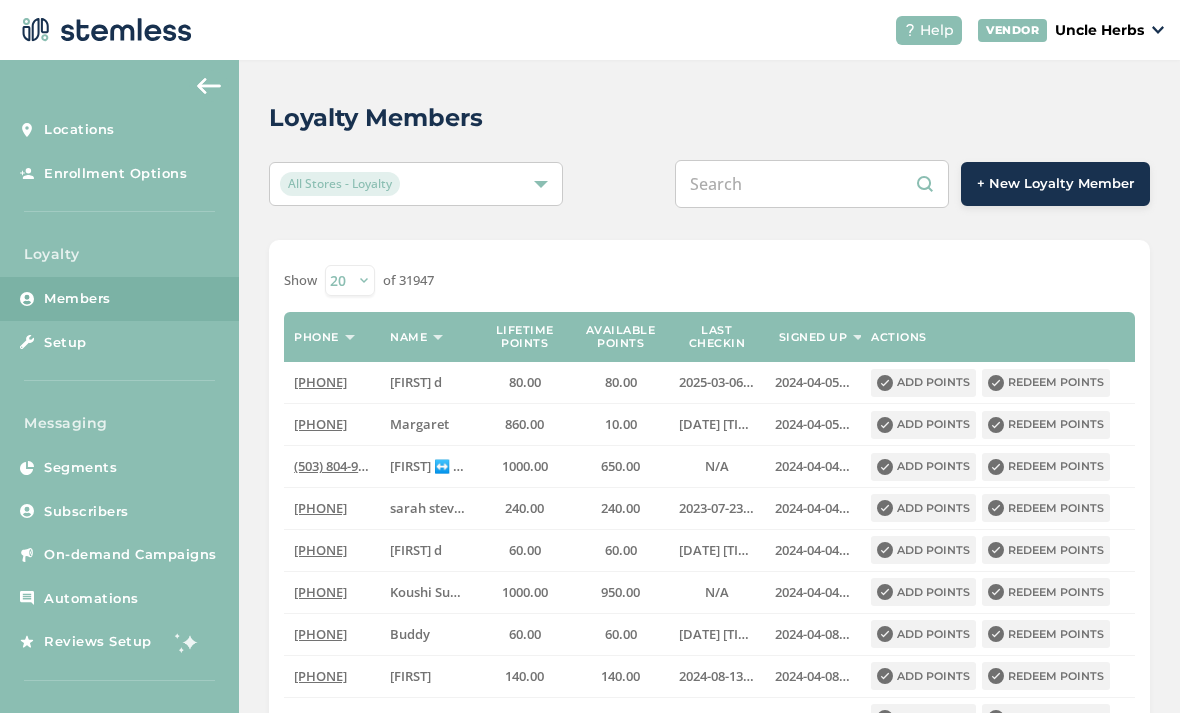 click at bounding box center [812, 184] 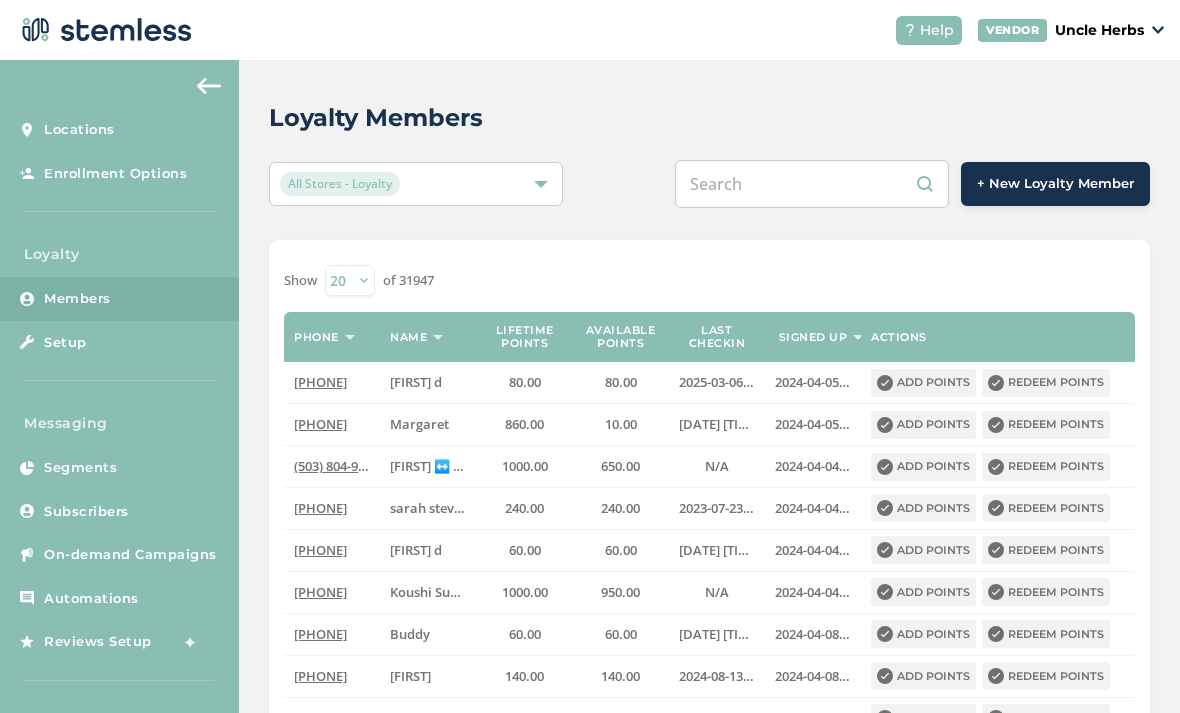 click at bounding box center [812, 184] 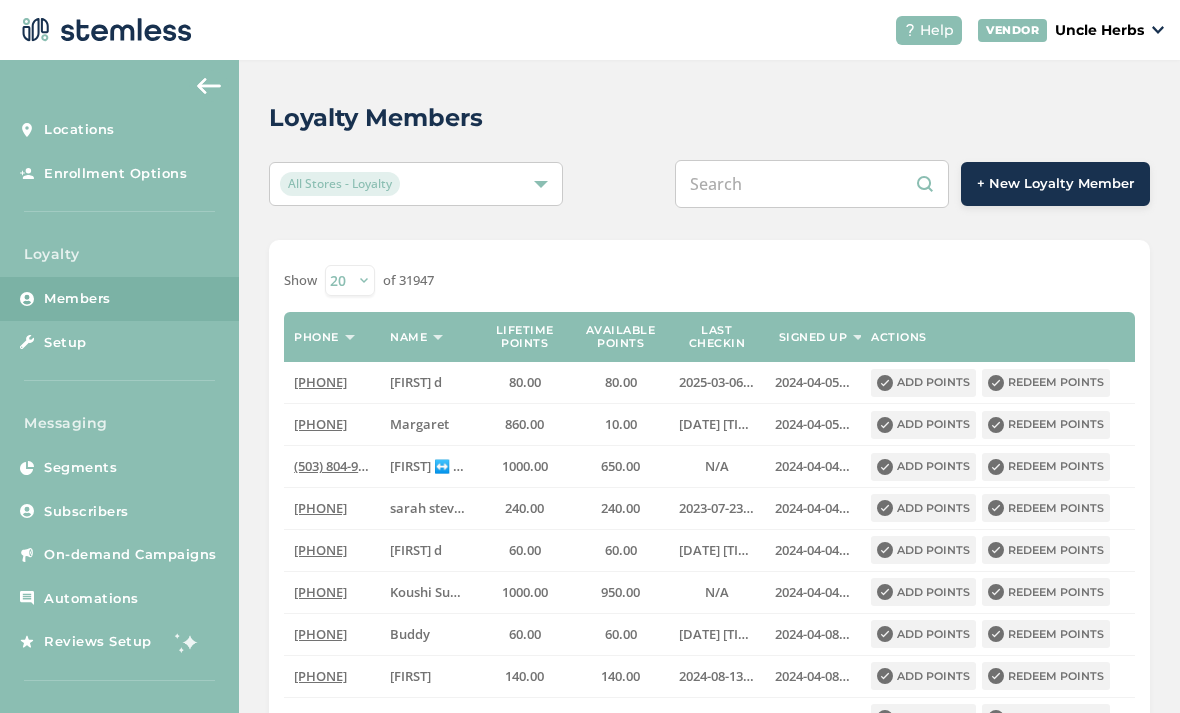 click at bounding box center (812, 184) 